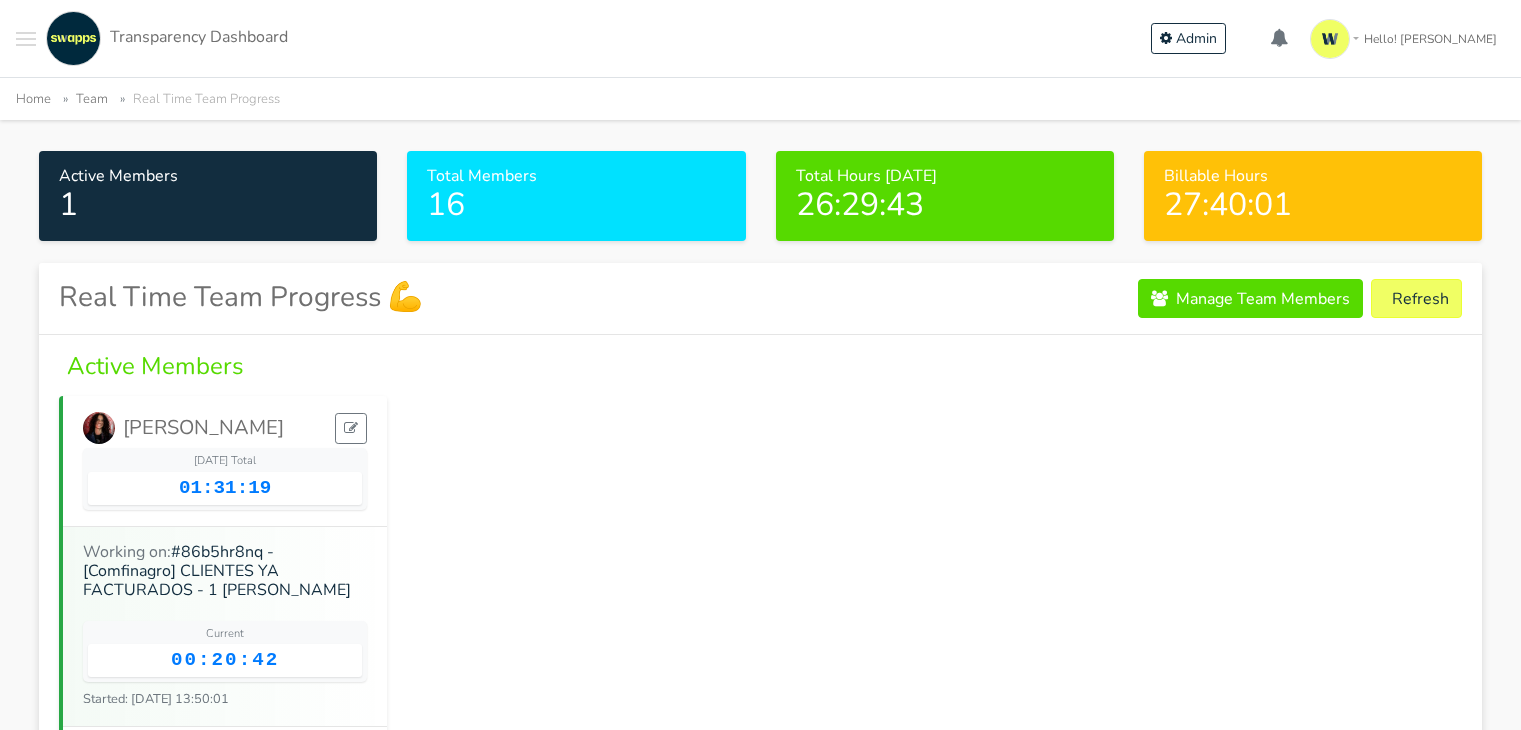 scroll, scrollTop: 100, scrollLeft: 0, axis: vertical 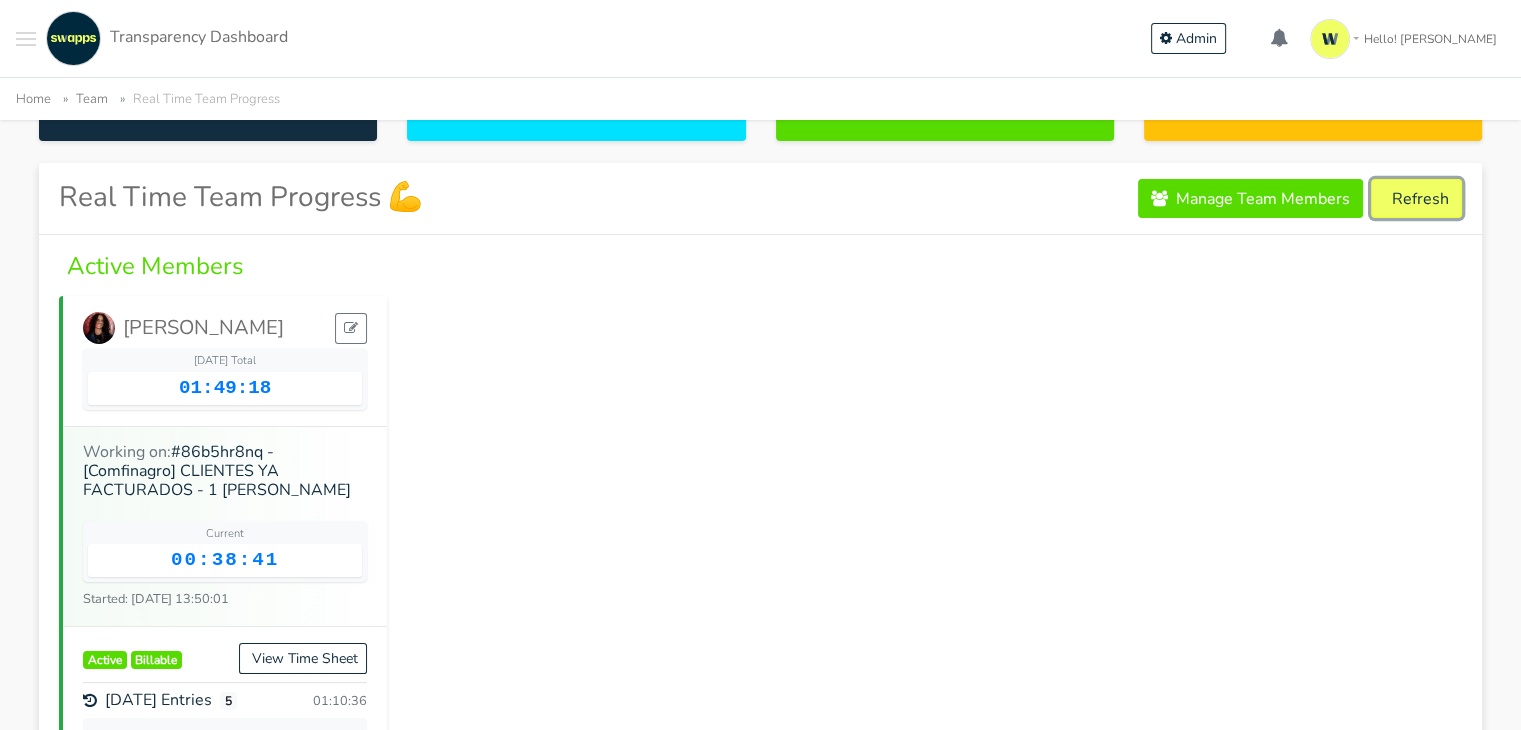 click on "Refresh" at bounding box center (1416, 198) 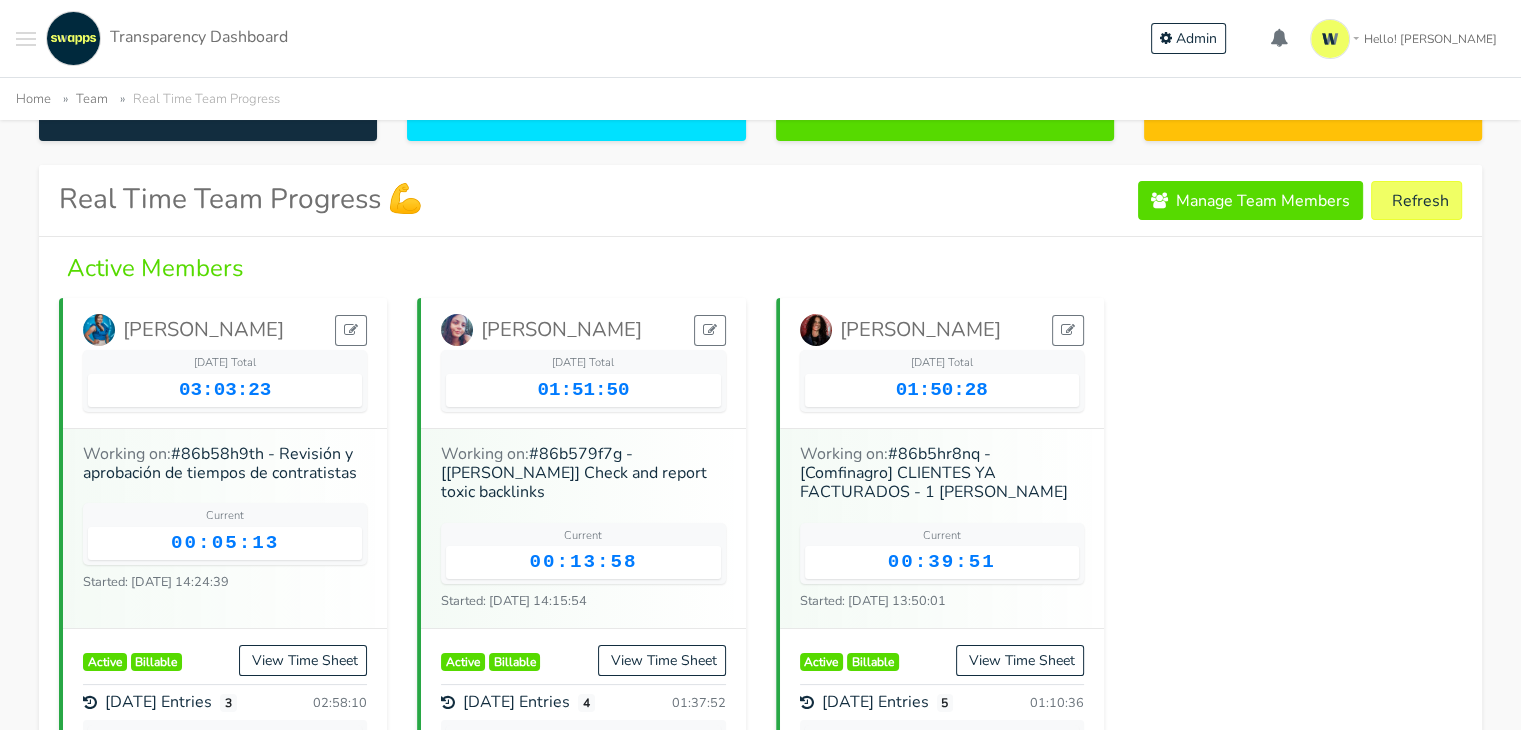 click at bounding box center (26, 38) 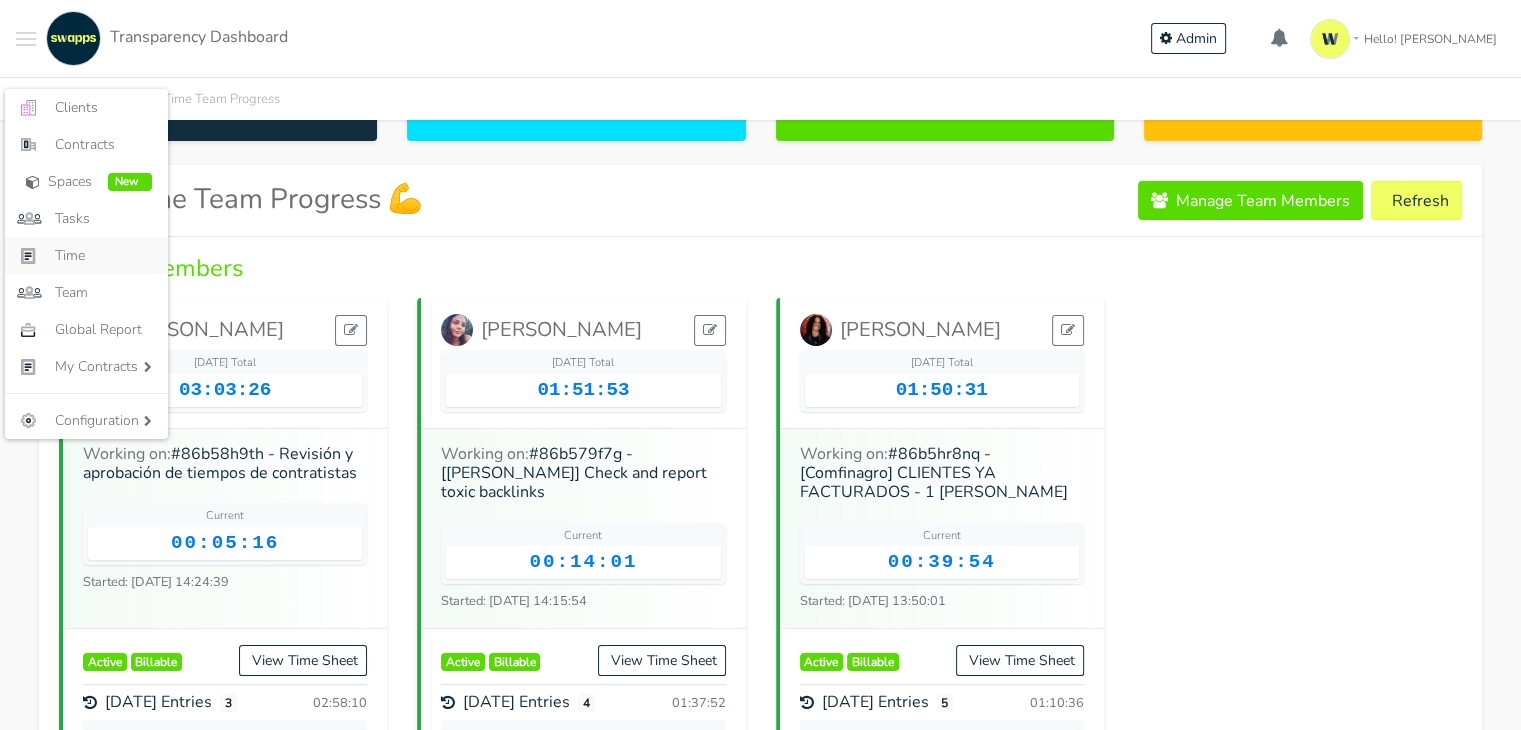 click on "Time" at bounding box center (86, 255) 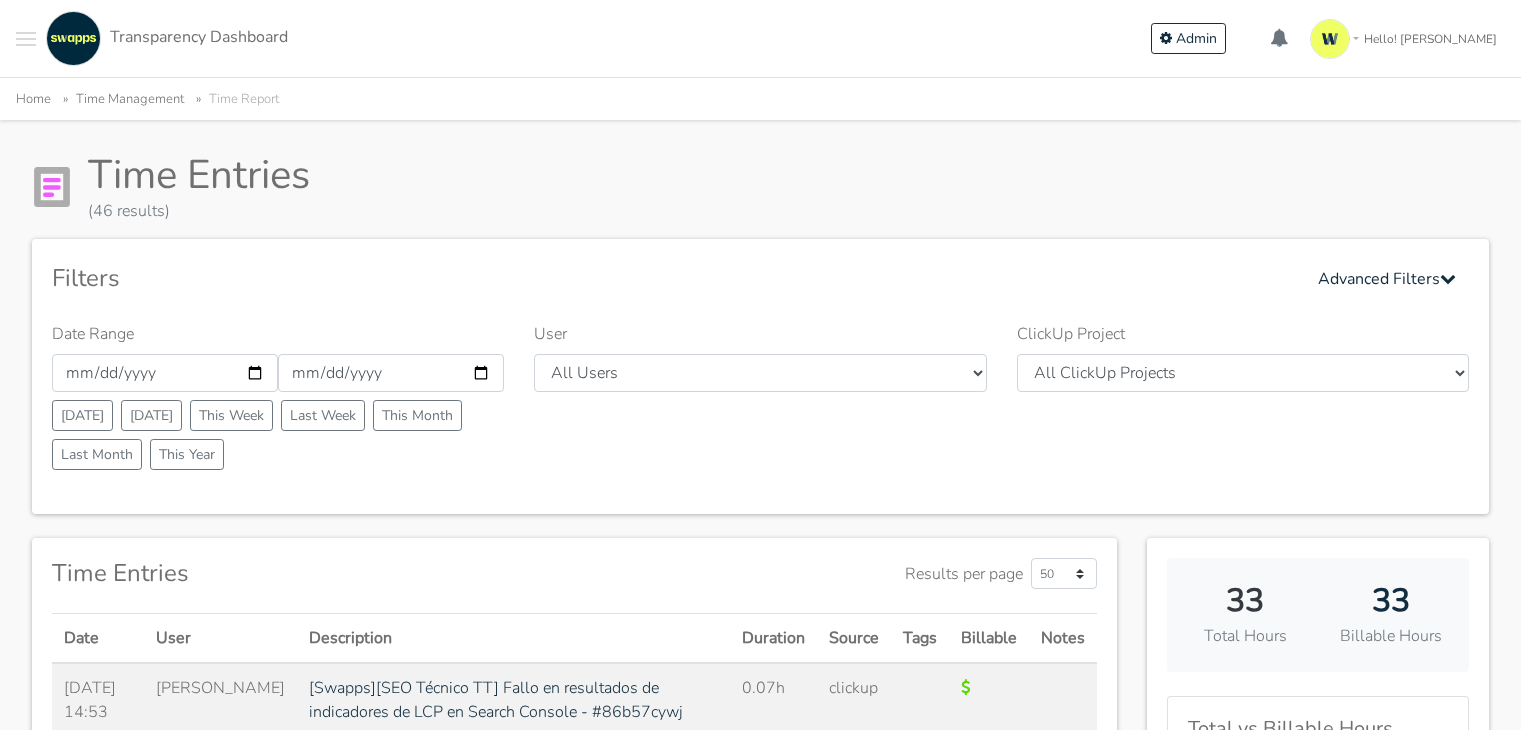 scroll, scrollTop: 0, scrollLeft: 0, axis: both 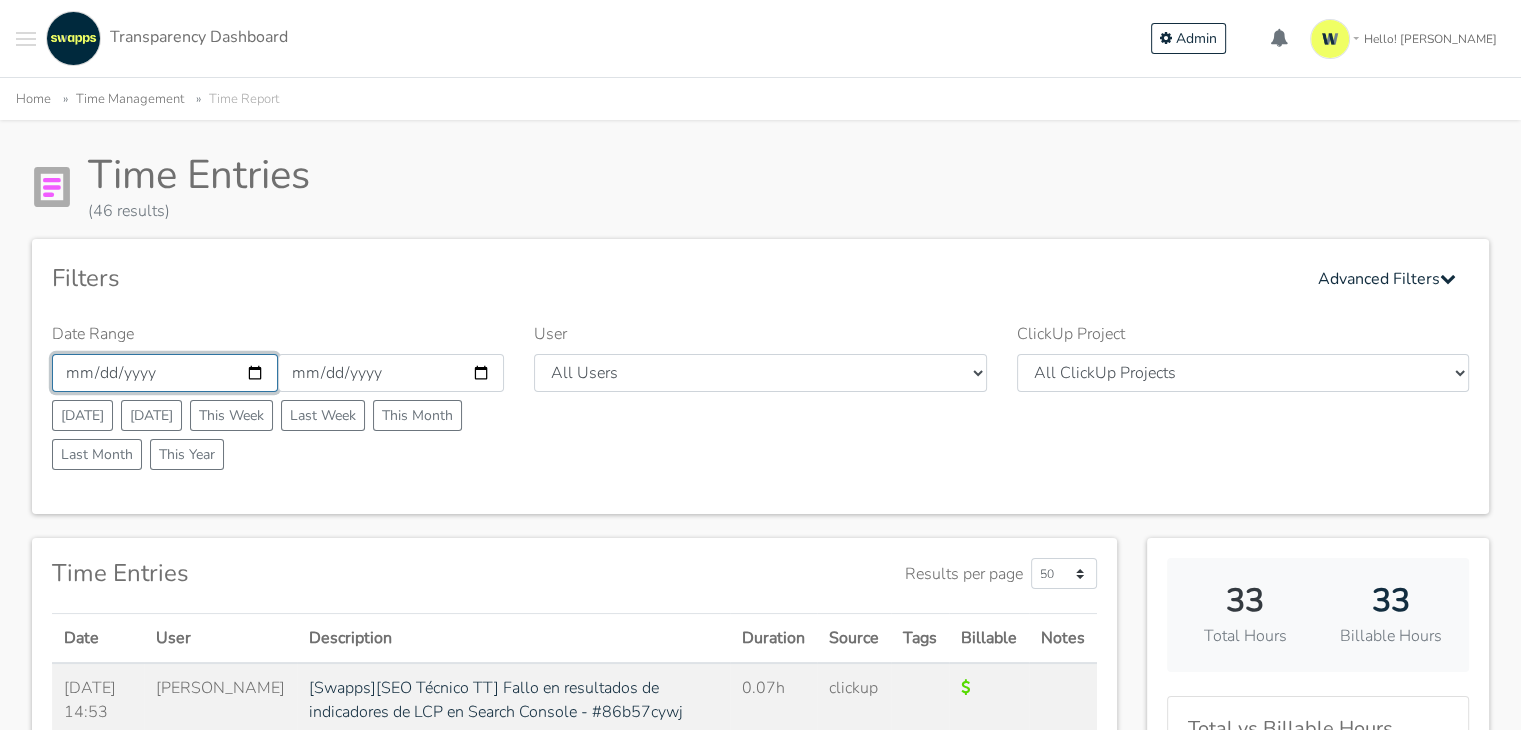 click on "2025-07-01" at bounding box center (165, 373) 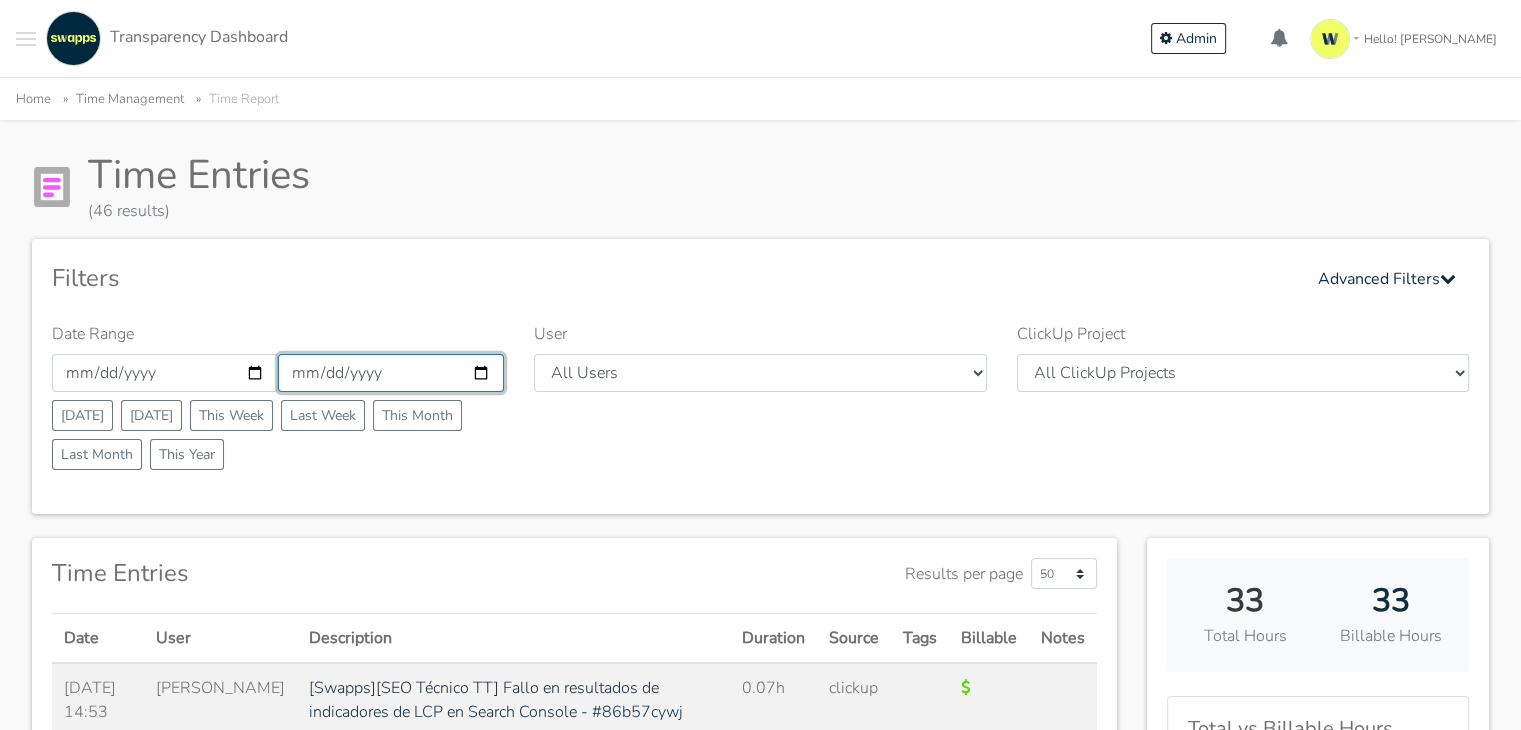 click on "2025-07-31" at bounding box center [391, 373] 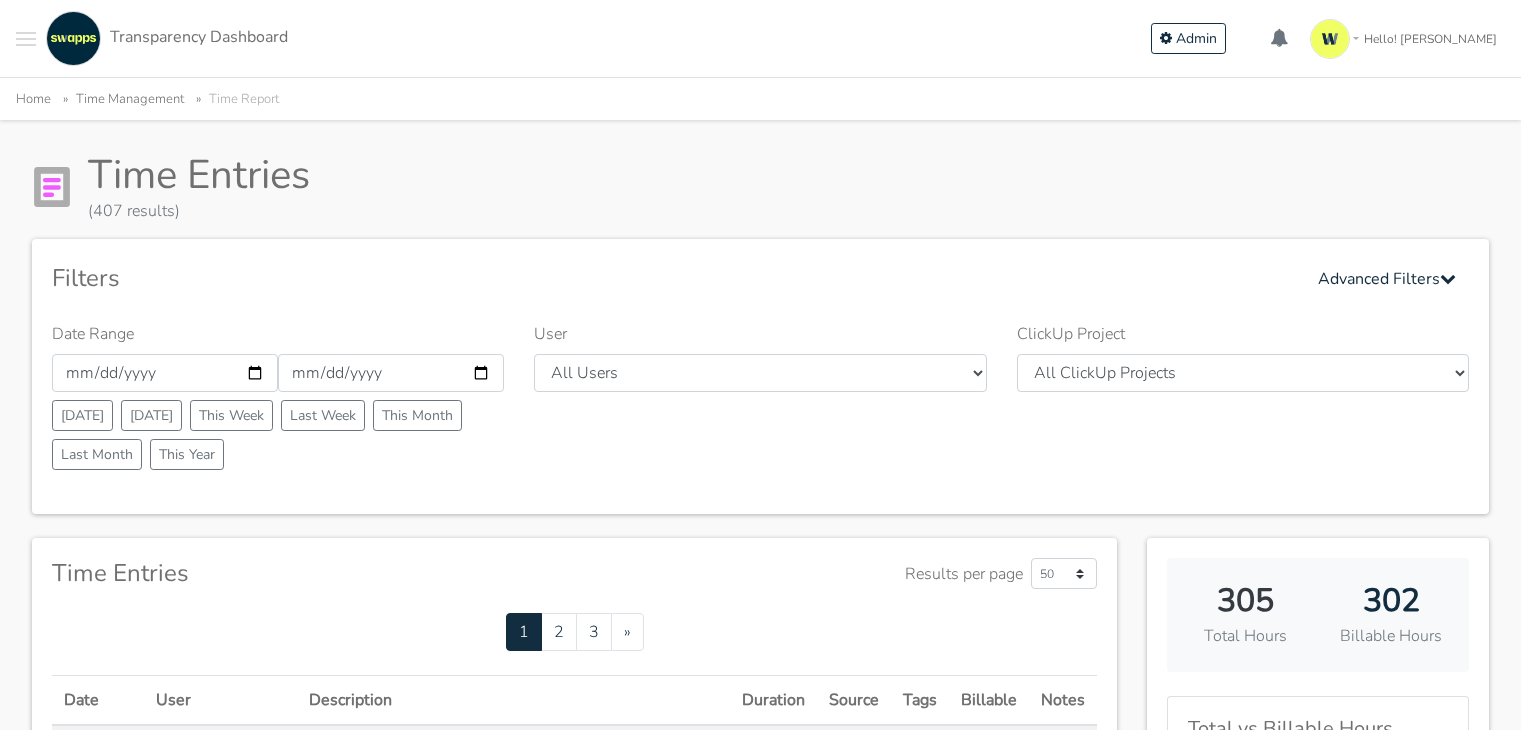 scroll, scrollTop: 0, scrollLeft: 0, axis: both 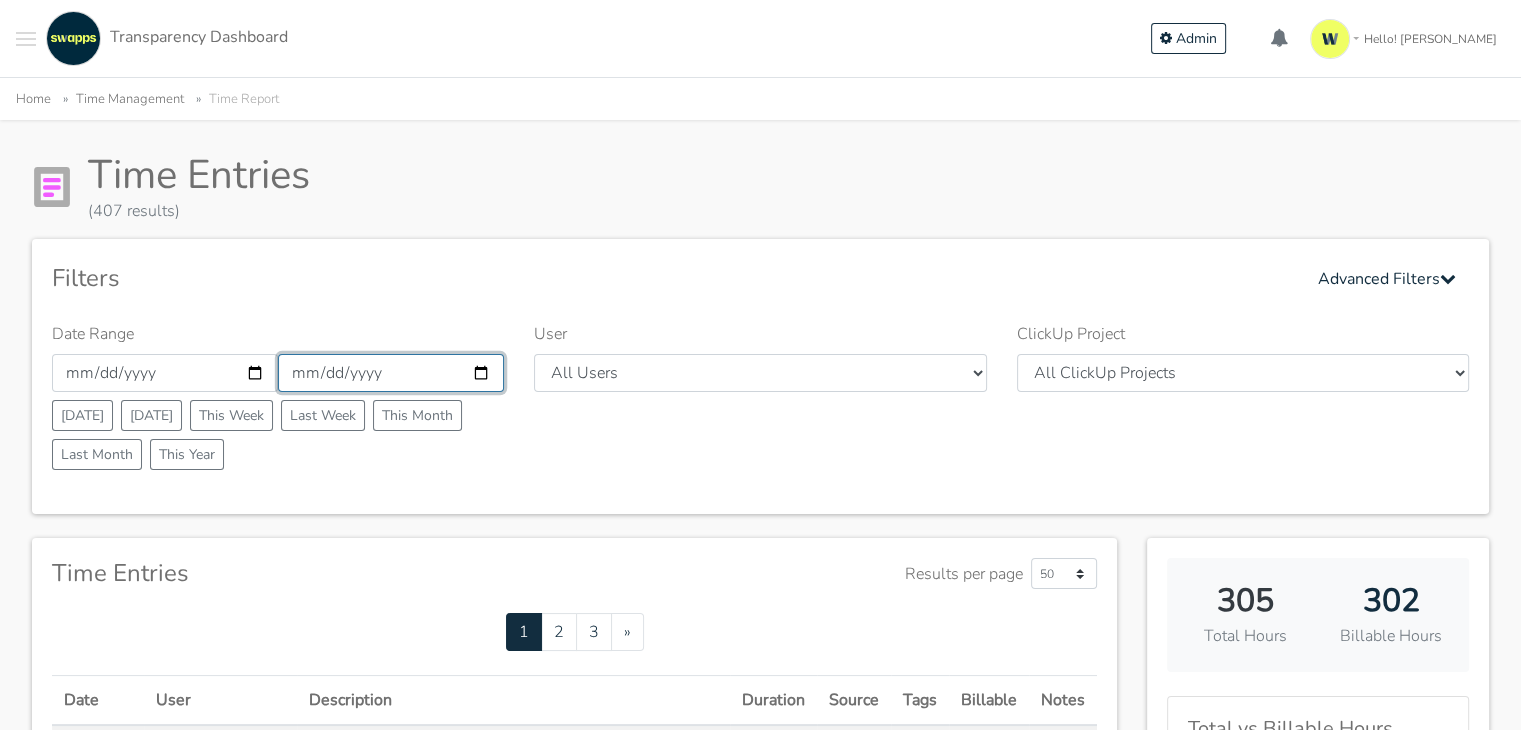 click on "[DATE]" at bounding box center (391, 373) 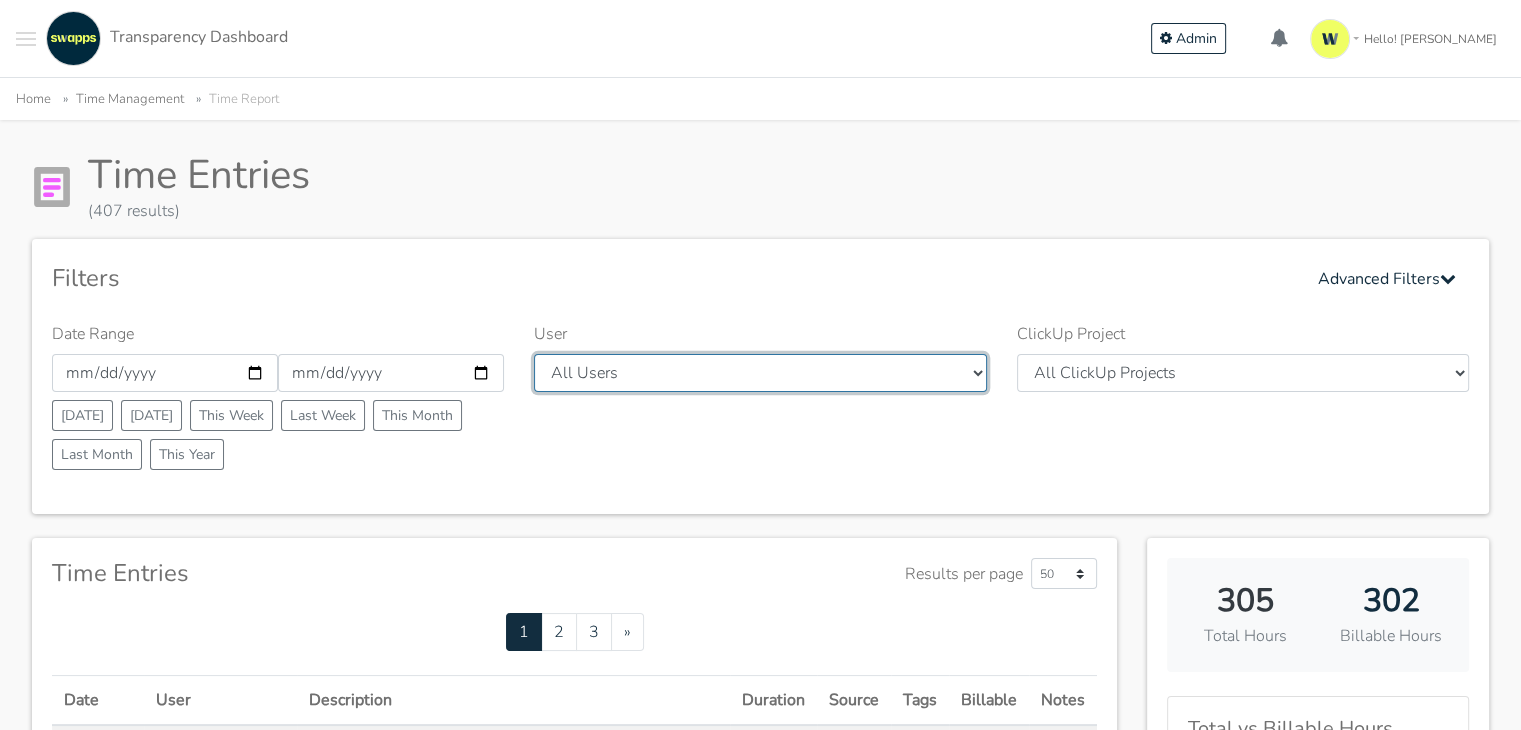 click on "All Users
Carlos
Andres
Cristian
Mateo
Ruth
Hector
Angie
Iván
José
Erika
Diego" at bounding box center [760, 373] 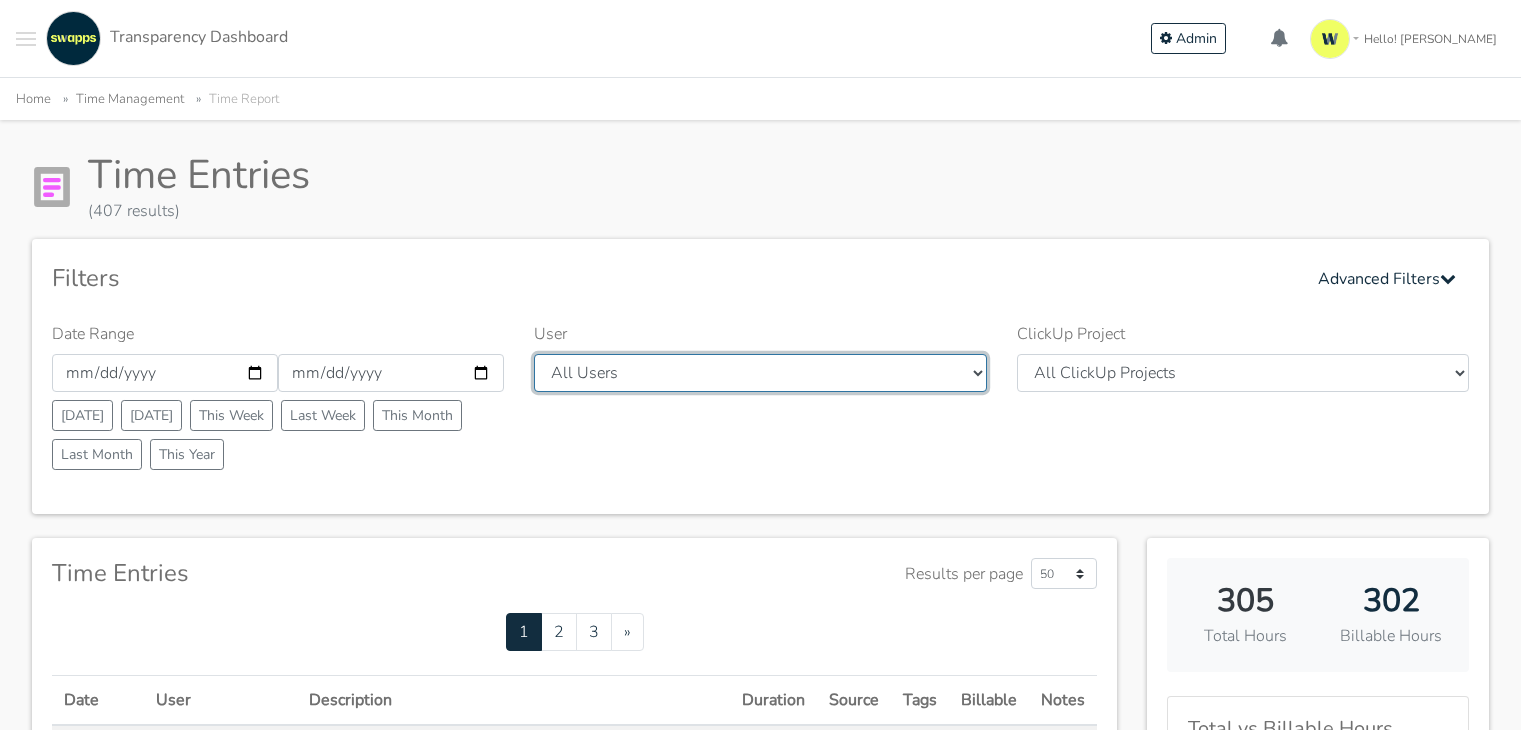 drag, startPoint x: 0, startPoint y: 0, endPoint x: 675, endPoint y: 363, distance: 766.4163 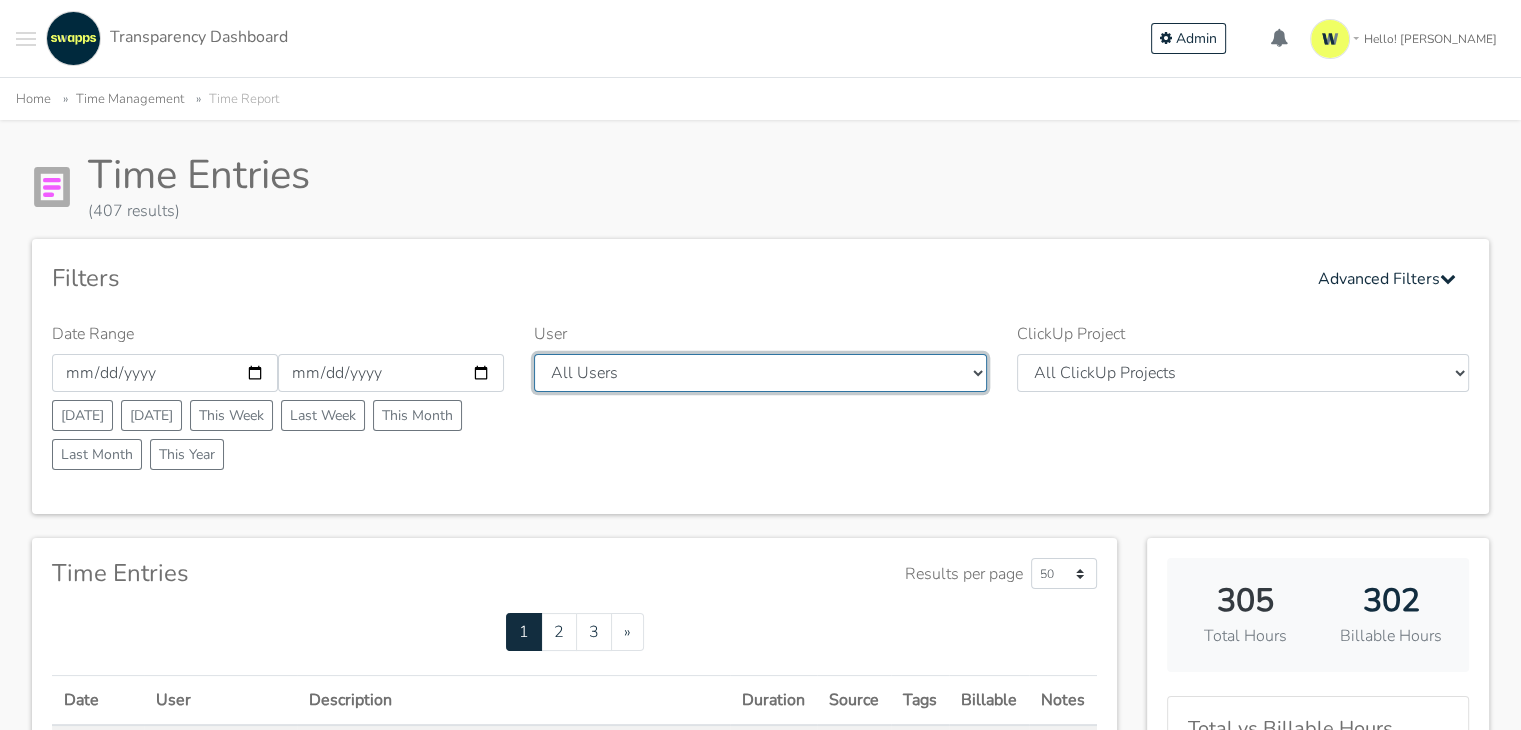 scroll, scrollTop: 0, scrollLeft: 0, axis: both 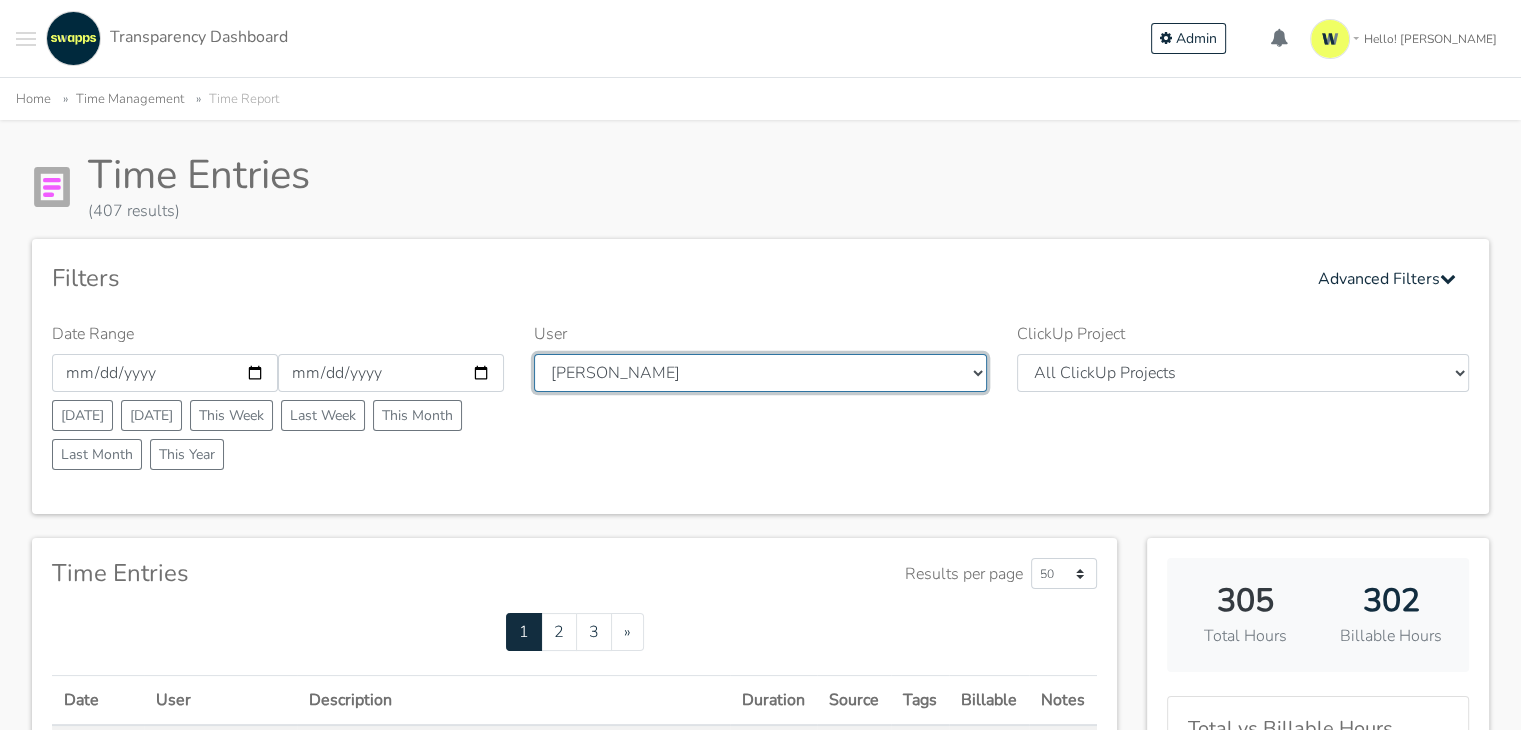 click on "All Users
Carlos
Andres
Cristian
Mateo
Ruth
Hector
Angie
Iván
José
Erika
Diego" at bounding box center (760, 373) 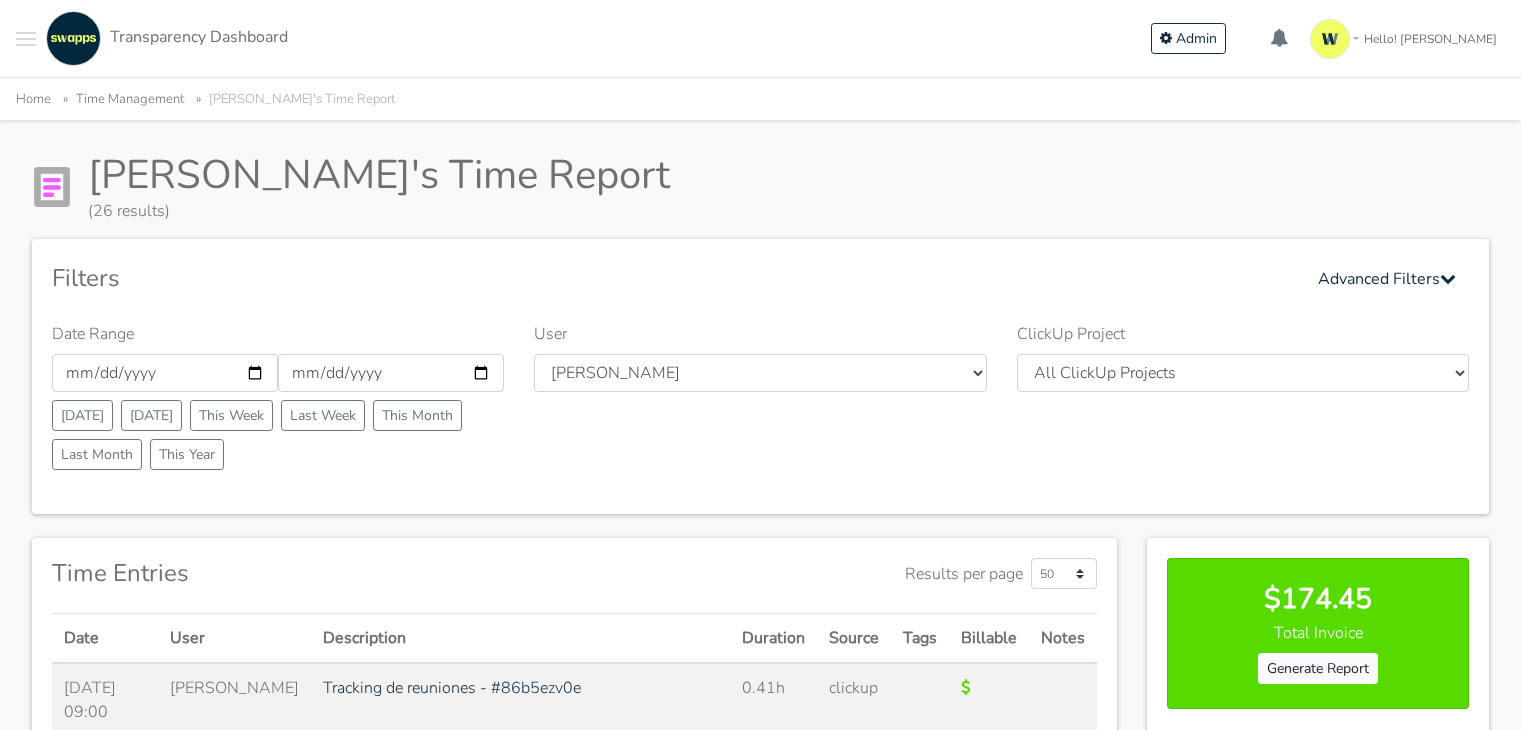 scroll, scrollTop: 0, scrollLeft: 0, axis: both 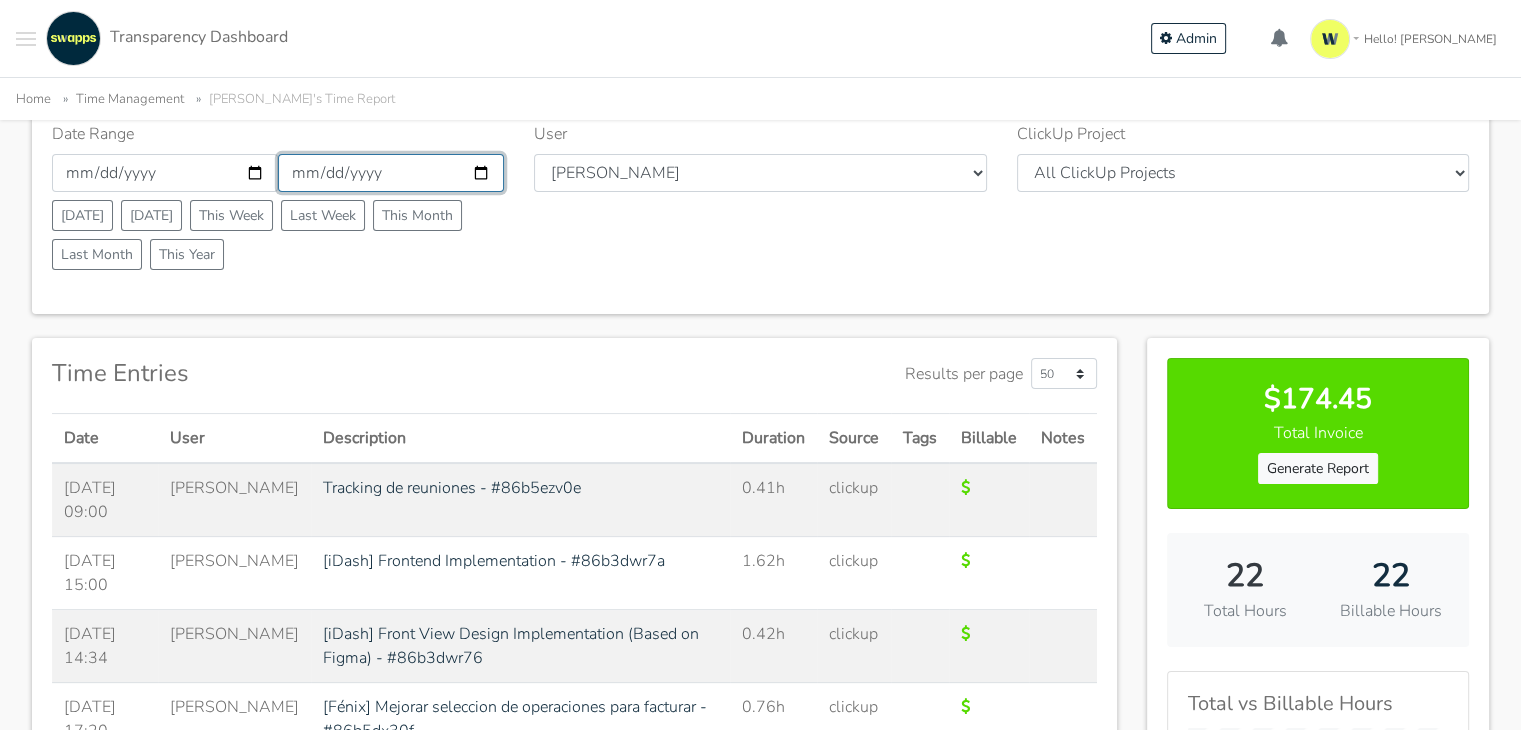 click on "[DATE]" at bounding box center [391, 173] 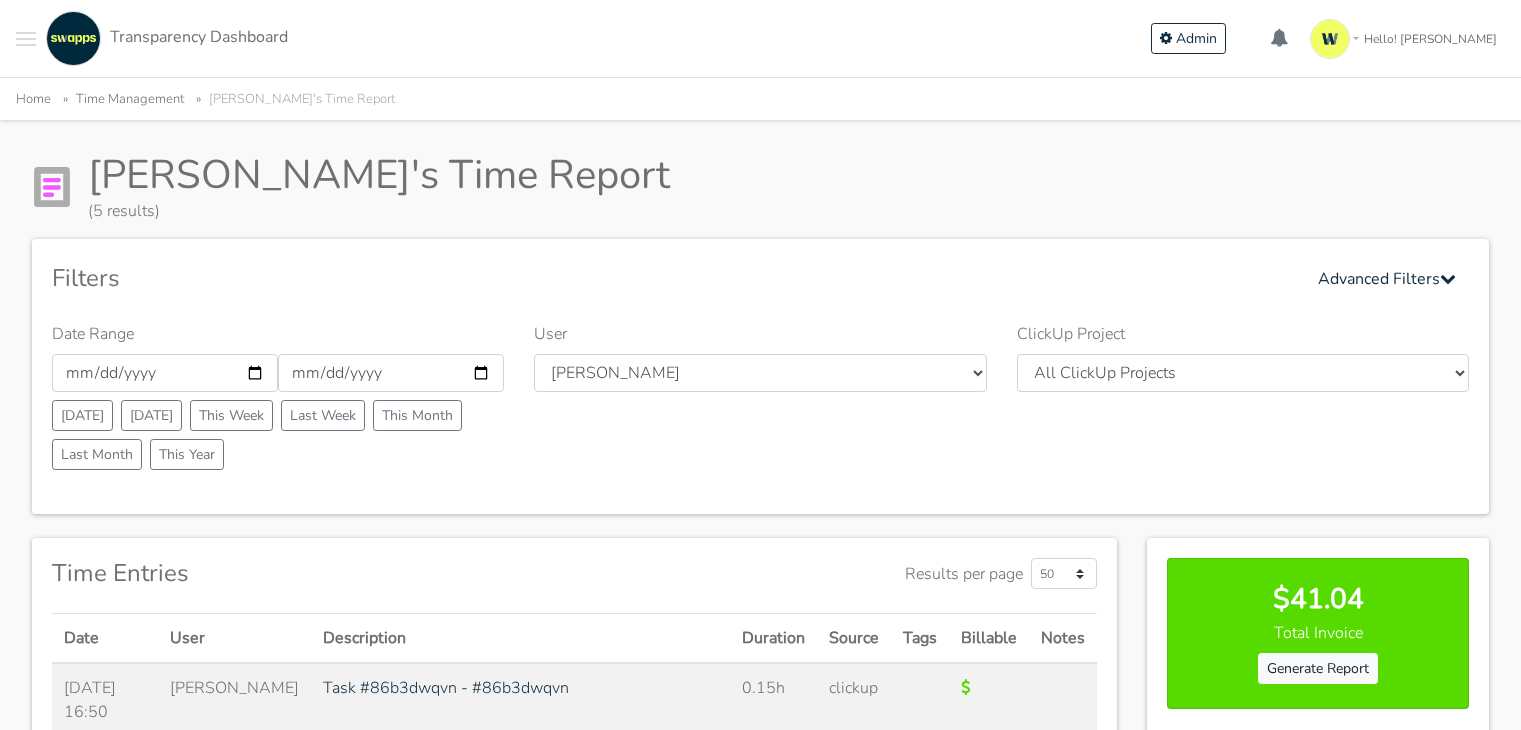 scroll, scrollTop: 0, scrollLeft: 0, axis: both 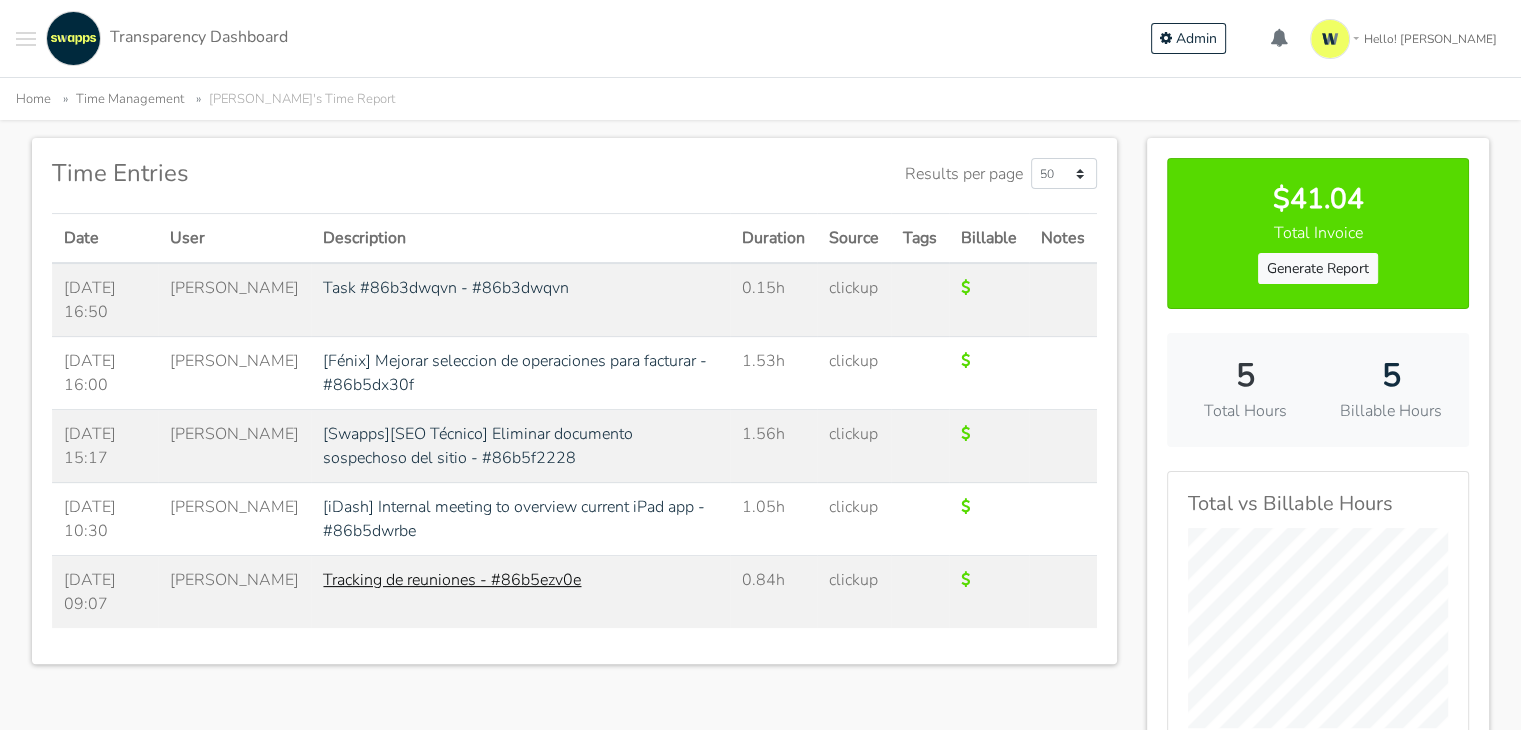 click on "Tracking de reuniones - #86b5ezv0e" at bounding box center (452, 580) 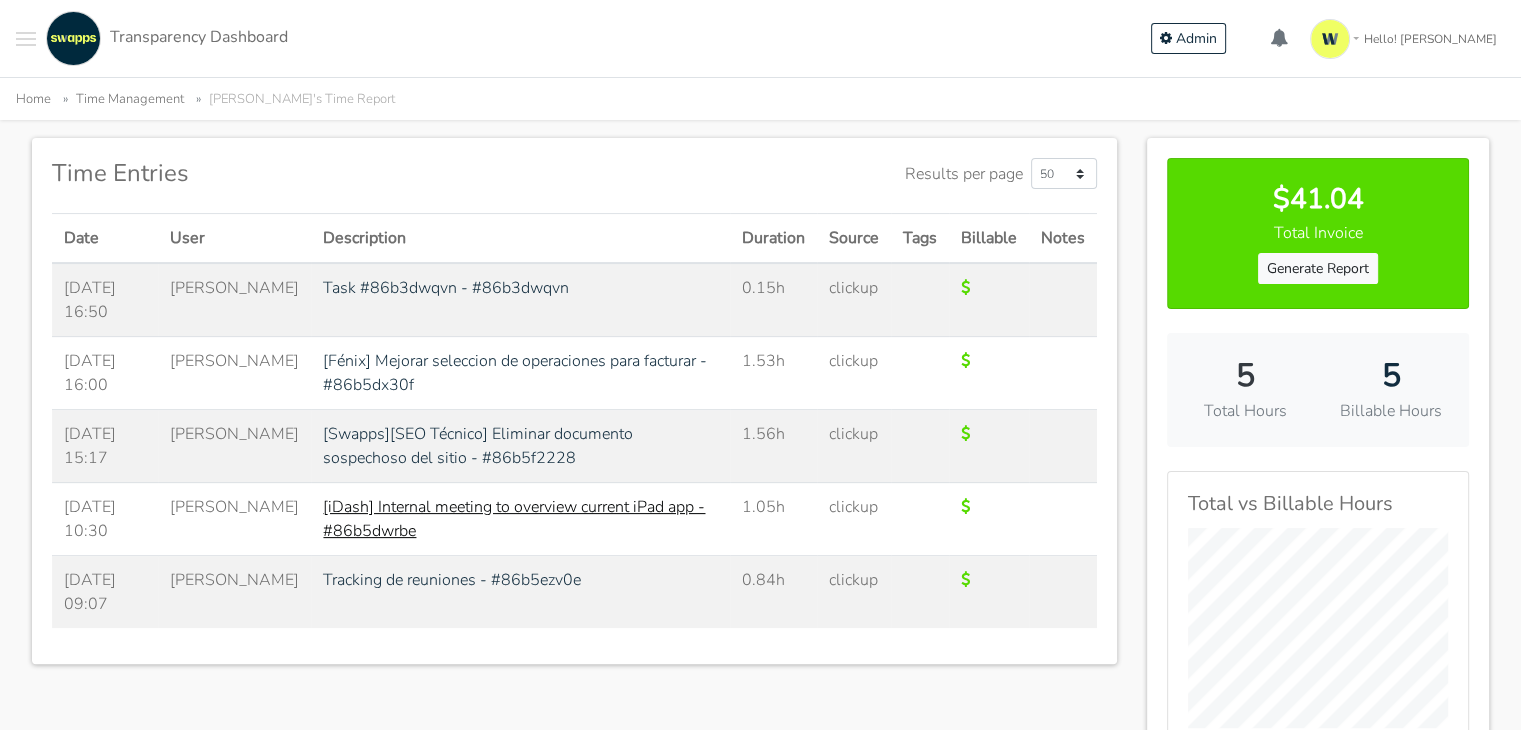 click on "[iDash] Internal meeting to overview current iPad app - #86b5dwrbe" at bounding box center [514, 519] 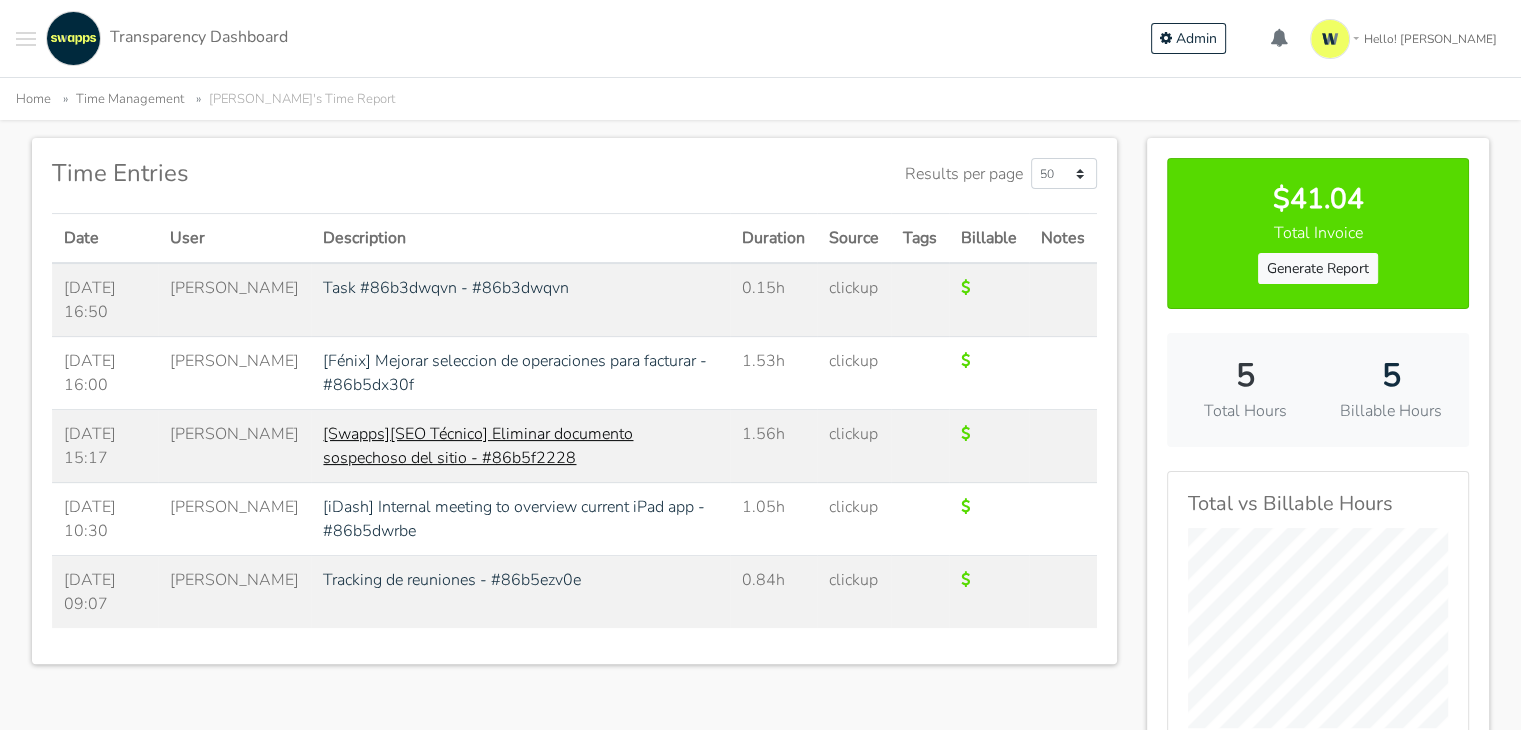 click on "[Swapps][SEO Técnico] Eliminar documento sospechoso del sitio - #86b5f2228" at bounding box center (478, 446) 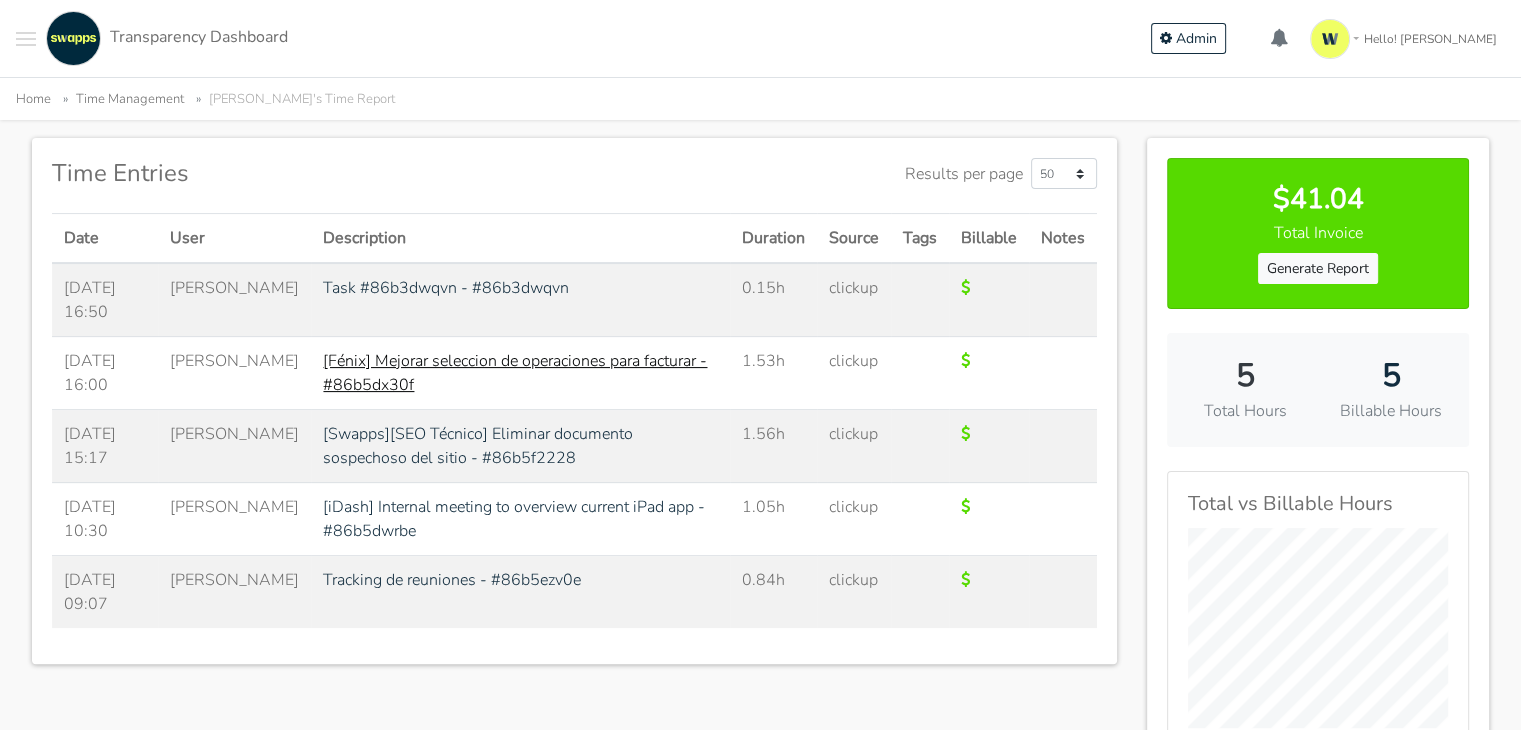 click on "[Fénix] Mejorar seleccion de operaciones para facturar - #86b5dx30f" at bounding box center [515, 373] 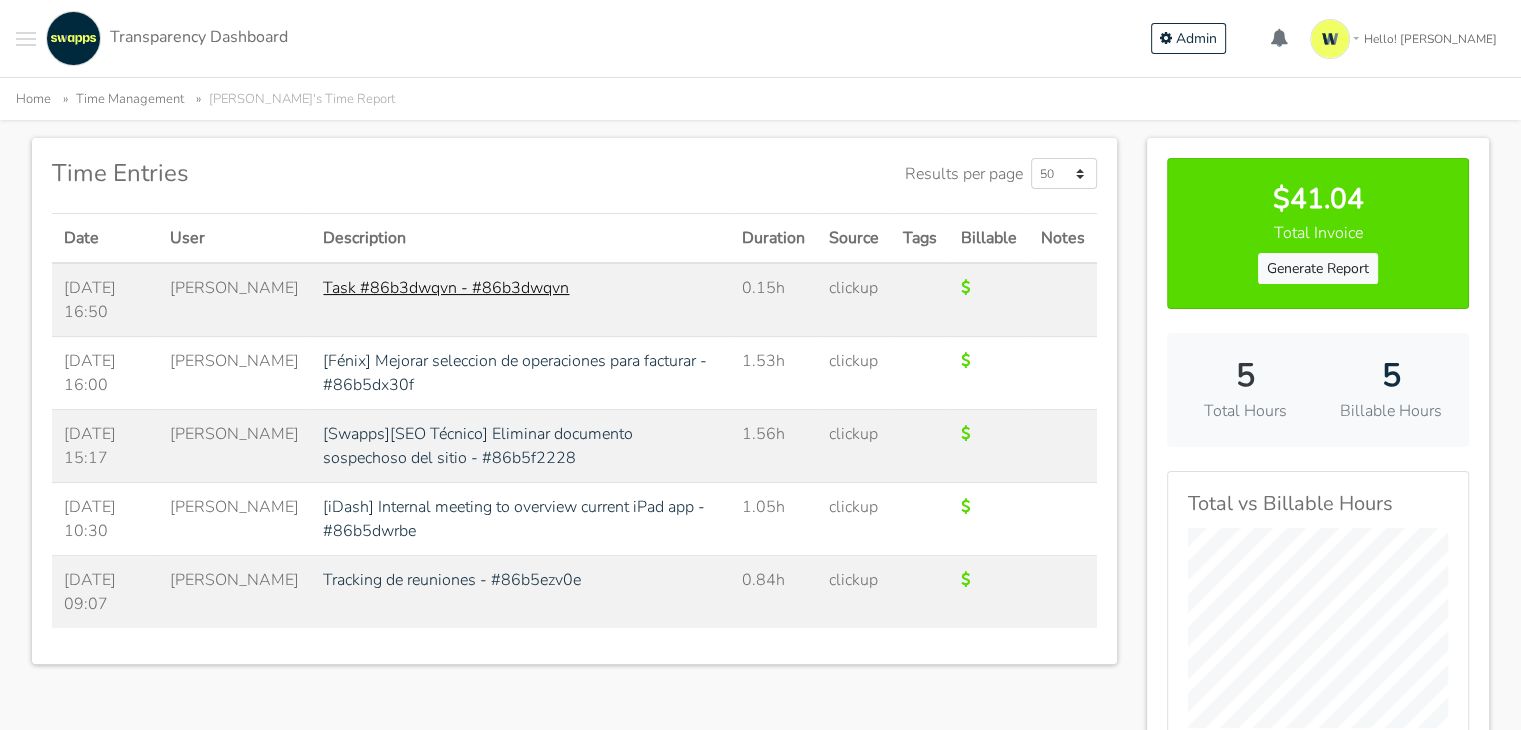 click on "Task #86b3dwqvn - #86b3dwqvn" at bounding box center (446, 288) 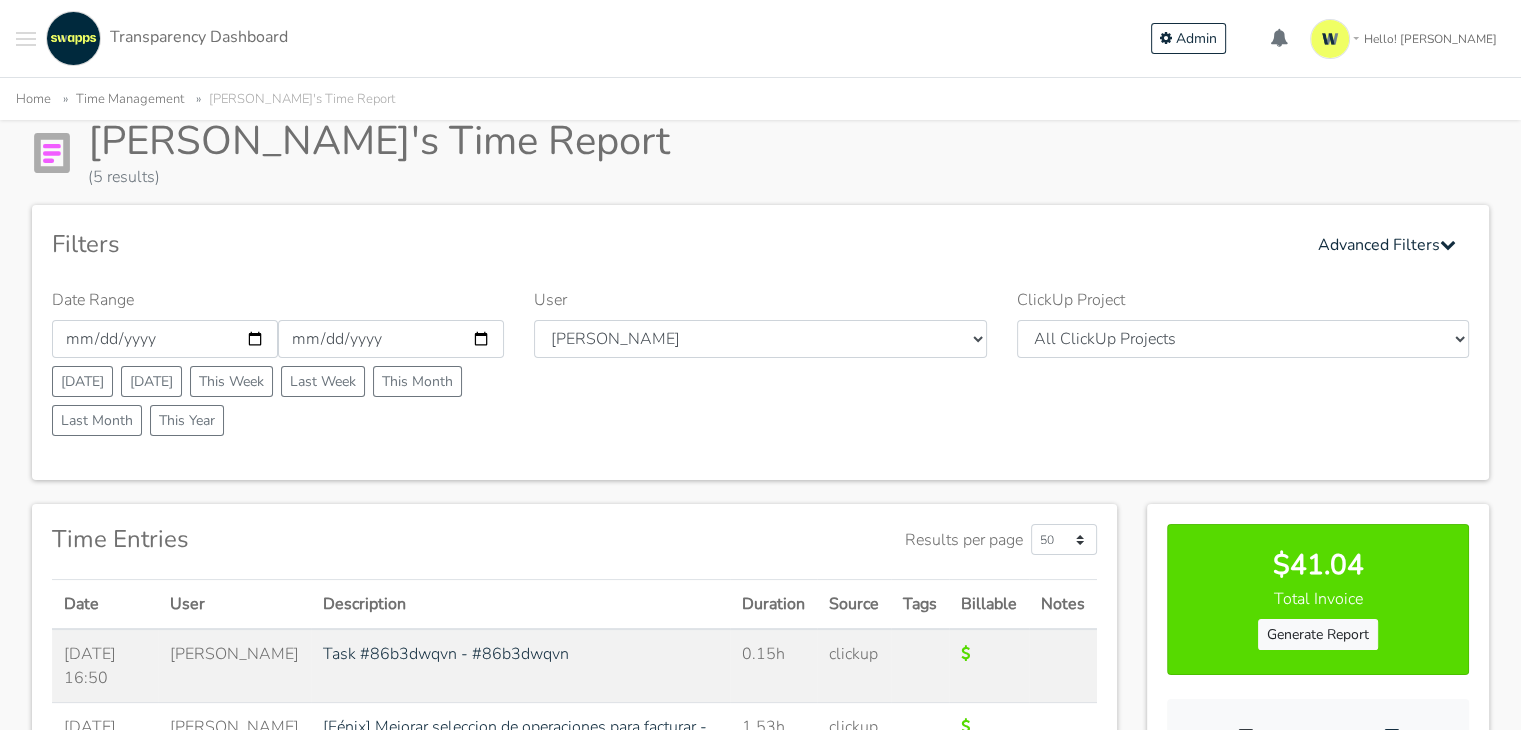 scroll, scrollTop: 0, scrollLeft: 0, axis: both 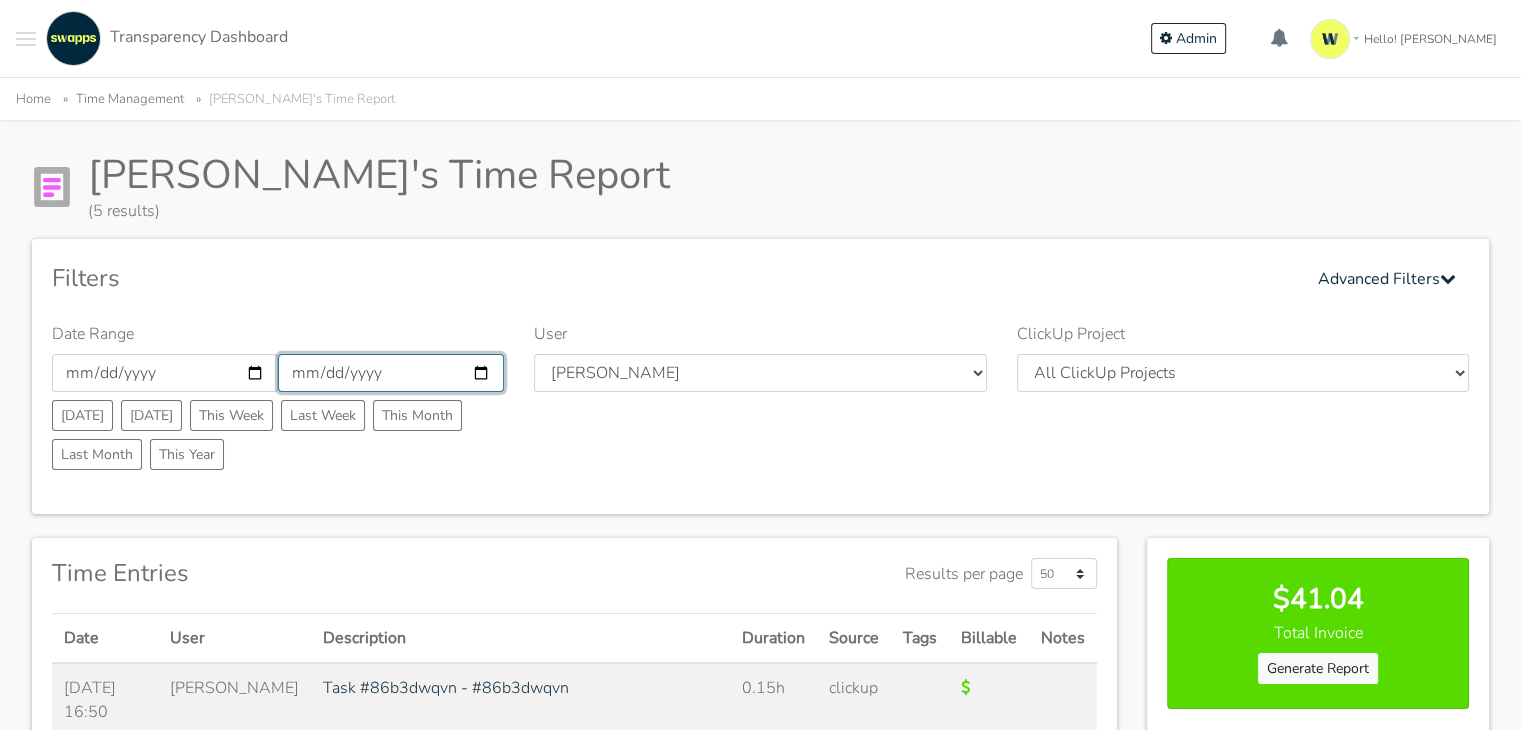 click on "2025-06-24" at bounding box center [391, 373] 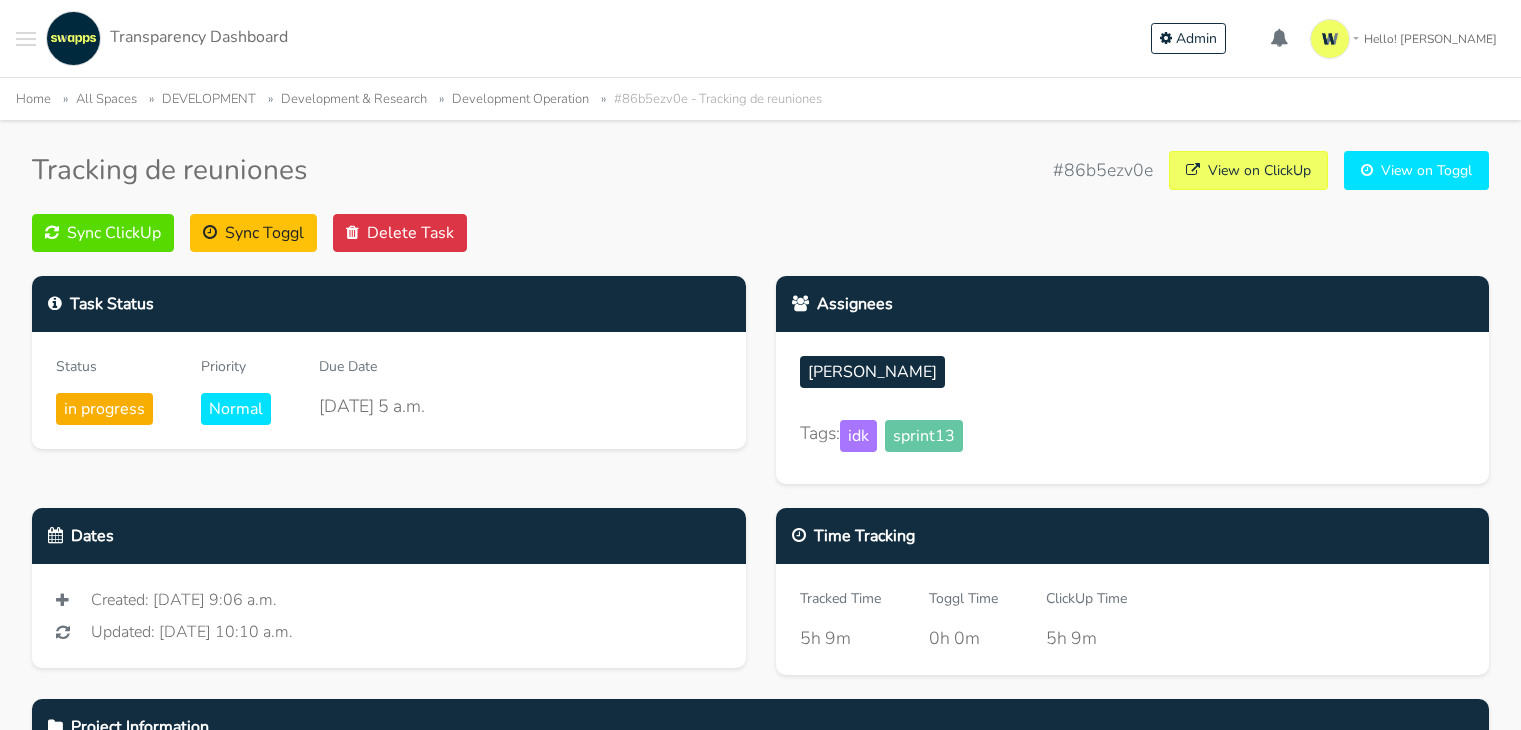 scroll, scrollTop: 0, scrollLeft: 0, axis: both 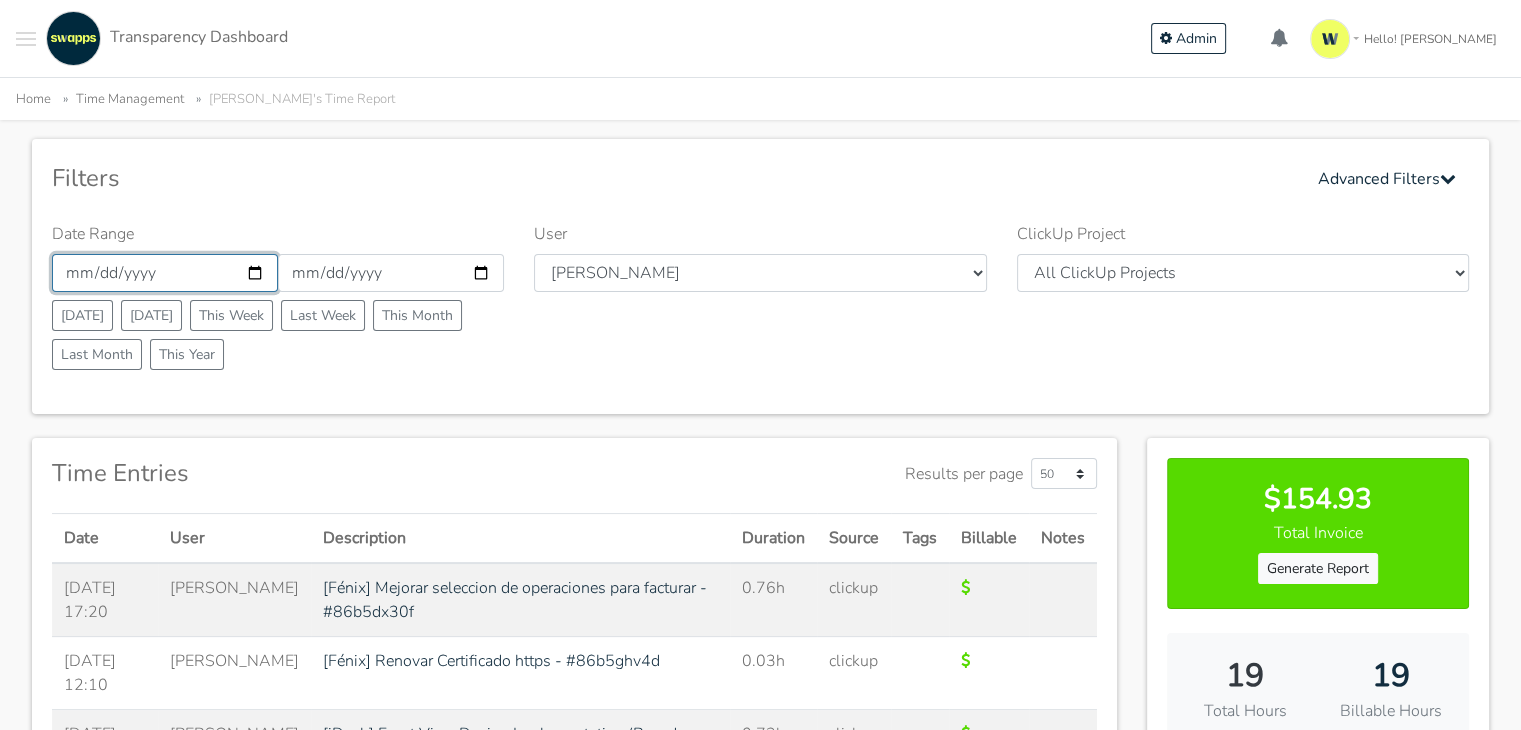 click on "[DATE]" at bounding box center (165, 273) 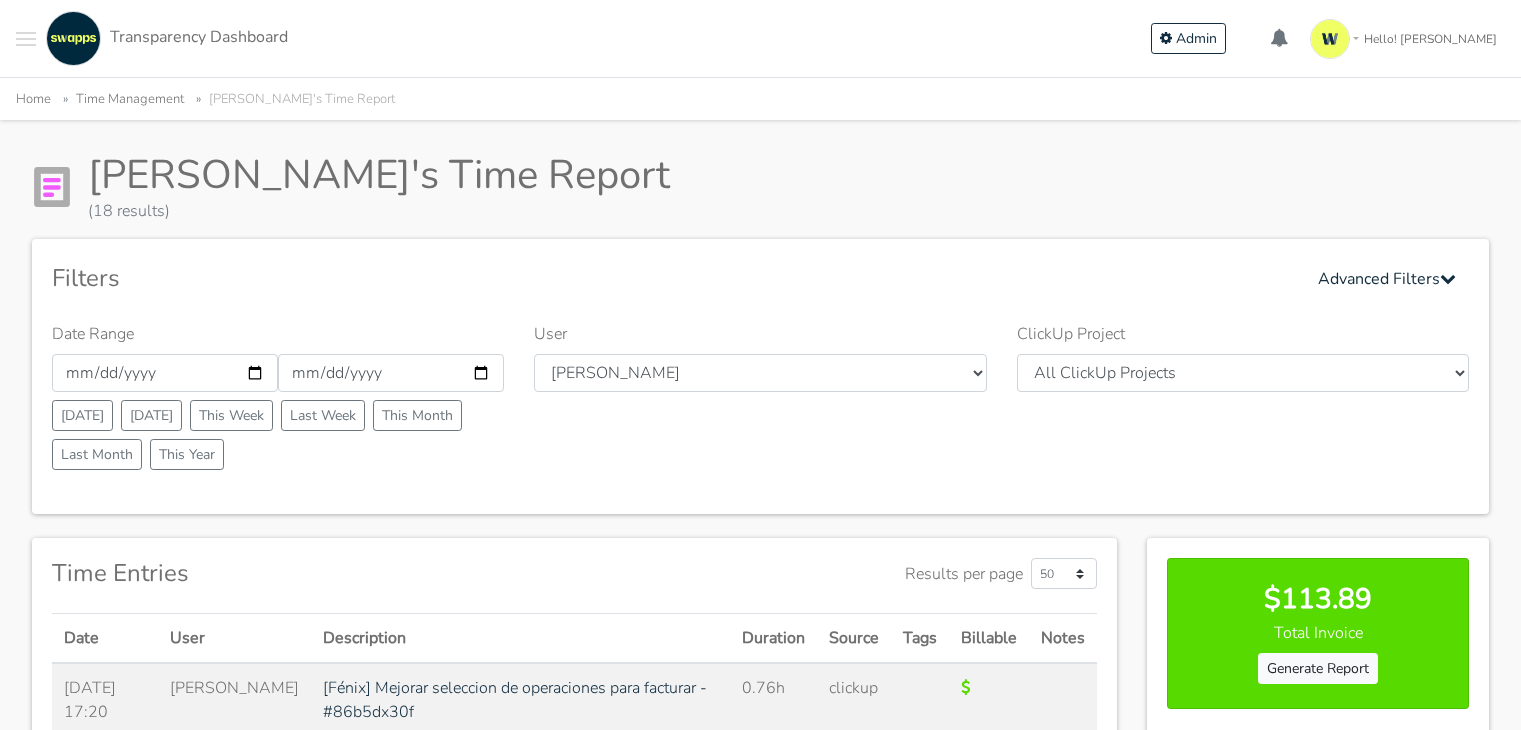 scroll, scrollTop: 0, scrollLeft: 0, axis: both 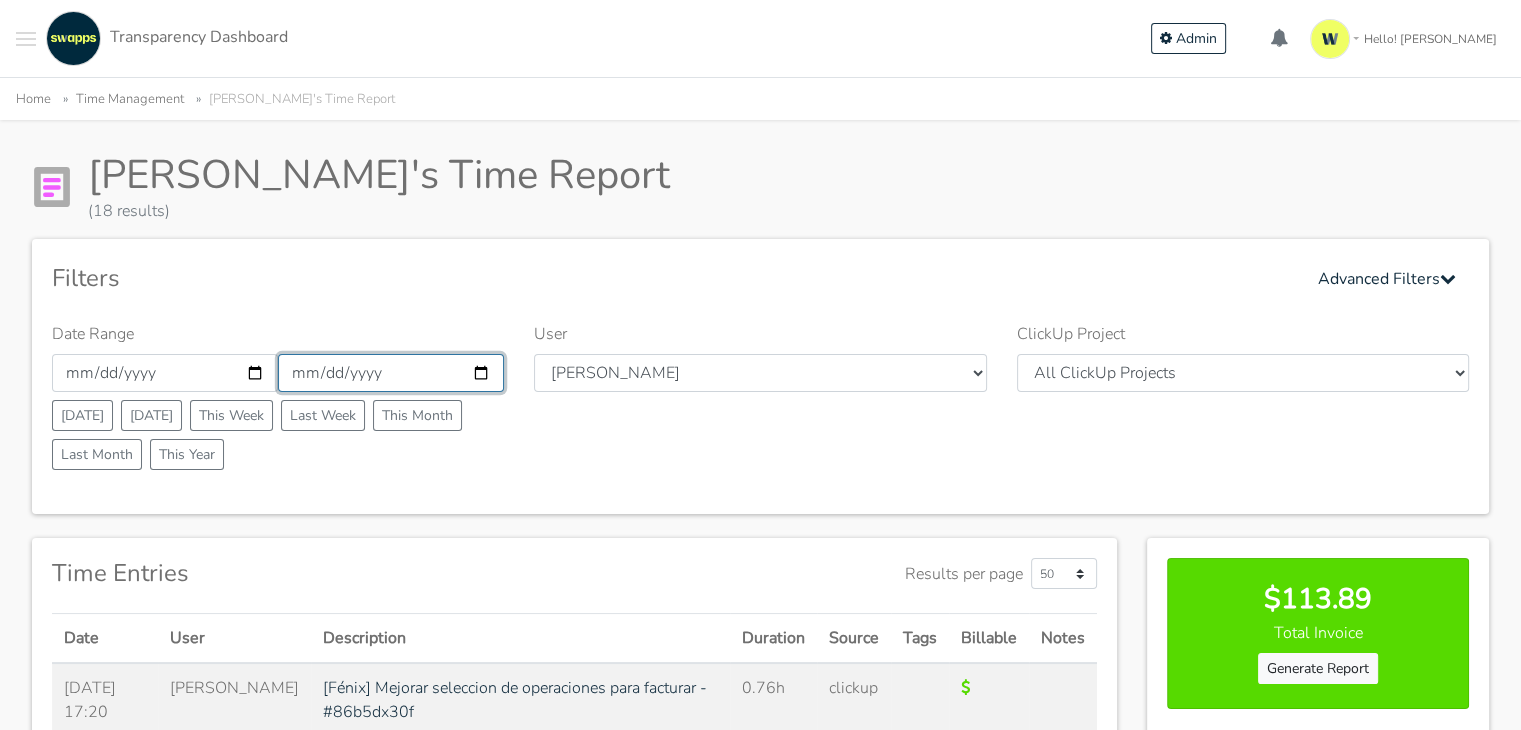 click on "2025-06-27" at bounding box center (391, 373) 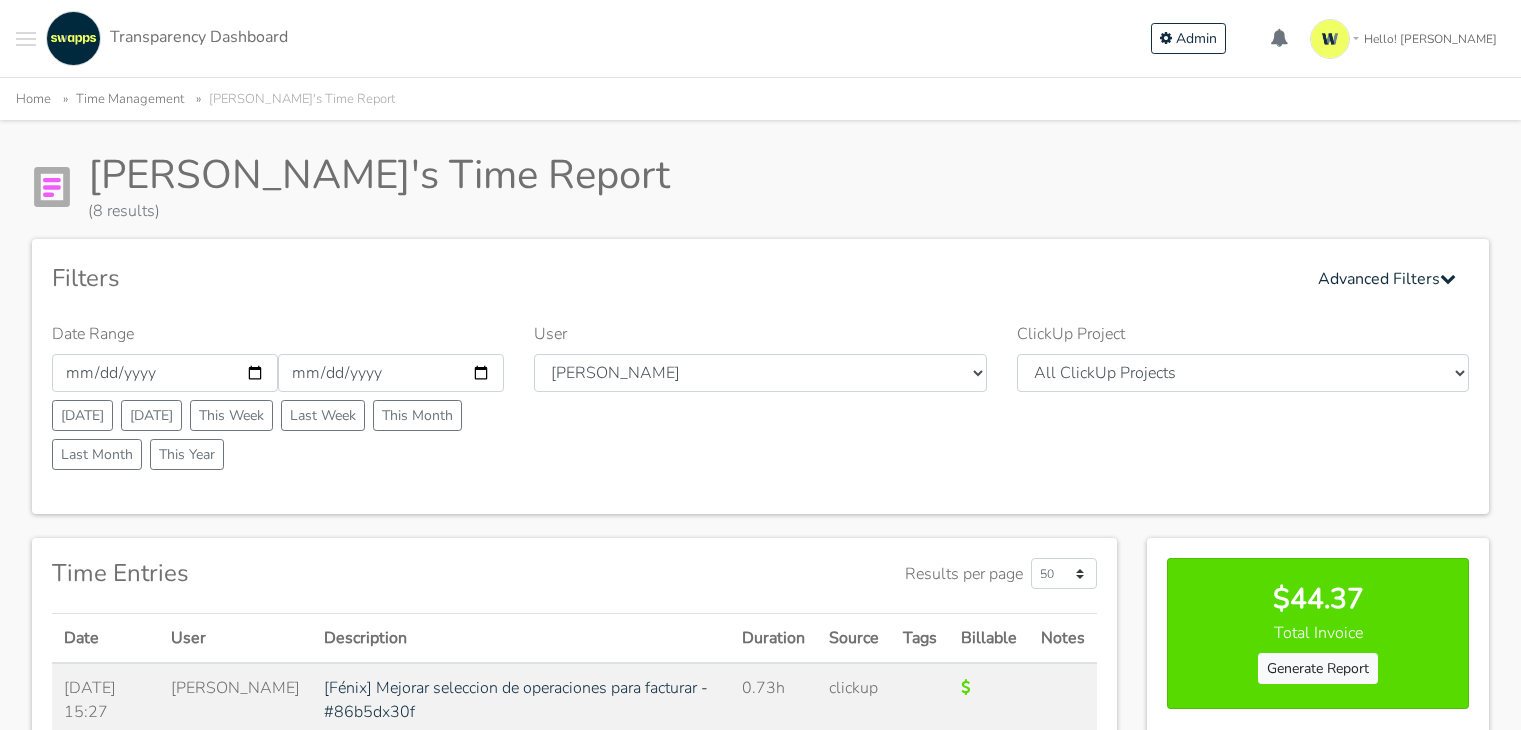 scroll, scrollTop: 0, scrollLeft: 0, axis: both 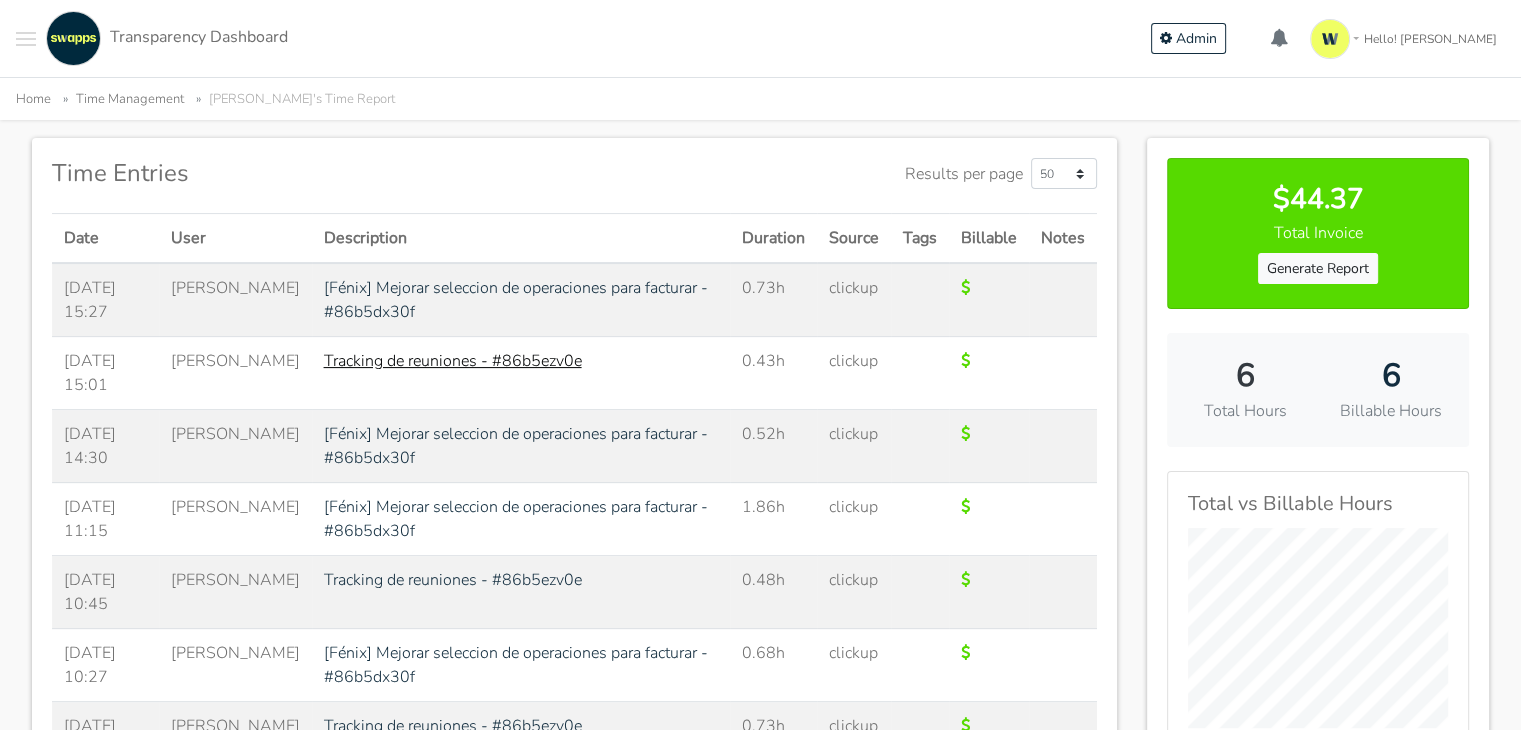 click on "Tracking de reuniones - #86b5ezv0e" at bounding box center (453, 361) 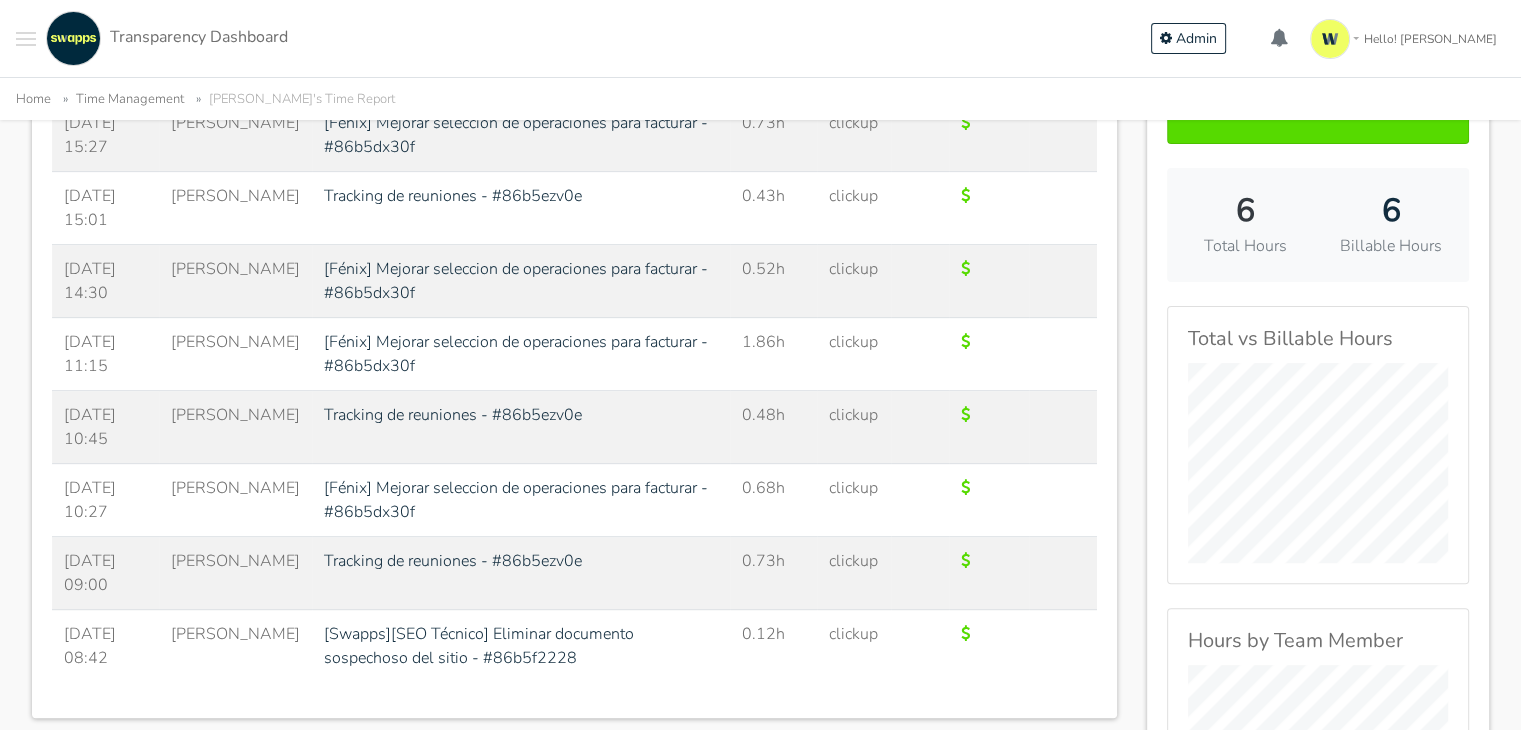 scroll, scrollTop: 600, scrollLeft: 0, axis: vertical 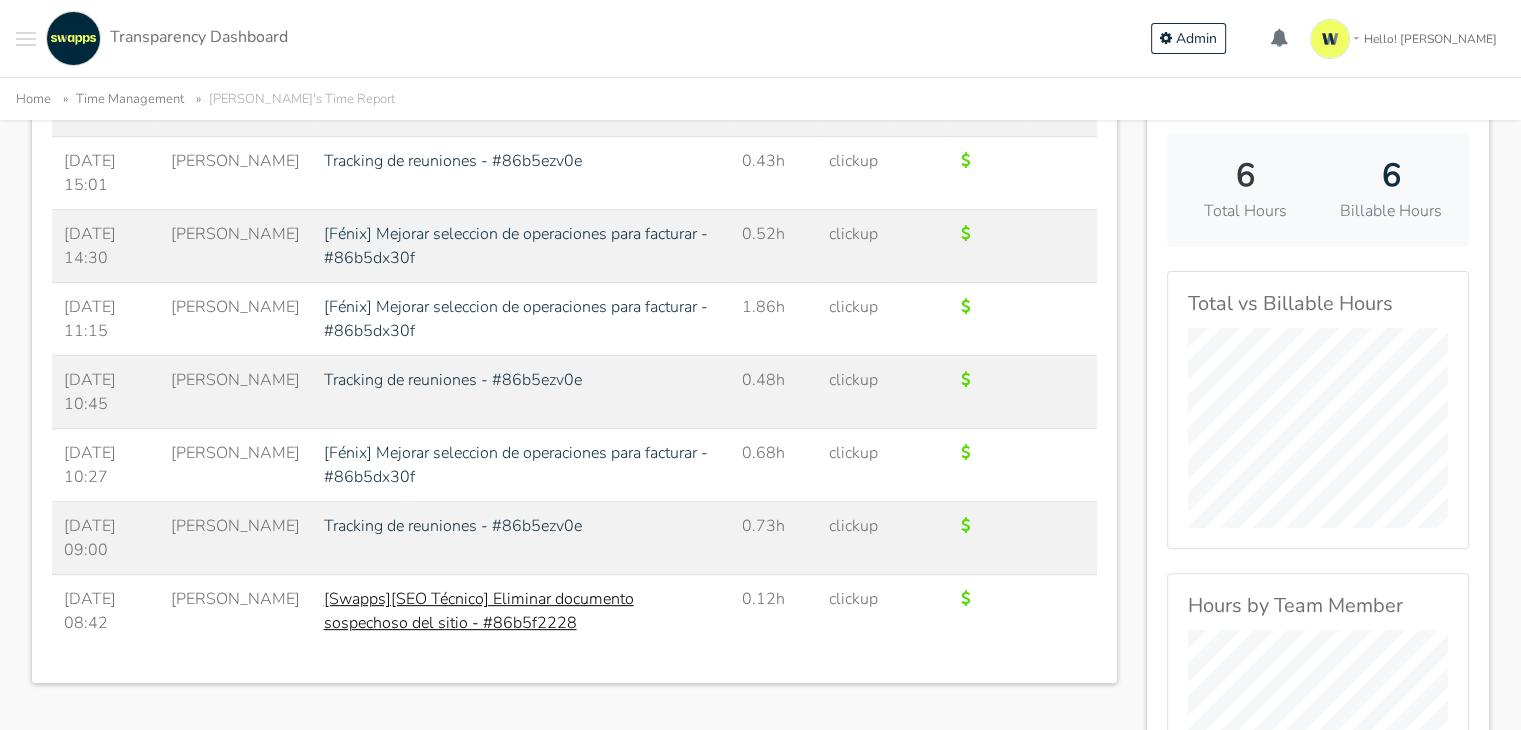 click on "[Swapps][SEO Técnico] Eliminar documento sospechoso del sitio - #86b5f2228" at bounding box center [479, 611] 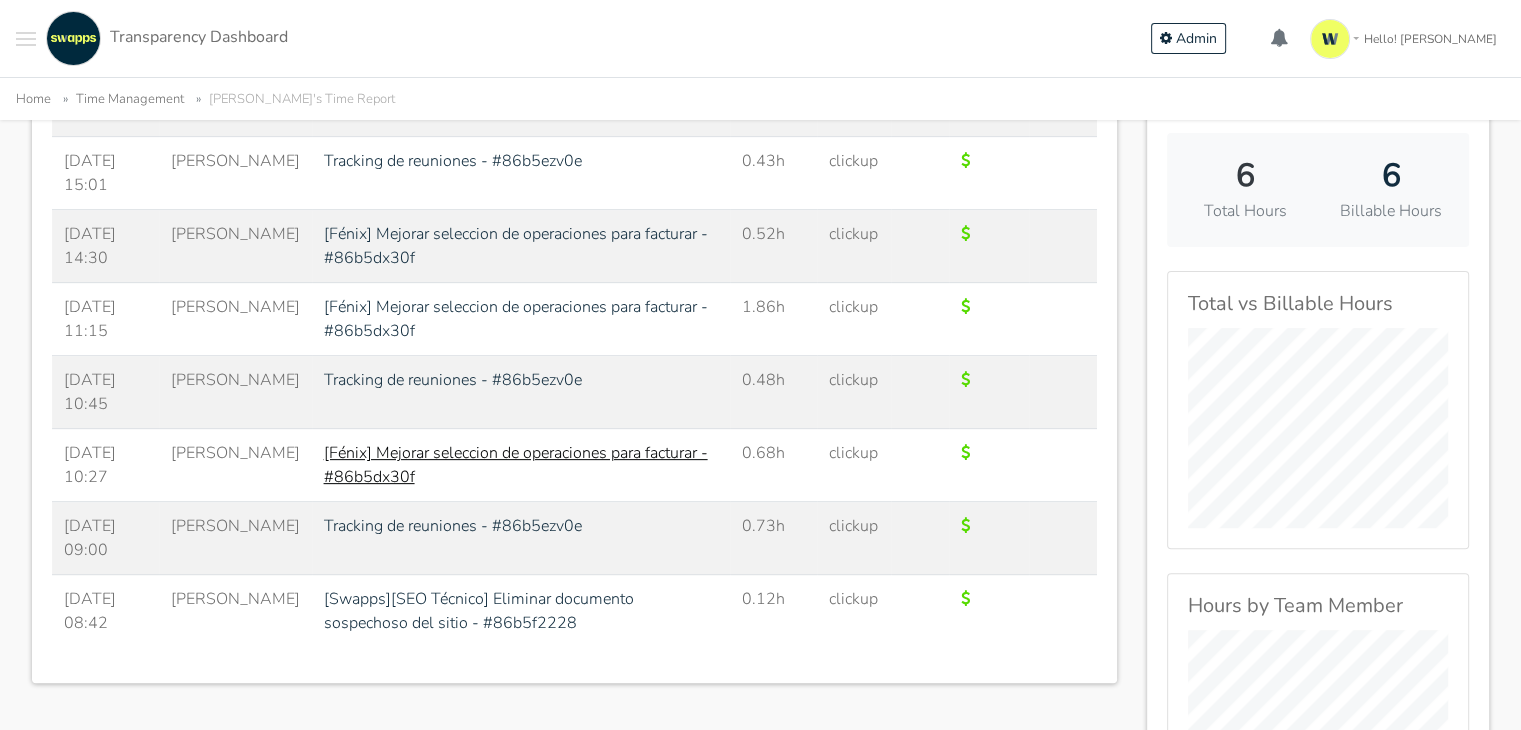 click on "[Fénix] Mejorar seleccion de operaciones para facturar - #86b5dx30f" at bounding box center [516, 465] 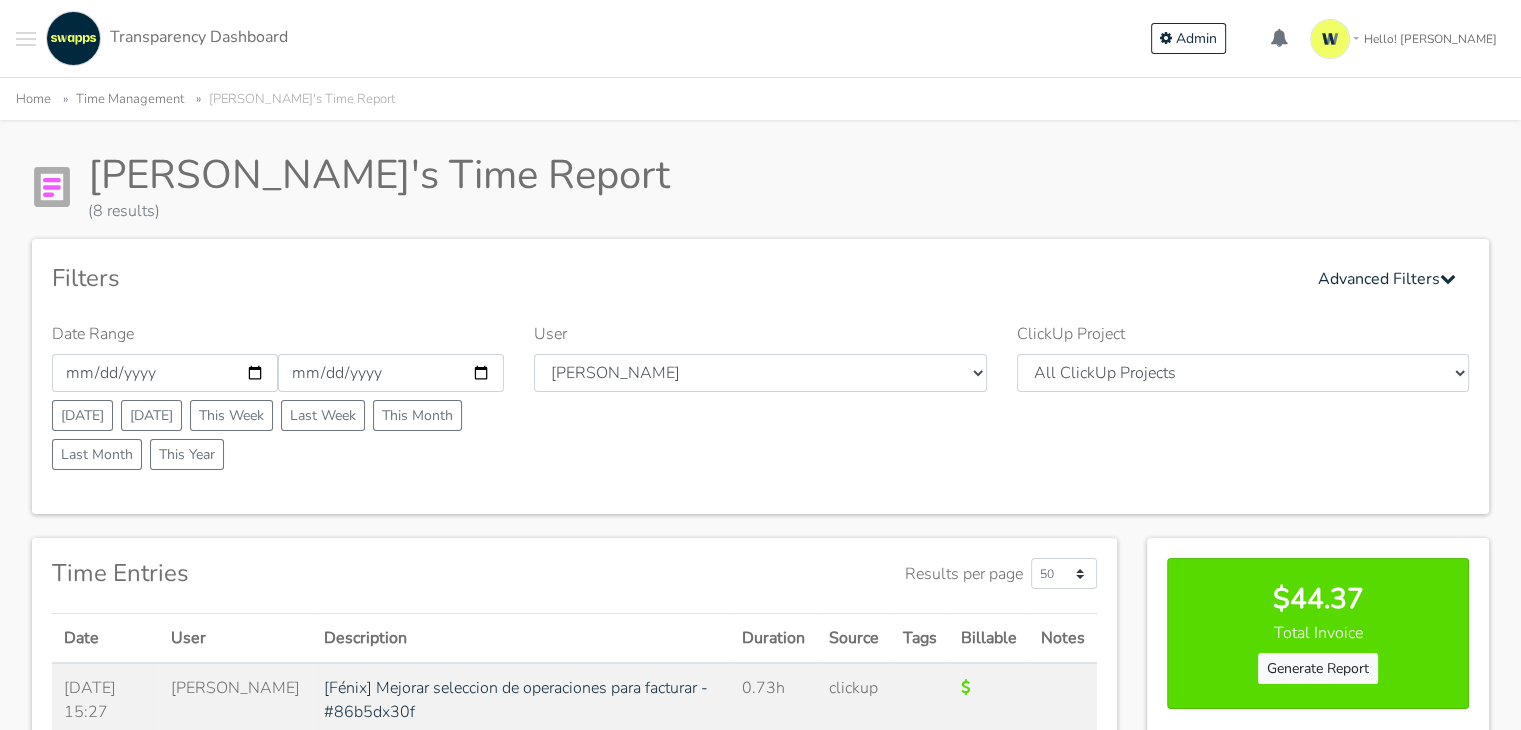 scroll, scrollTop: 300, scrollLeft: 0, axis: vertical 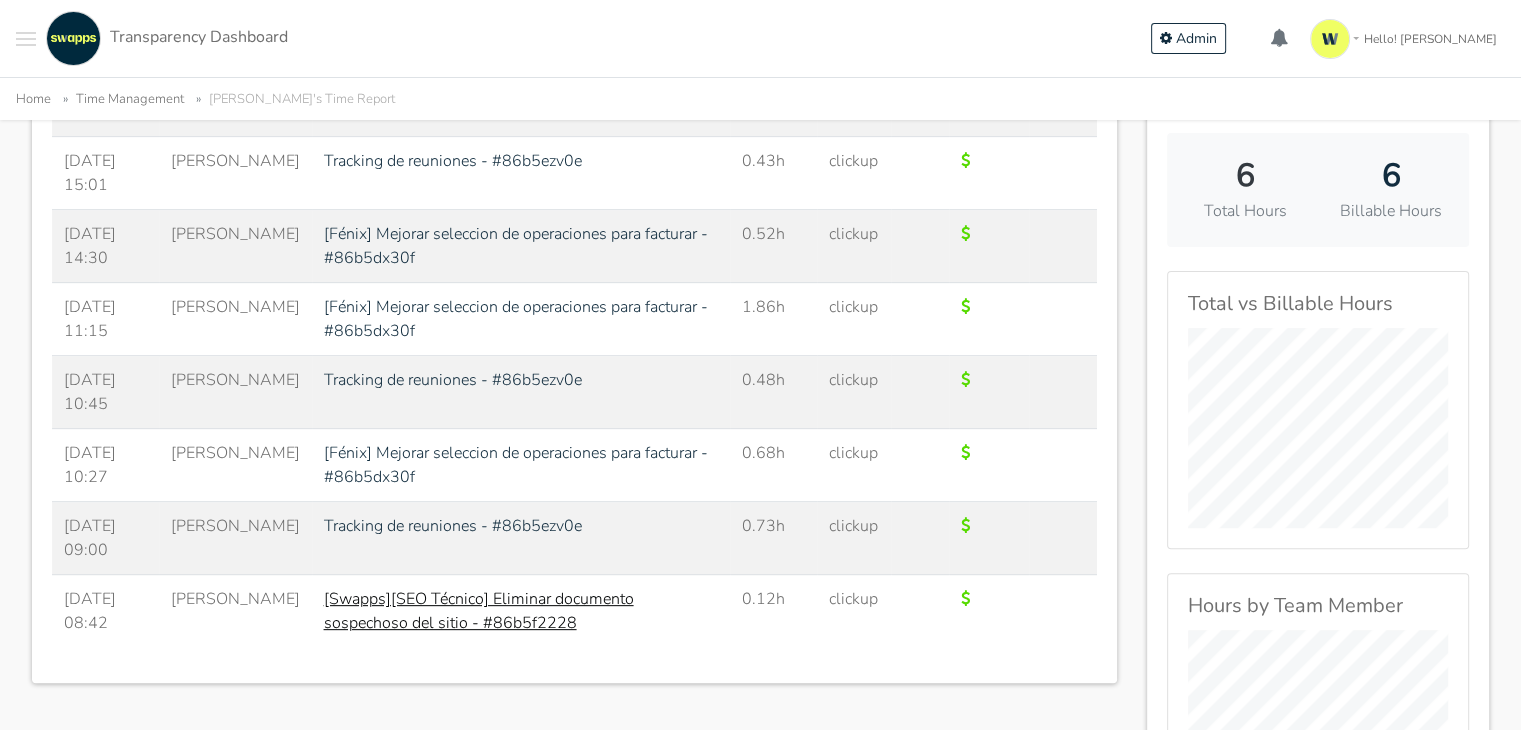 click on "[Swapps][SEO Técnico] Eliminar documento sospechoso del sitio - #86b5f2228" at bounding box center (479, 611) 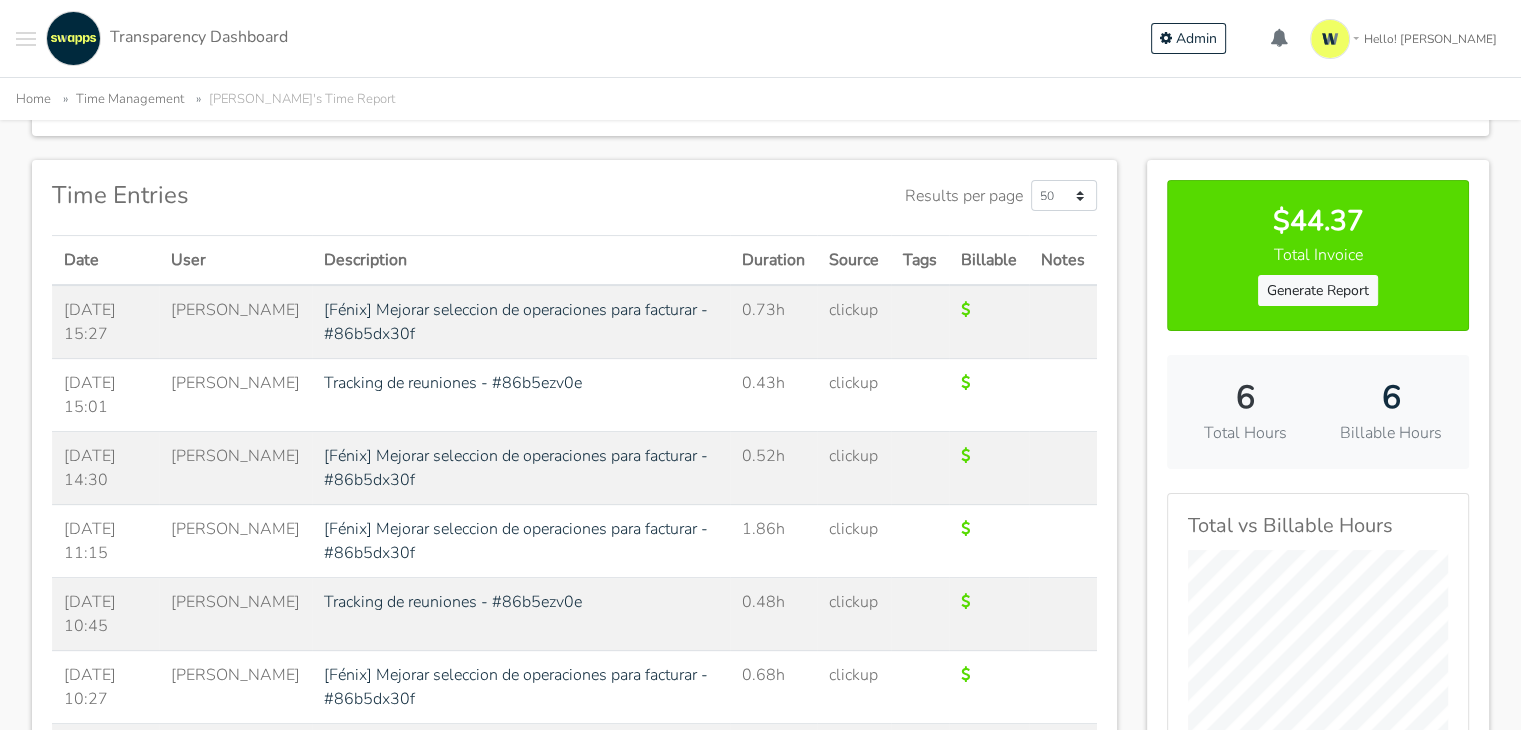scroll, scrollTop: 500, scrollLeft: 0, axis: vertical 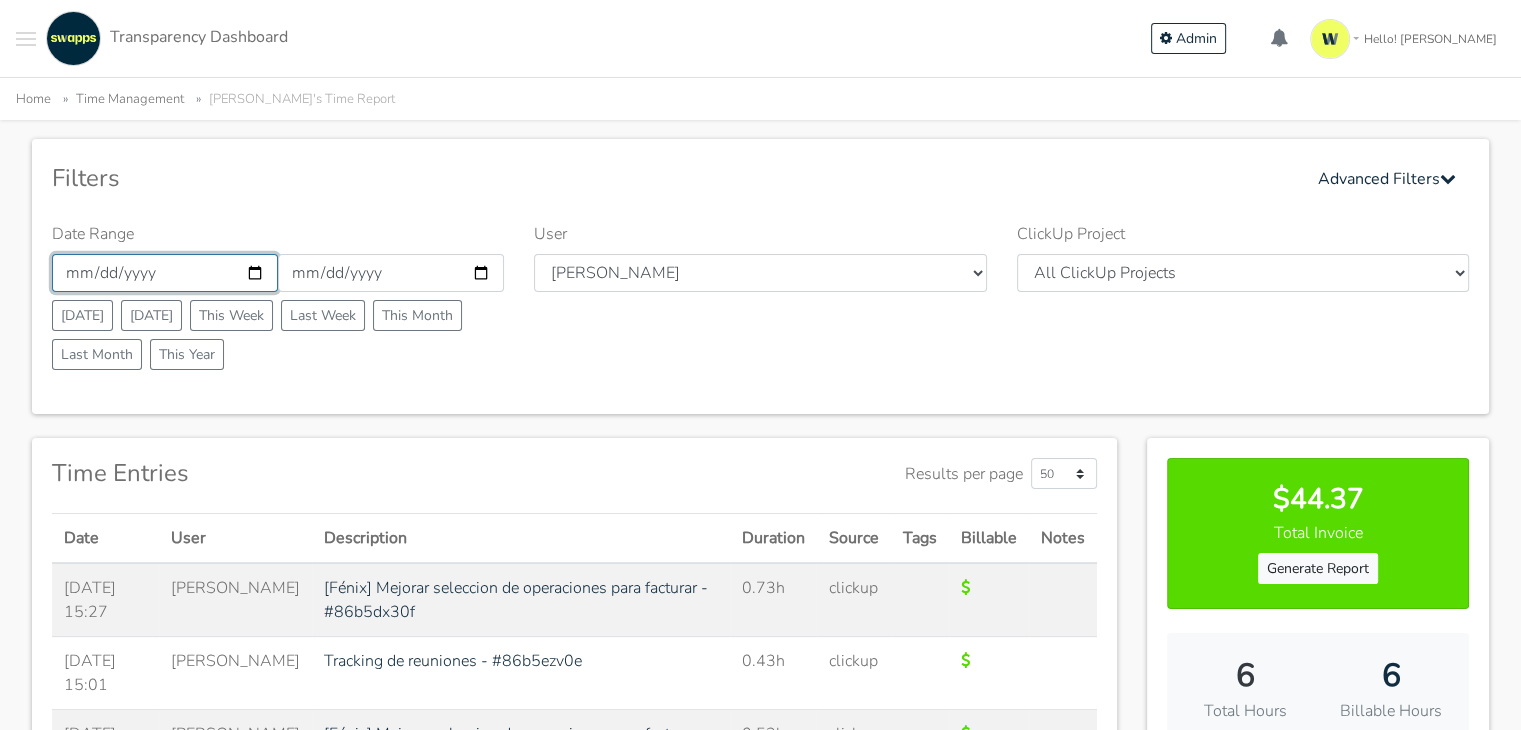 click on "2025-06-25" at bounding box center (165, 273) 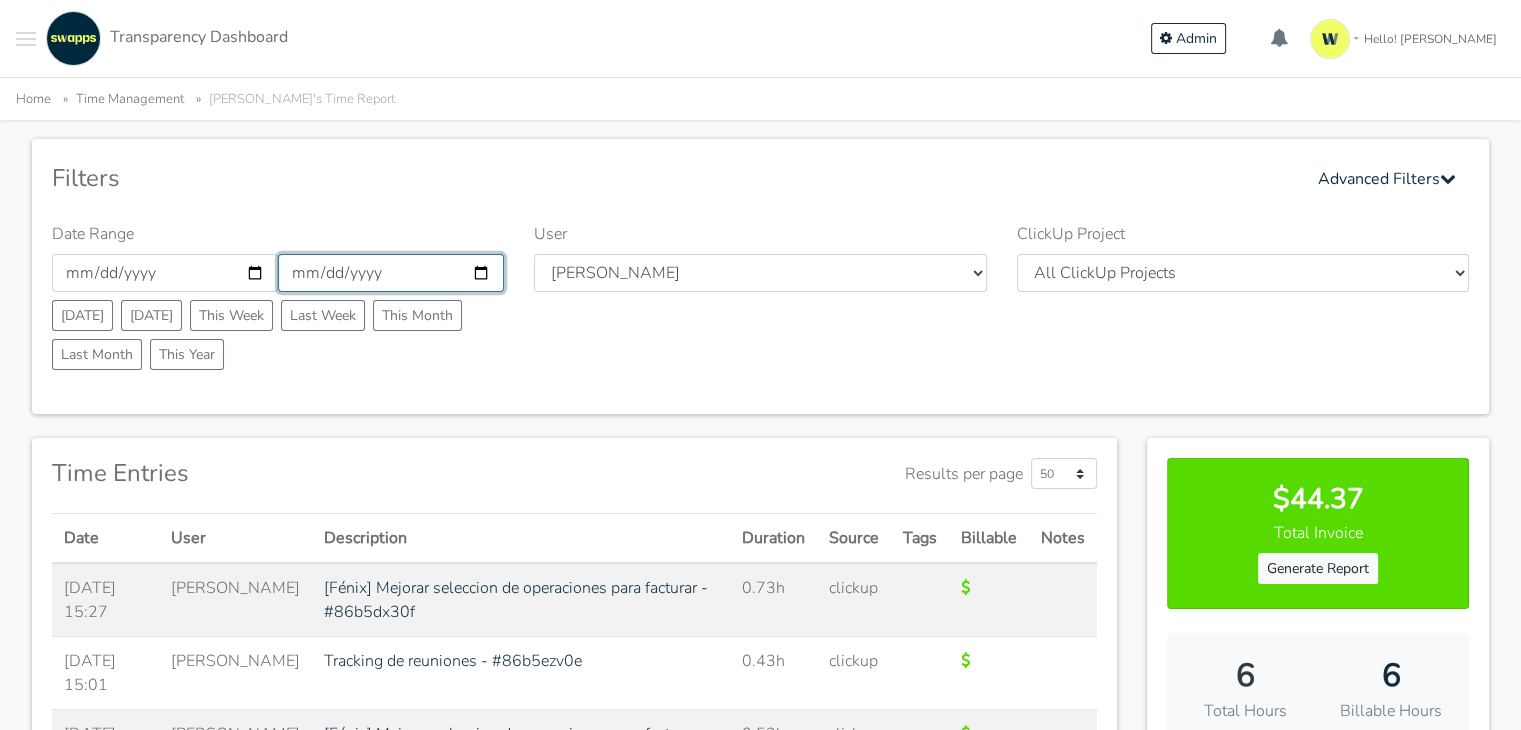click on "2025-06-25" at bounding box center [391, 273] 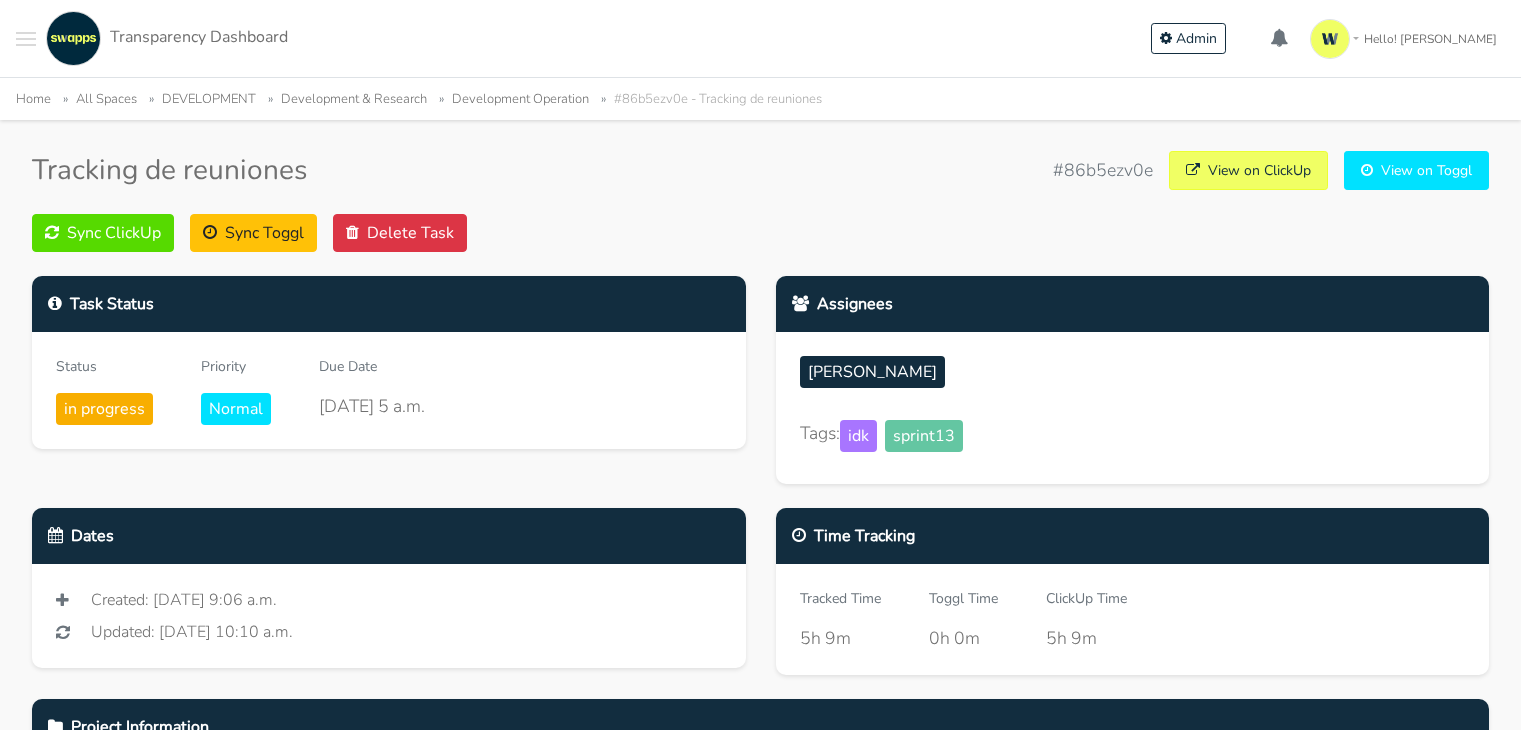 scroll, scrollTop: 0, scrollLeft: 0, axis: both 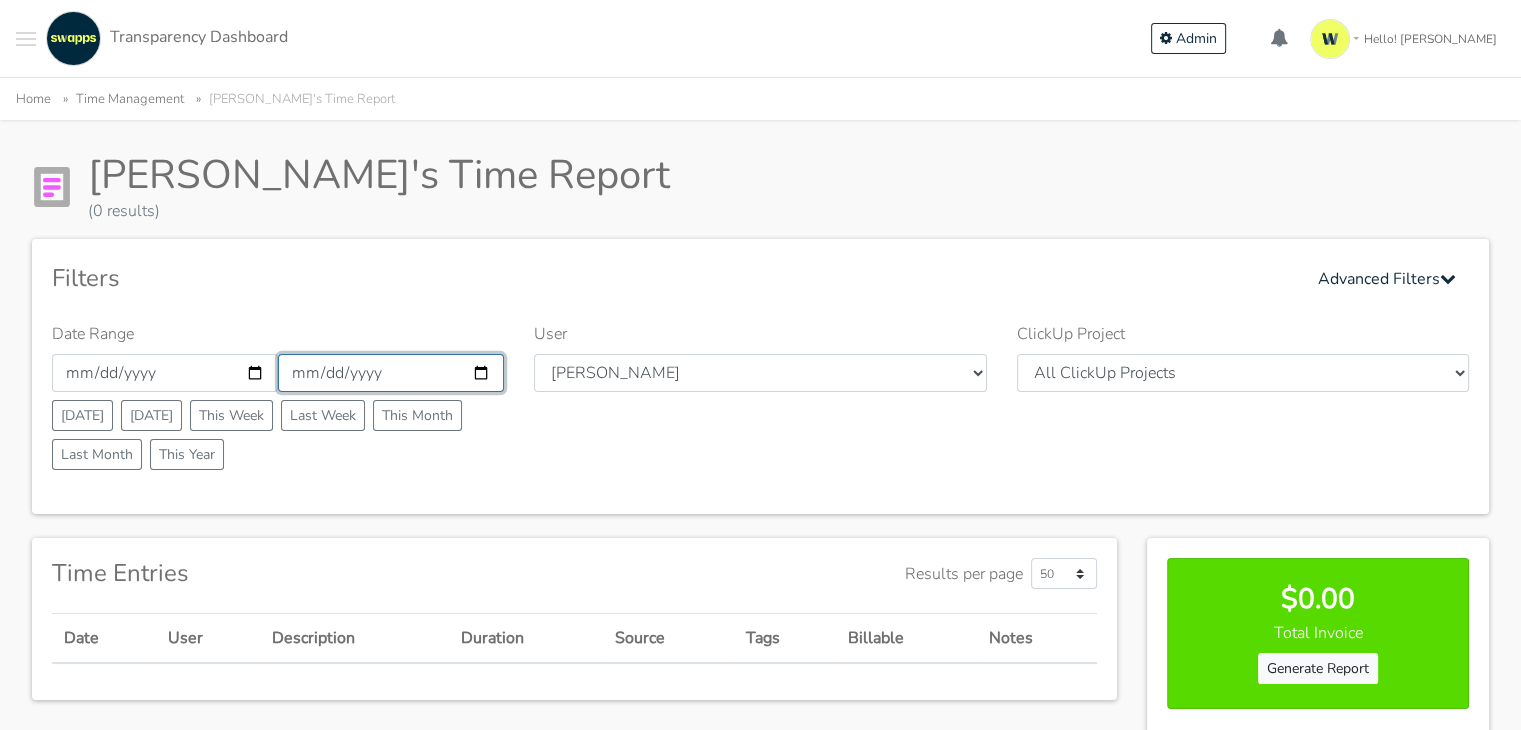 click on "2025-06-25" at bounding box center [391, 373] 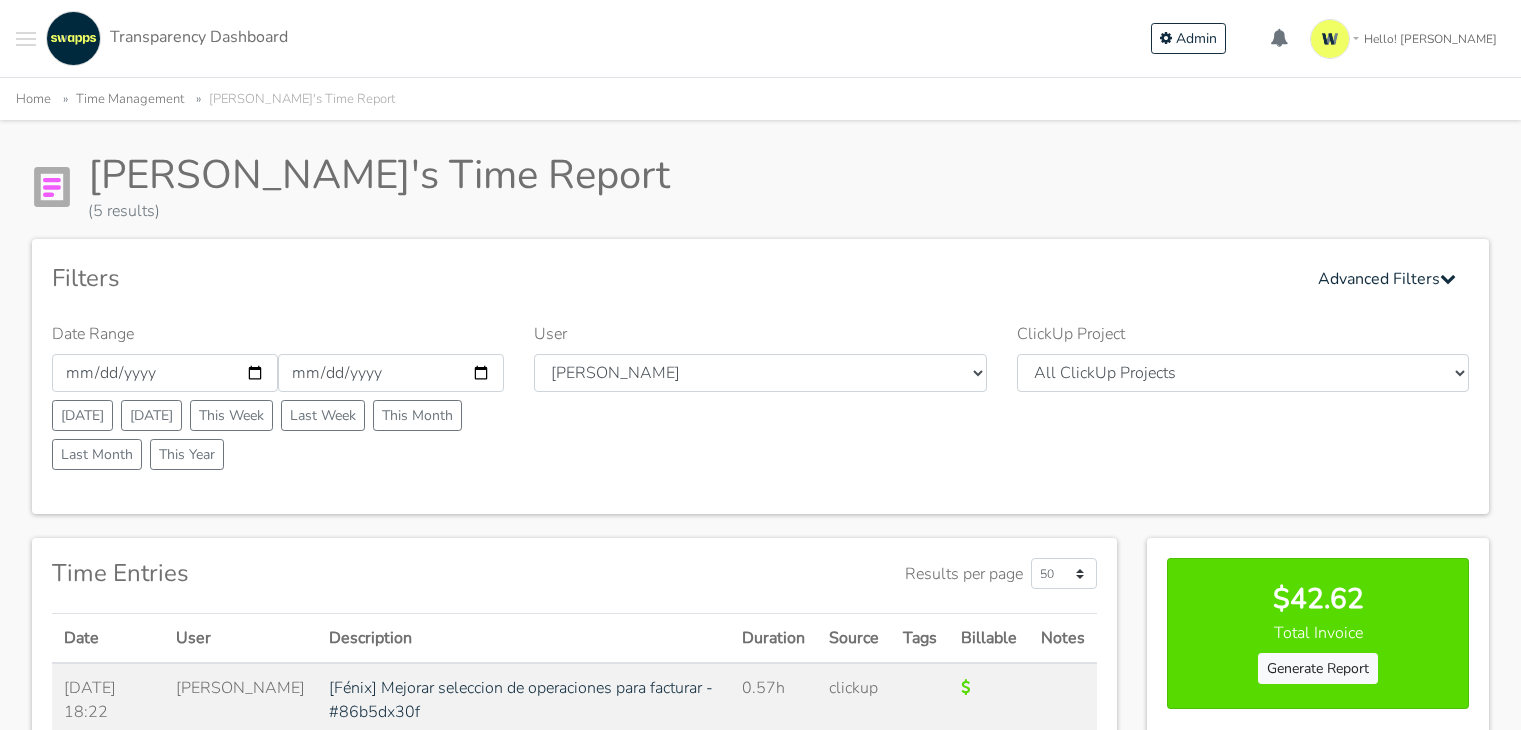 scroll, scrollTop: 0, scrollLeft: 0, axis: both 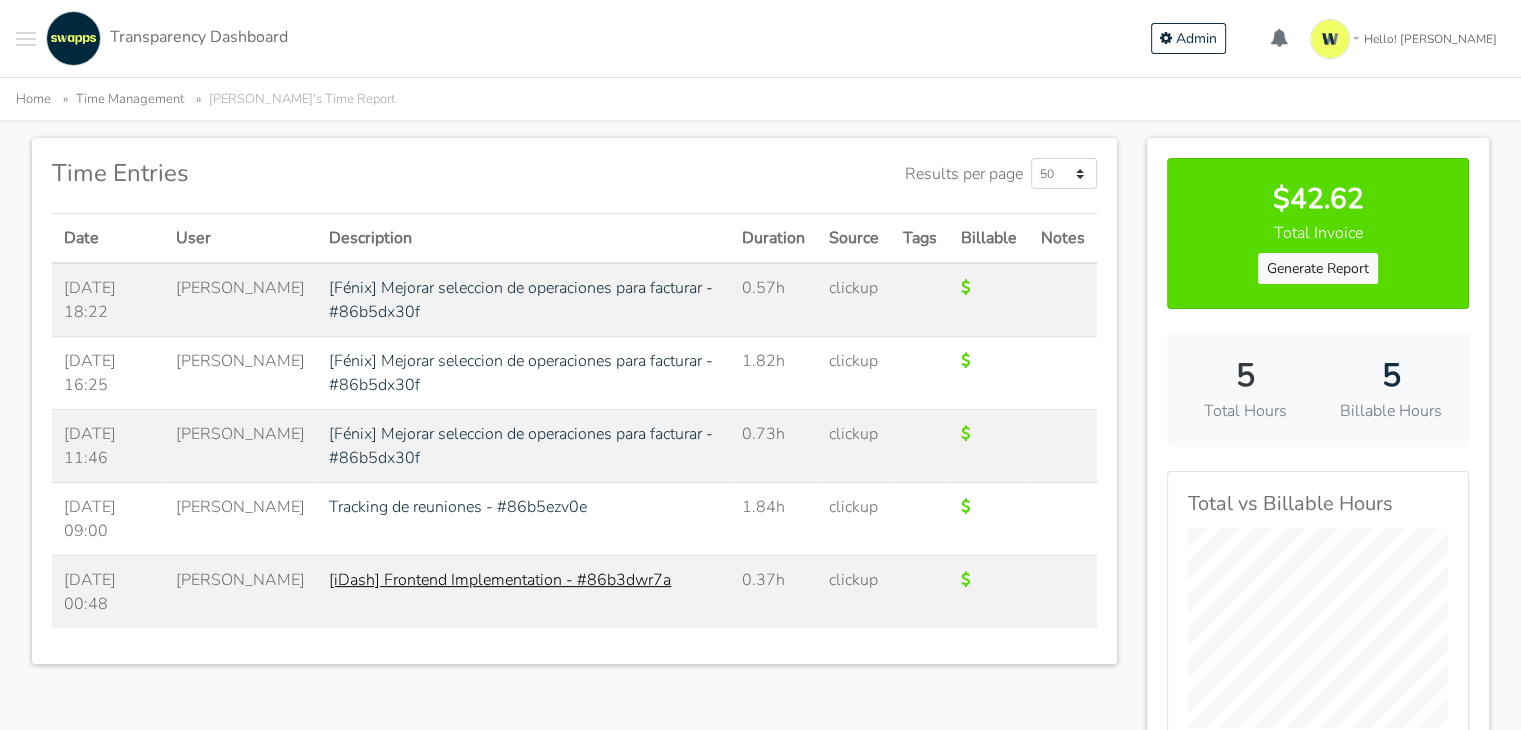 click on "[iDash] Frontend Implementation - #86b3dwr7a" at bounding box center [500, 580] 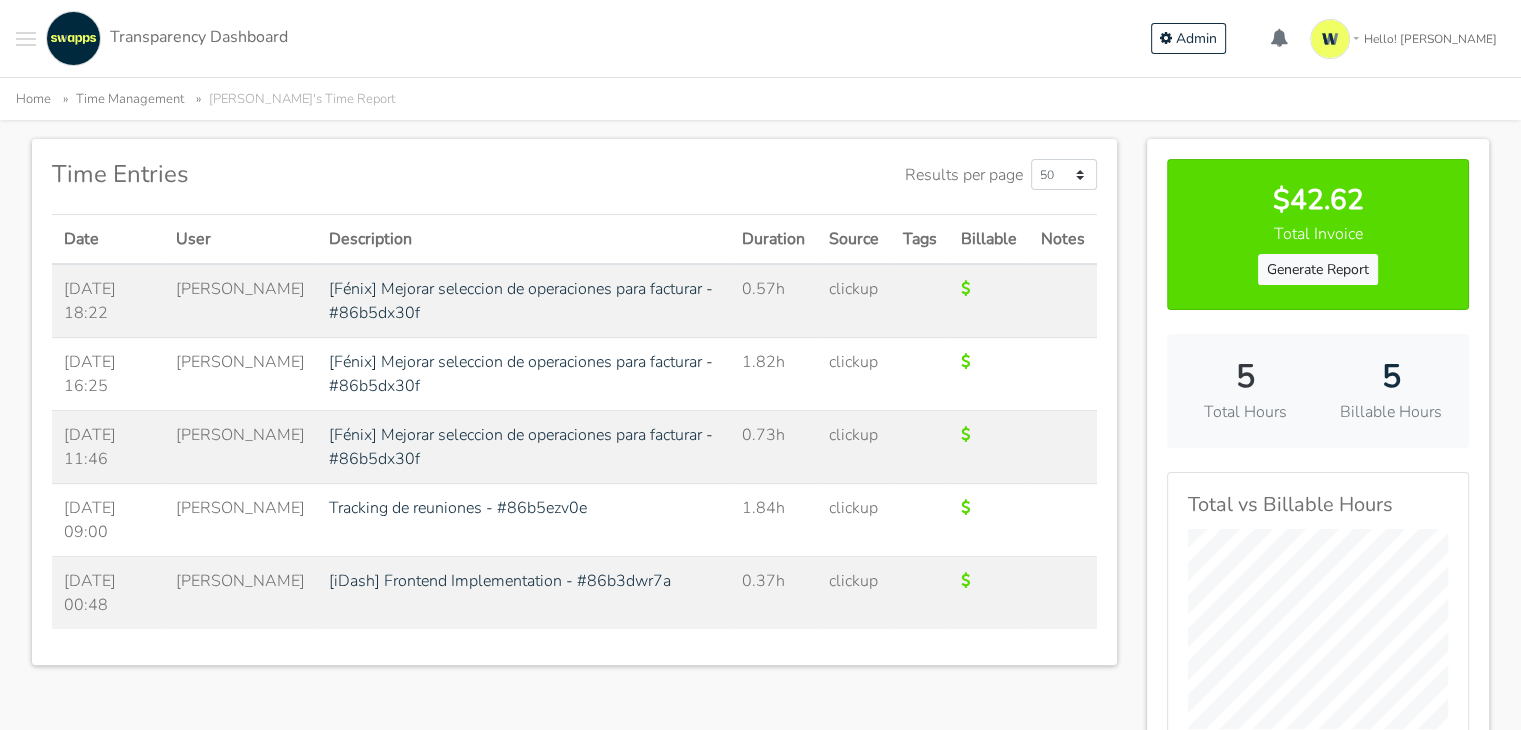 scroll, scrollTop: 400, scrollLeft: 0, axis: vertical 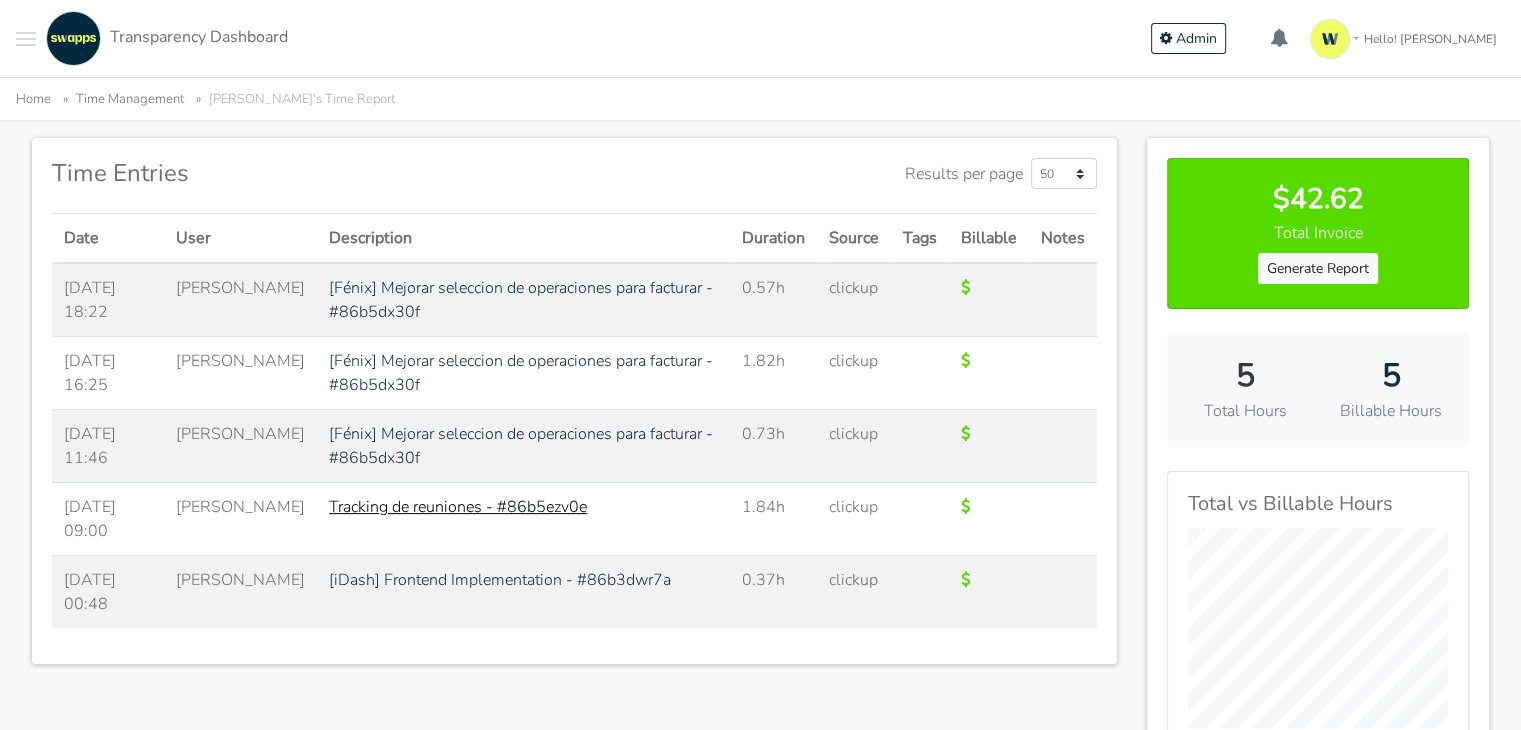 click on "Tracking de reuniones - #86b5ezv0e" at bounding box center [458, 507] 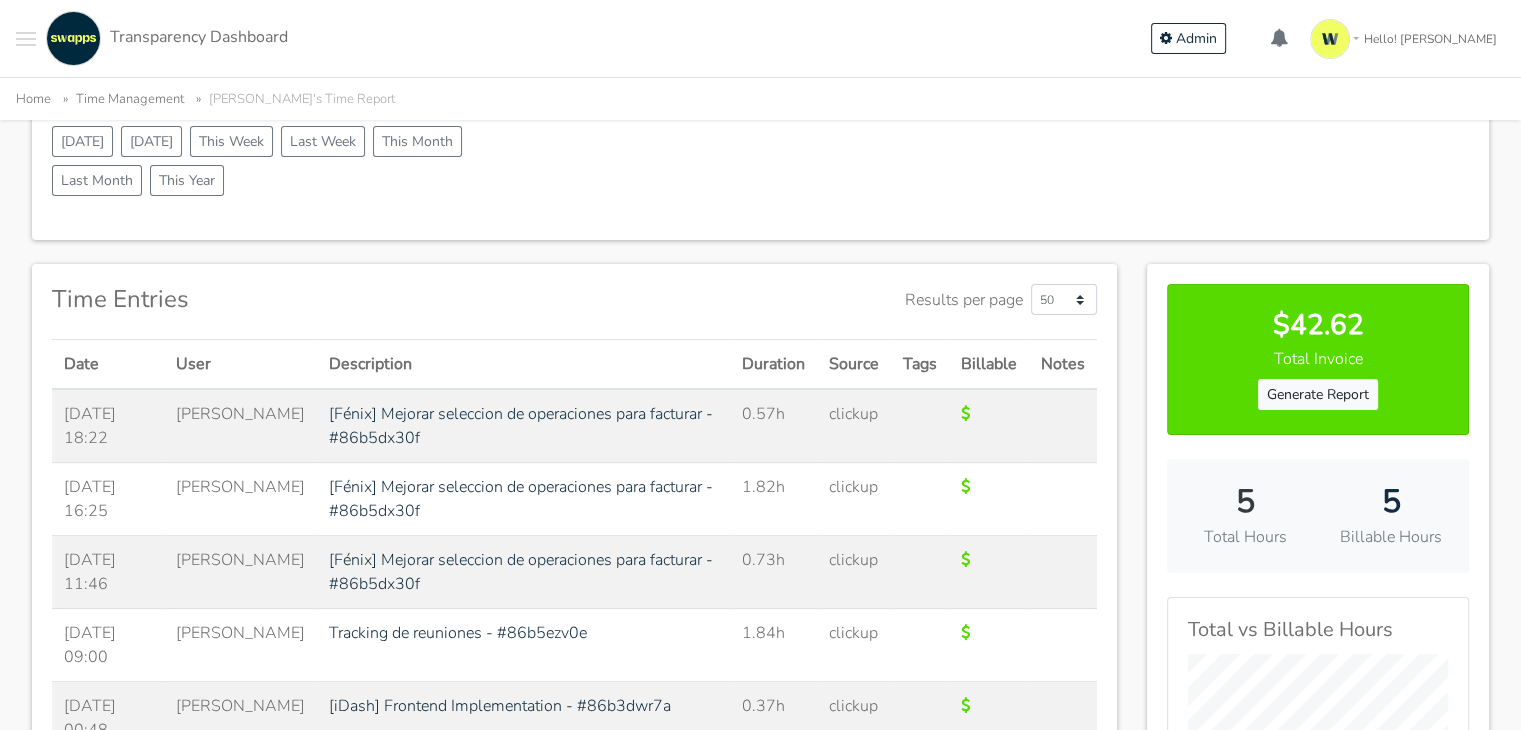 scroll, scrollTop: 300, scrollLeft: 0, axis: vertical 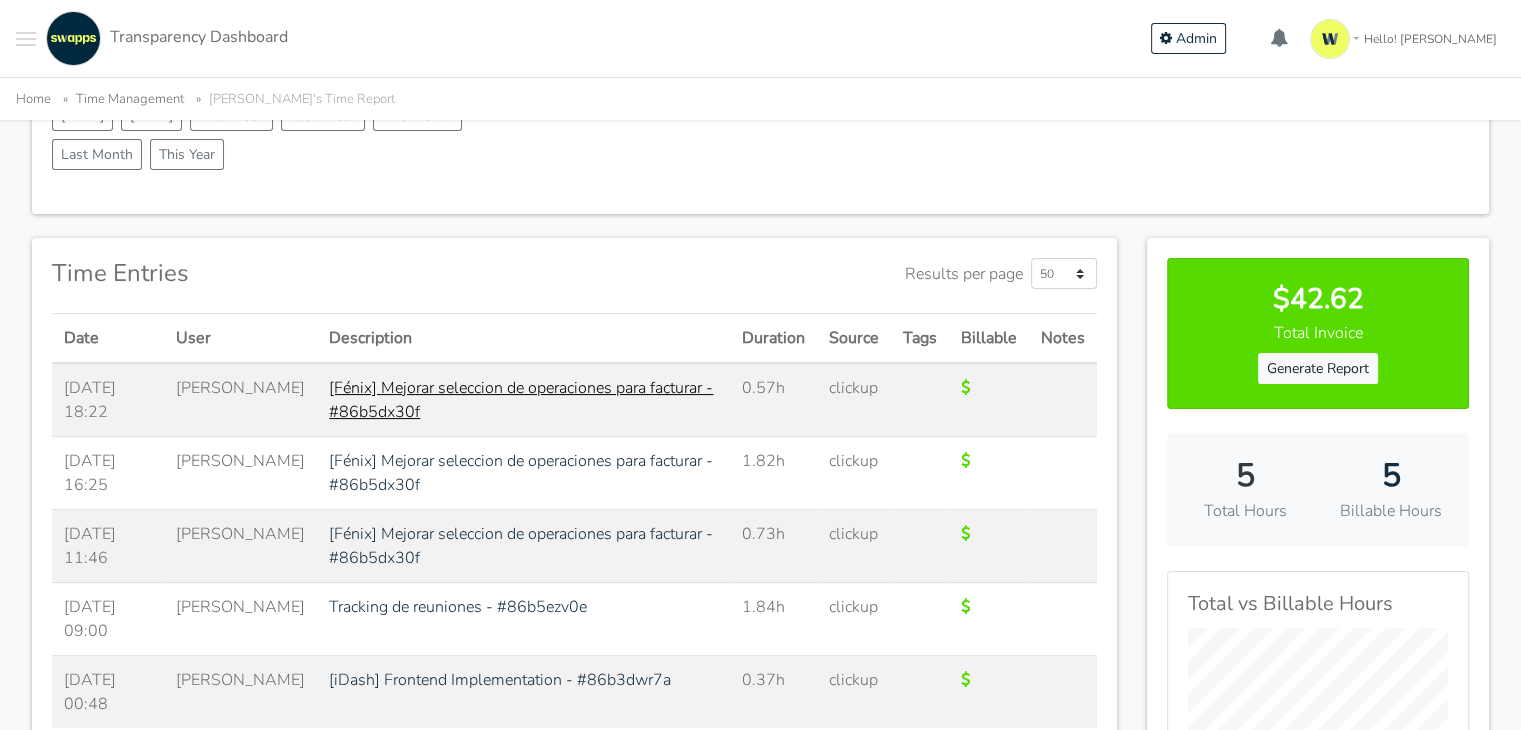 click on "[Fénix] Mejorar seleccion de operaciones para facturar - #86b5dx30f" at bounding box center (521, 400) 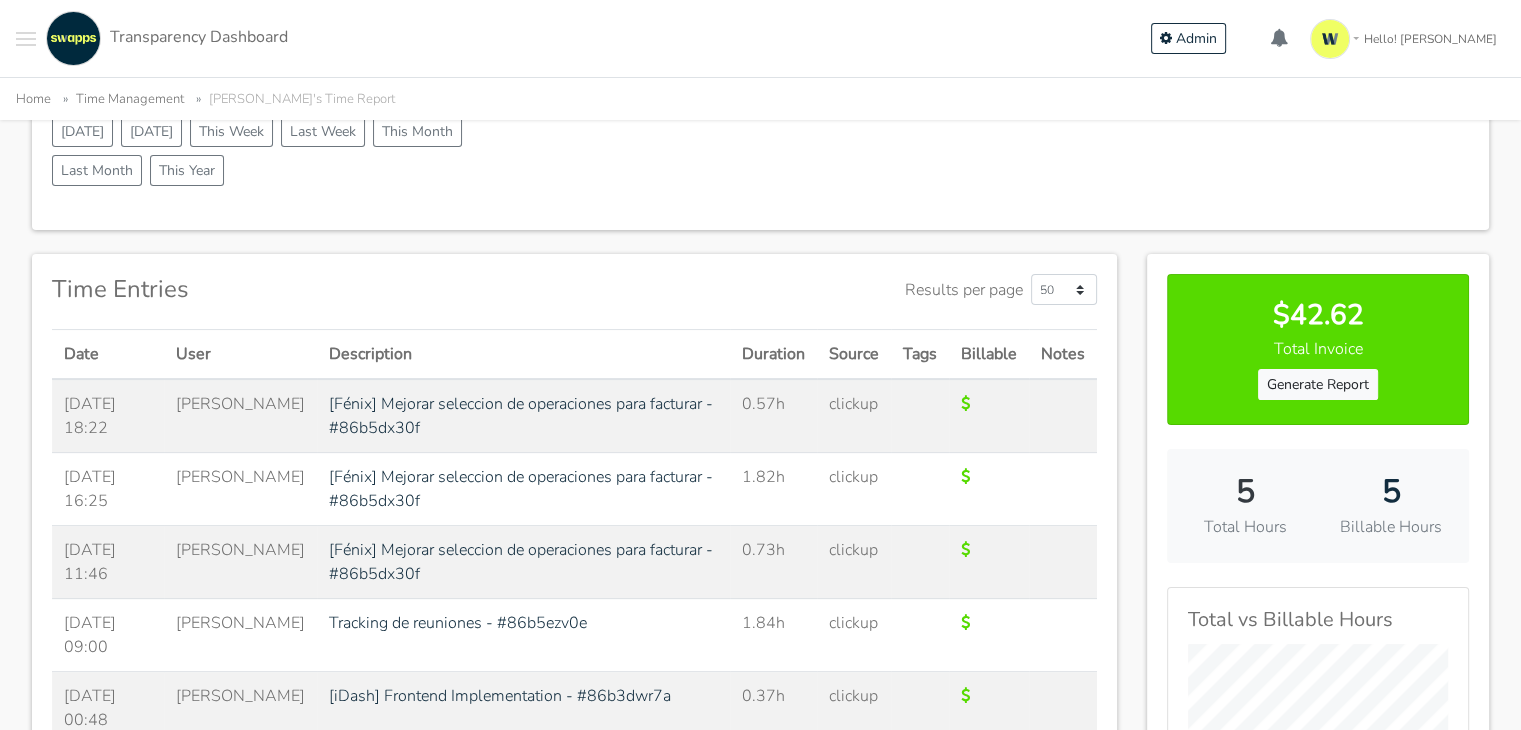 scroll, scrollTop: 200, scrollLeft: 0, axis: vertical 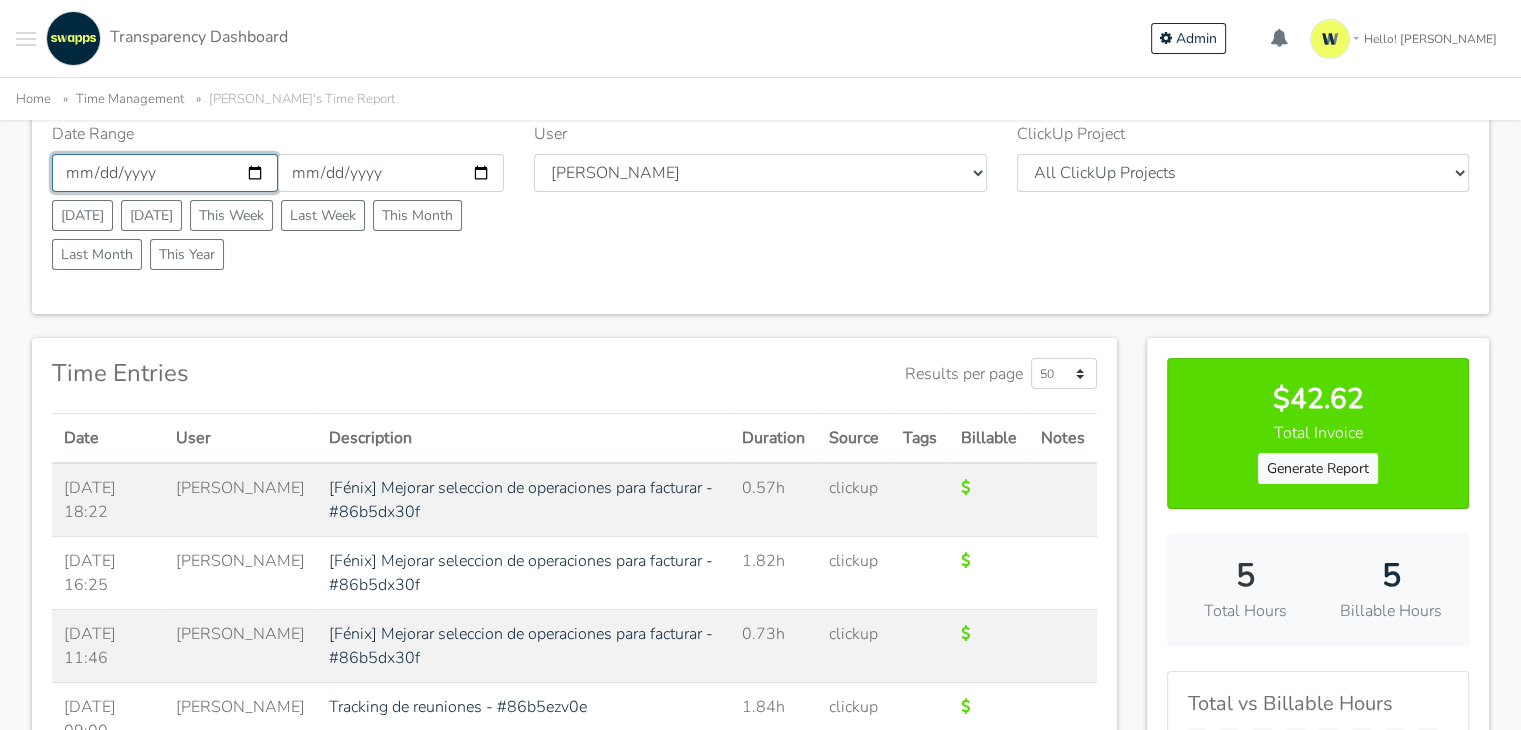 click on "[DATE]" at bounding box center (165, 173) 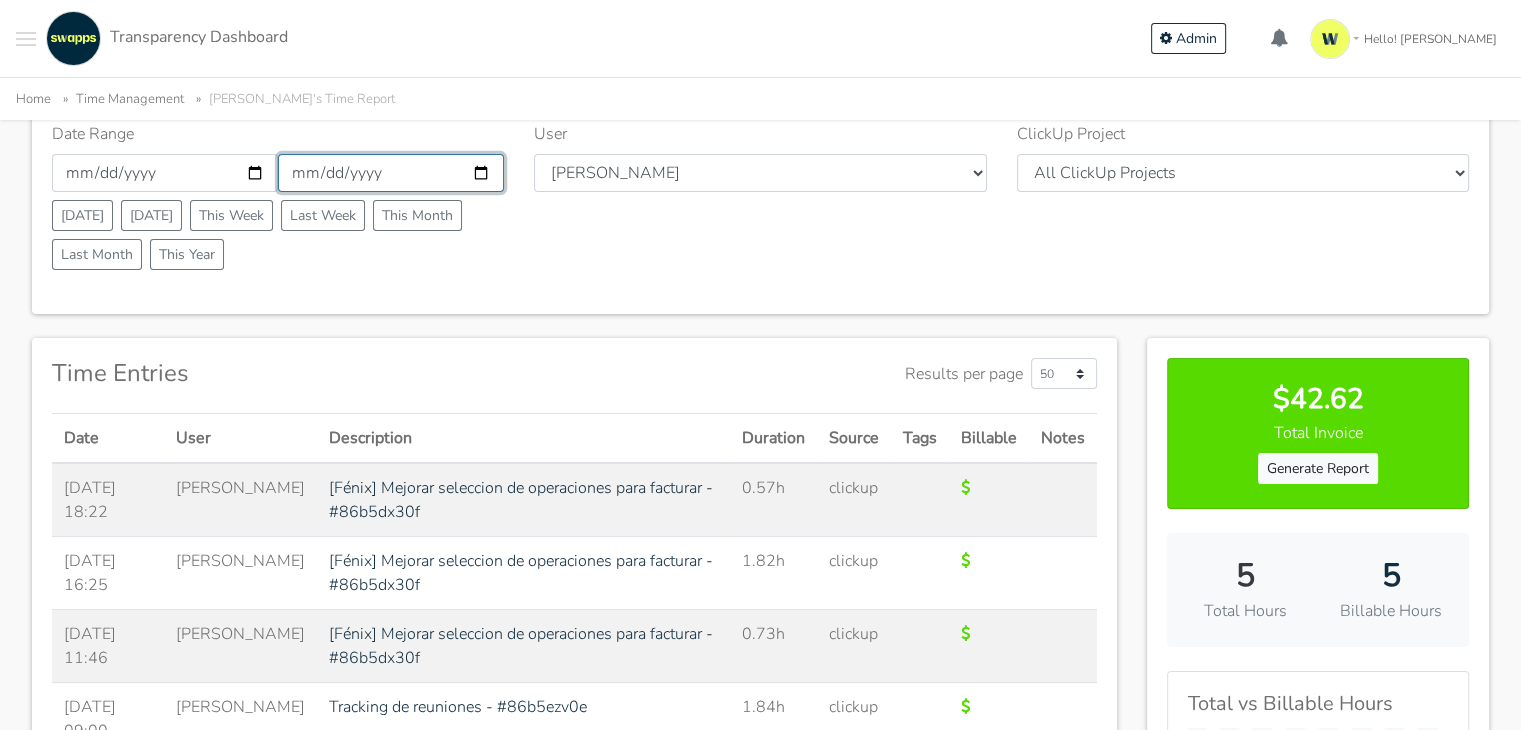 click on "2025-06-26" at bounding box center (391, 173) 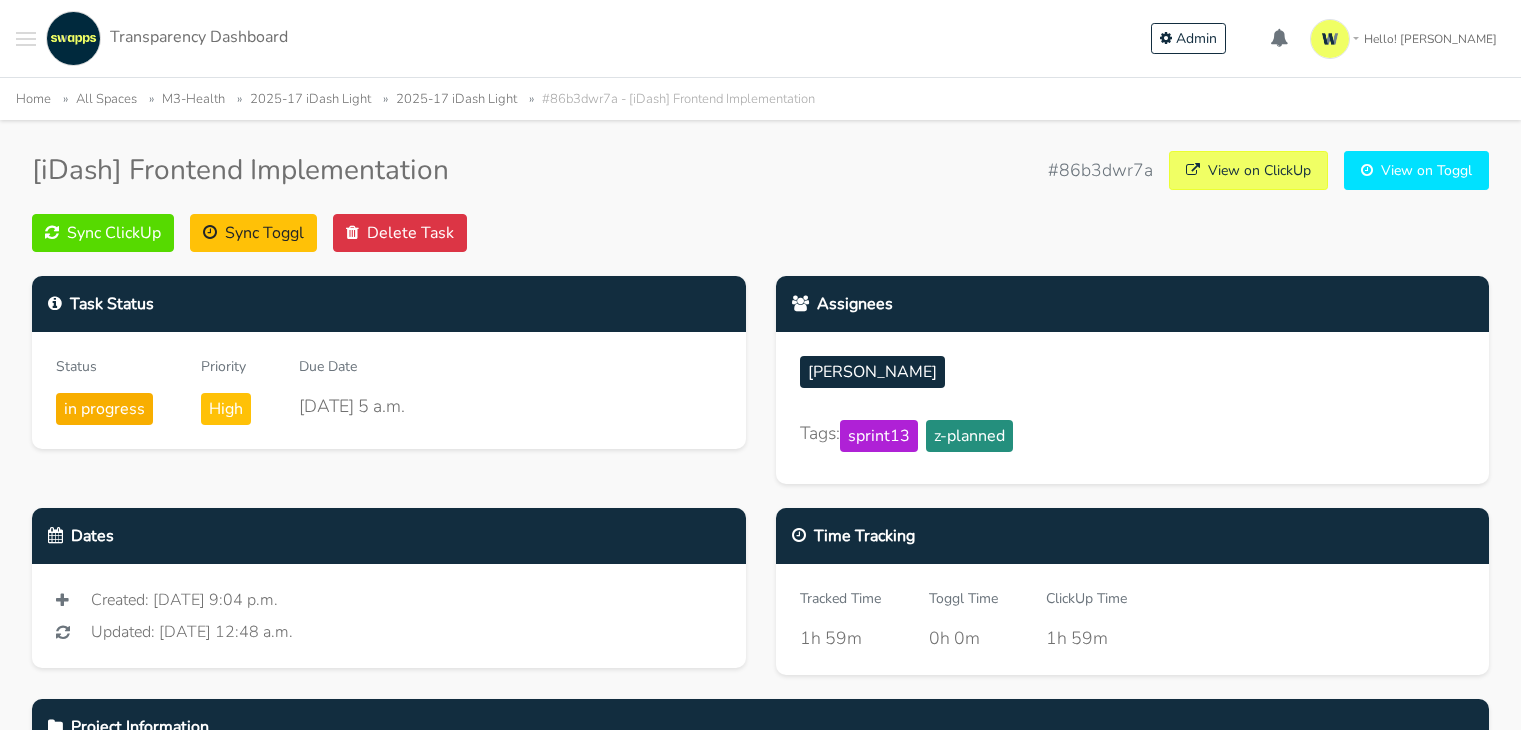 scroll, scrollTop: 0, scrollLeft: 0, axis: both 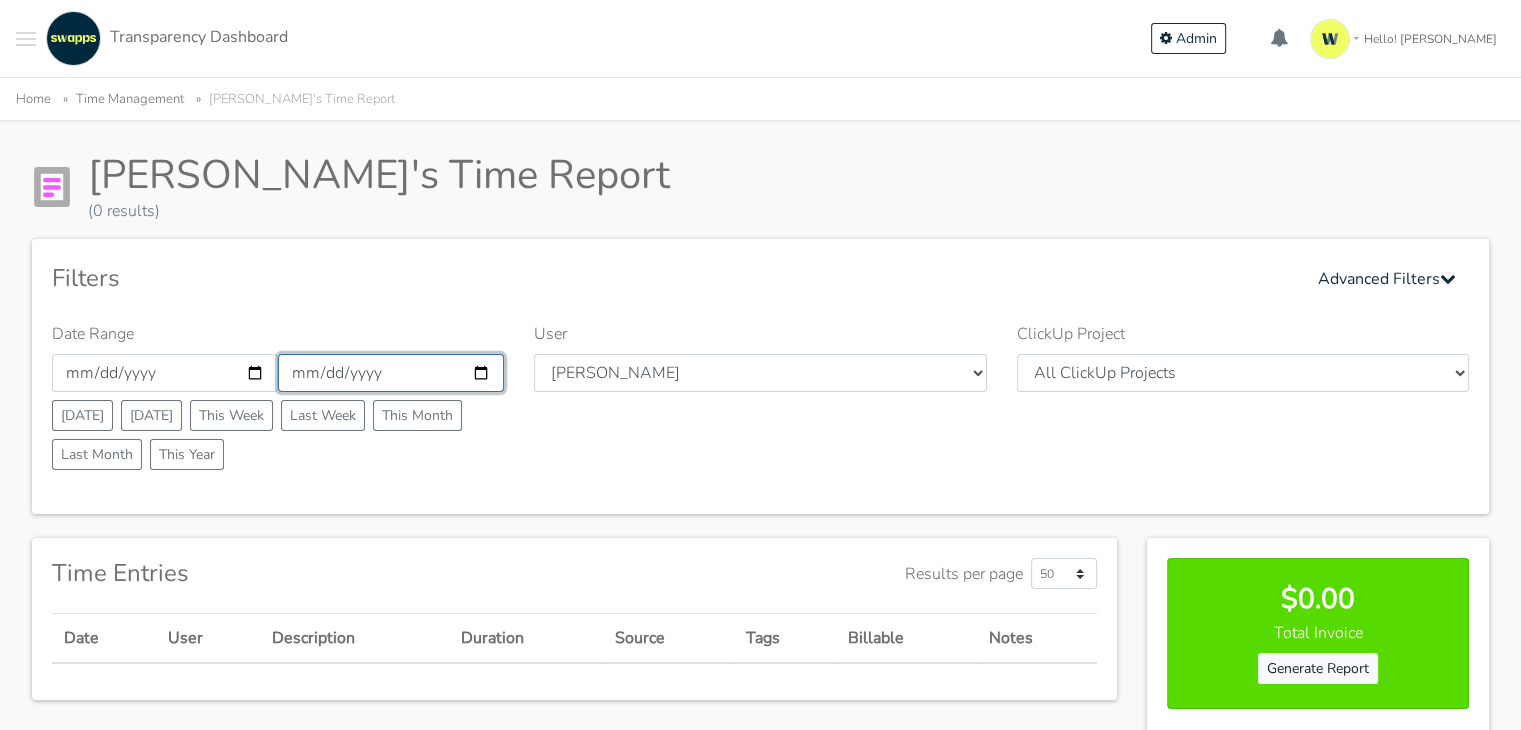 click on "2025-06-26" at bounding box center (391, 373) 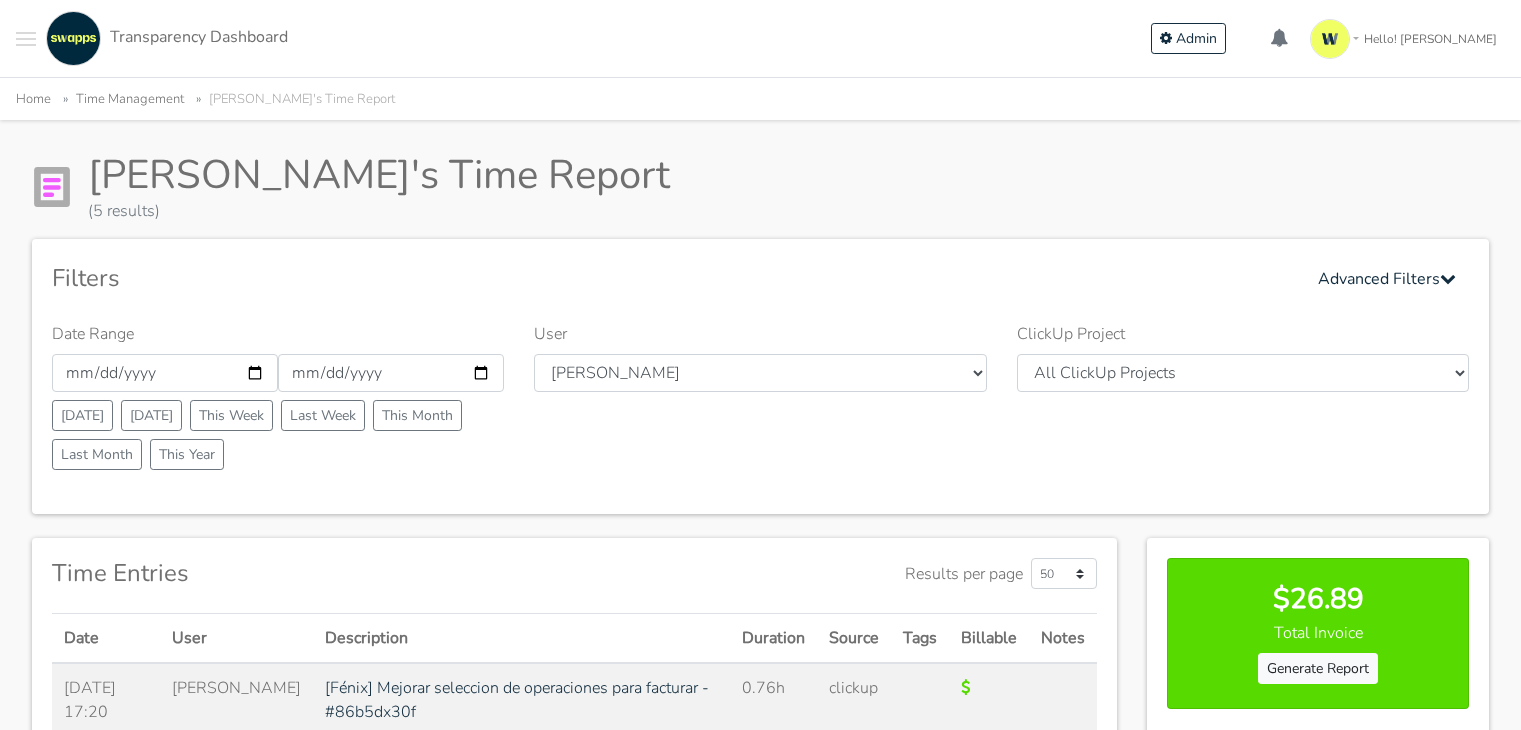 scroll, scrollTop: 0, scrollLeft: 0, axis: both 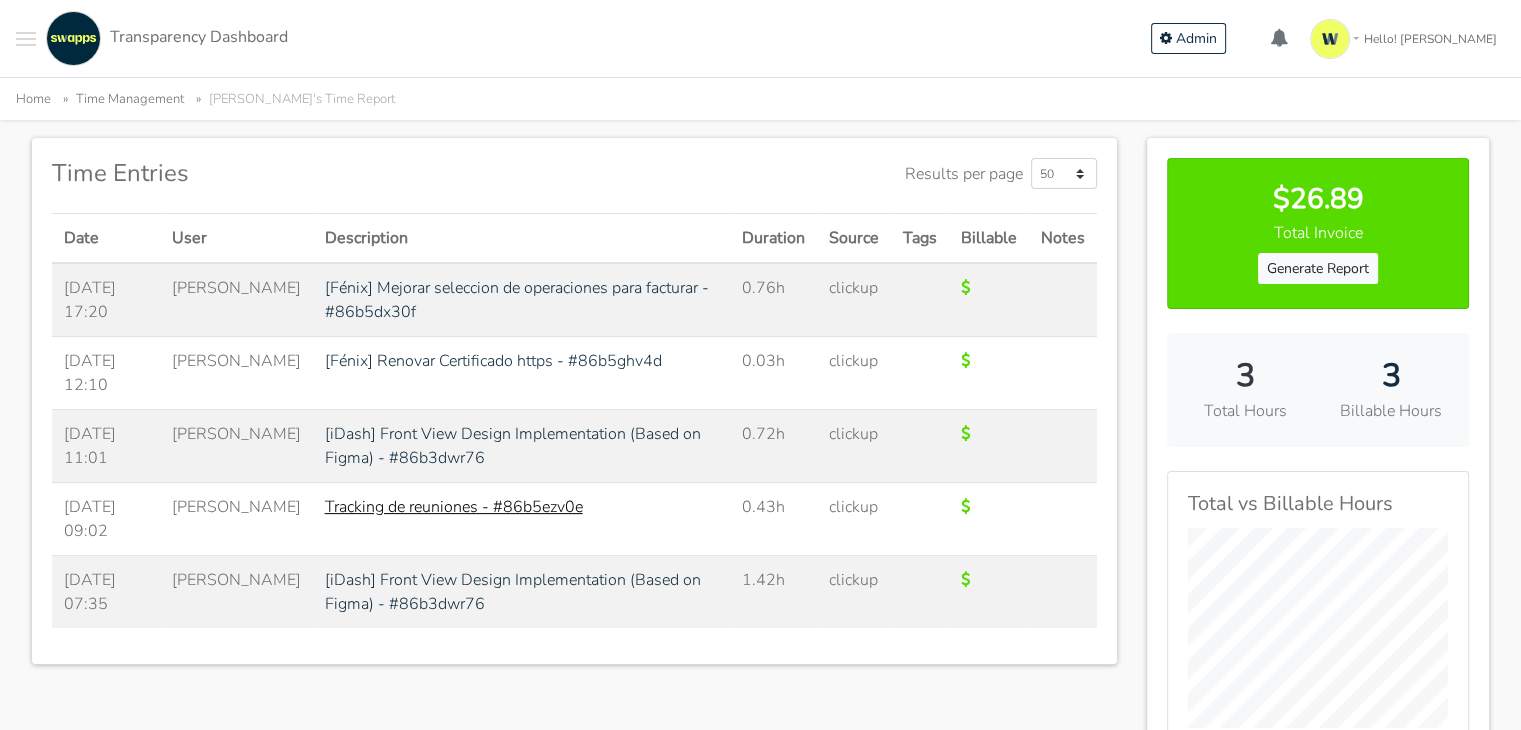 click on "Tracking de reuniones - #86b5ezv0e" at bounding box center (454, 507) 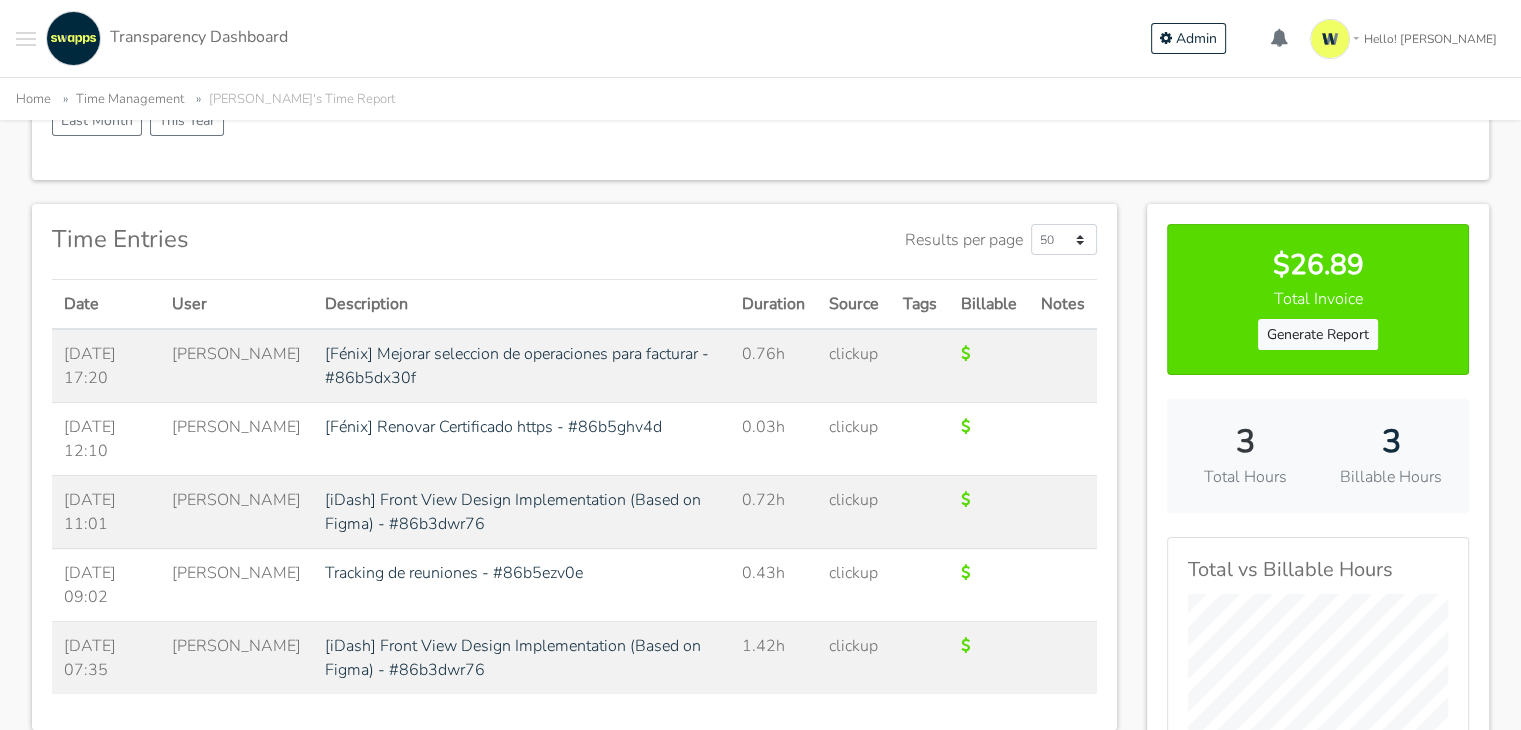 scroll, scrollTop: 300, scrollLeft: 0, axis: vertical 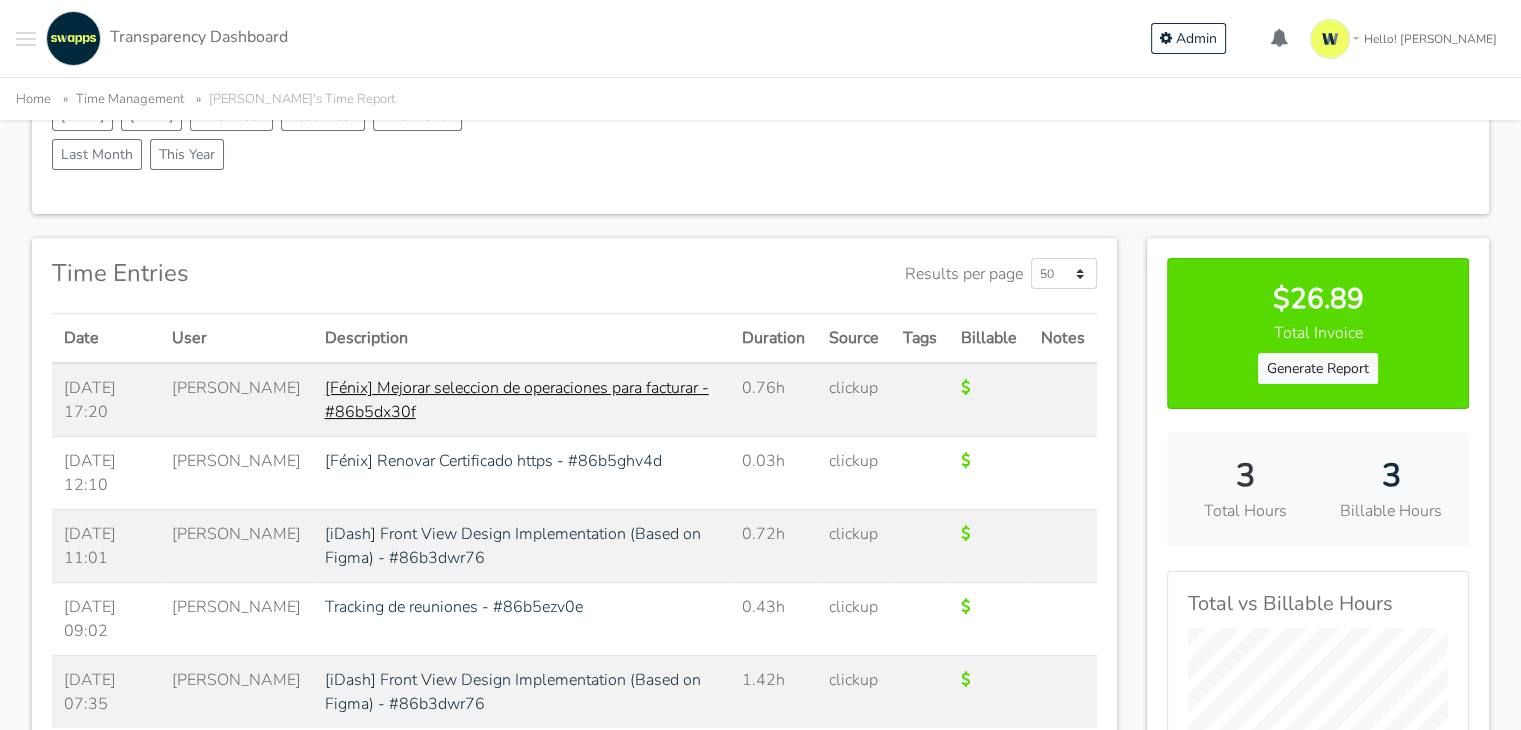 click on "[Fénix] Mejorar seleccion de operaciones para facturar - #86b5dx30f" at bounding box center [517, 400] 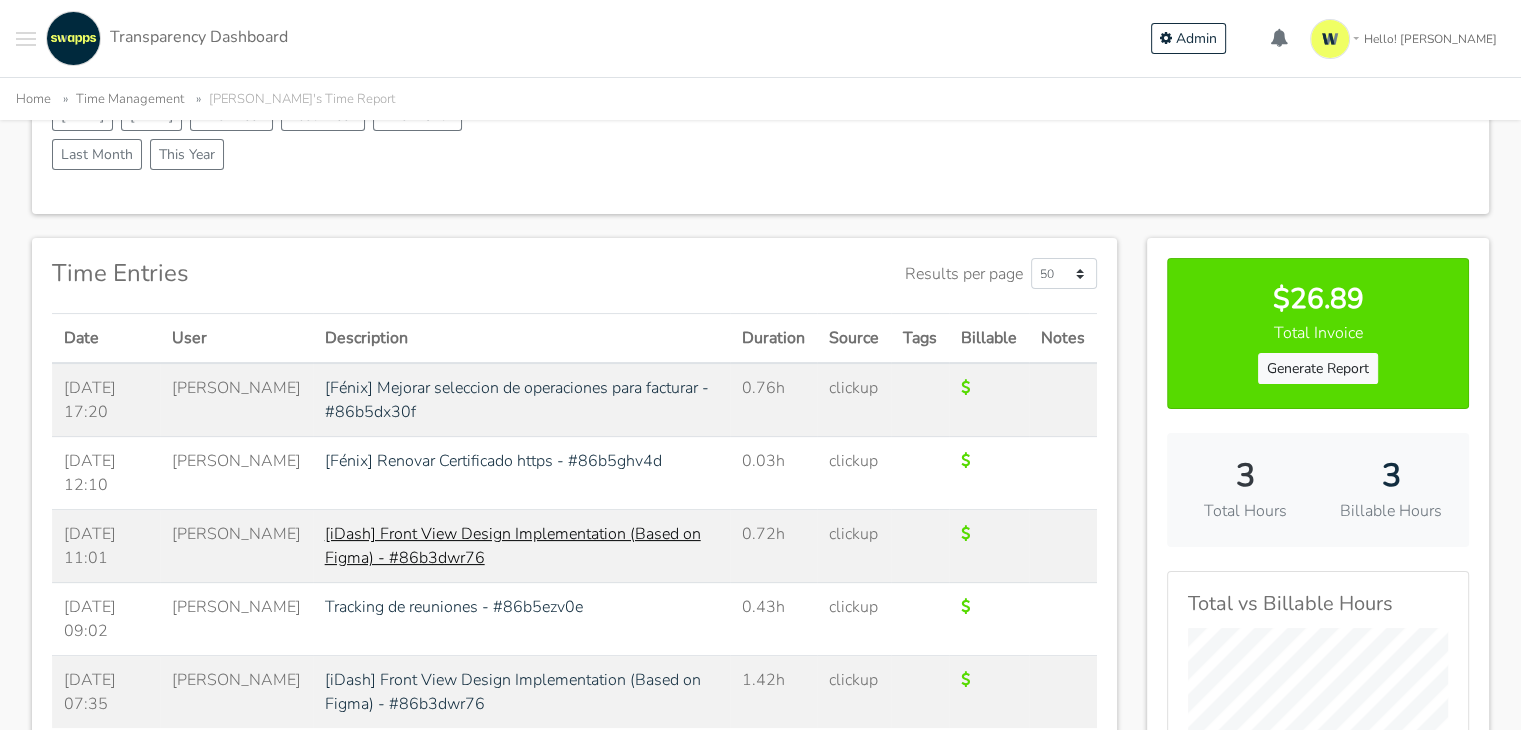 click on "[iDash] Front View Design Implementation (Based on Figma) - #86b3dwr76" at bounding box center [513, 546] 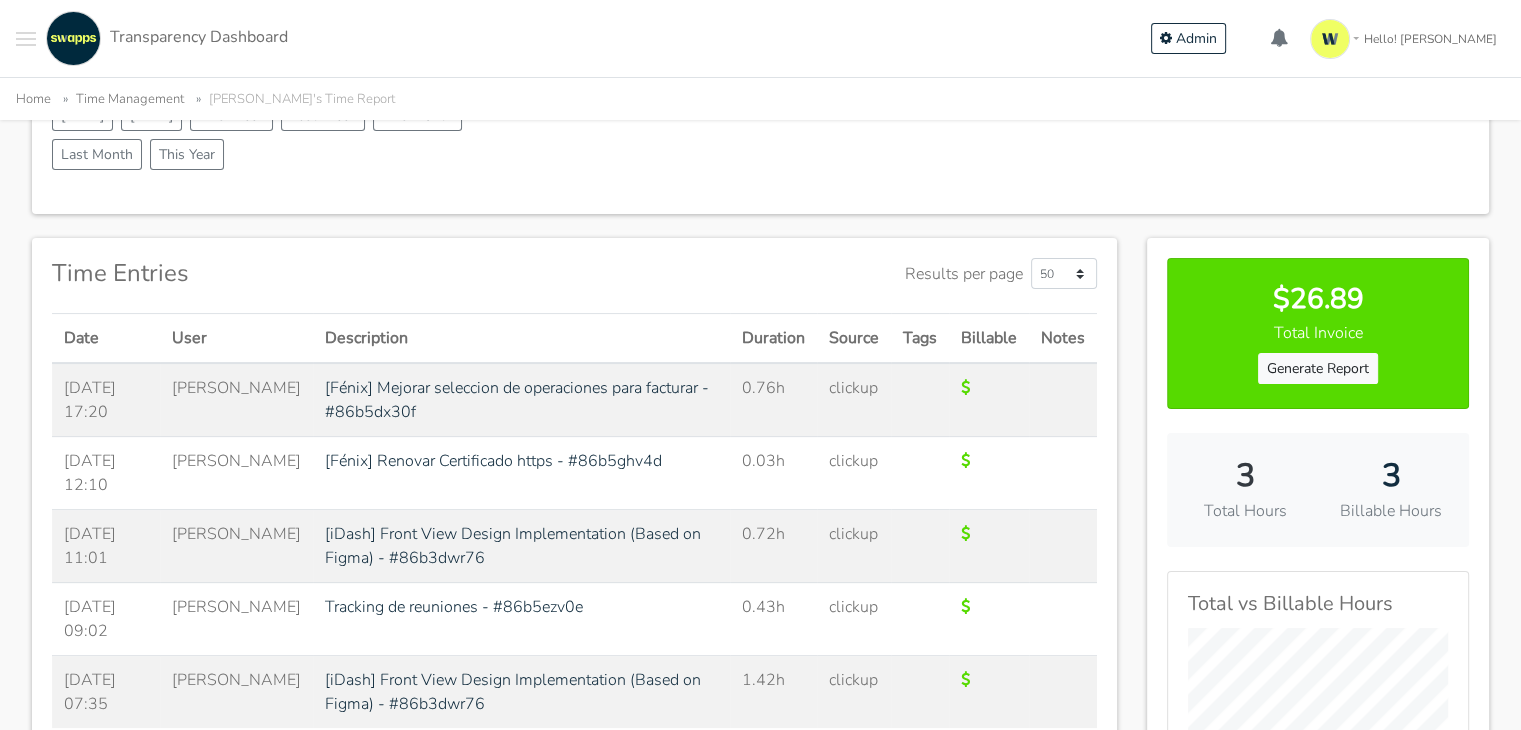 scroll, scrollTop: 400, scrollLeft: 0, axis: vertical 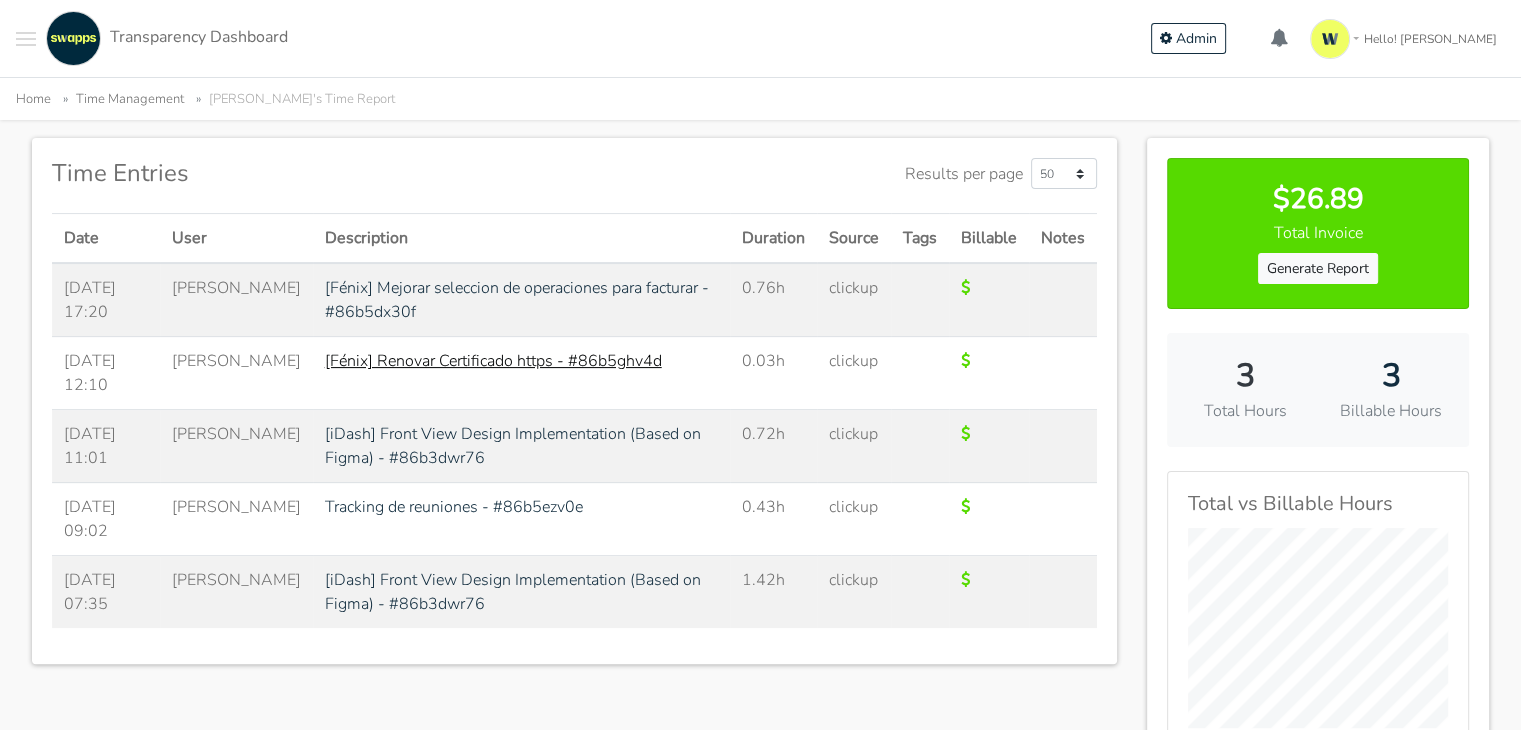 click on "[Fénix] Renovar Certificado https - #86b5ghv4d" at bounding box center [493, 361] 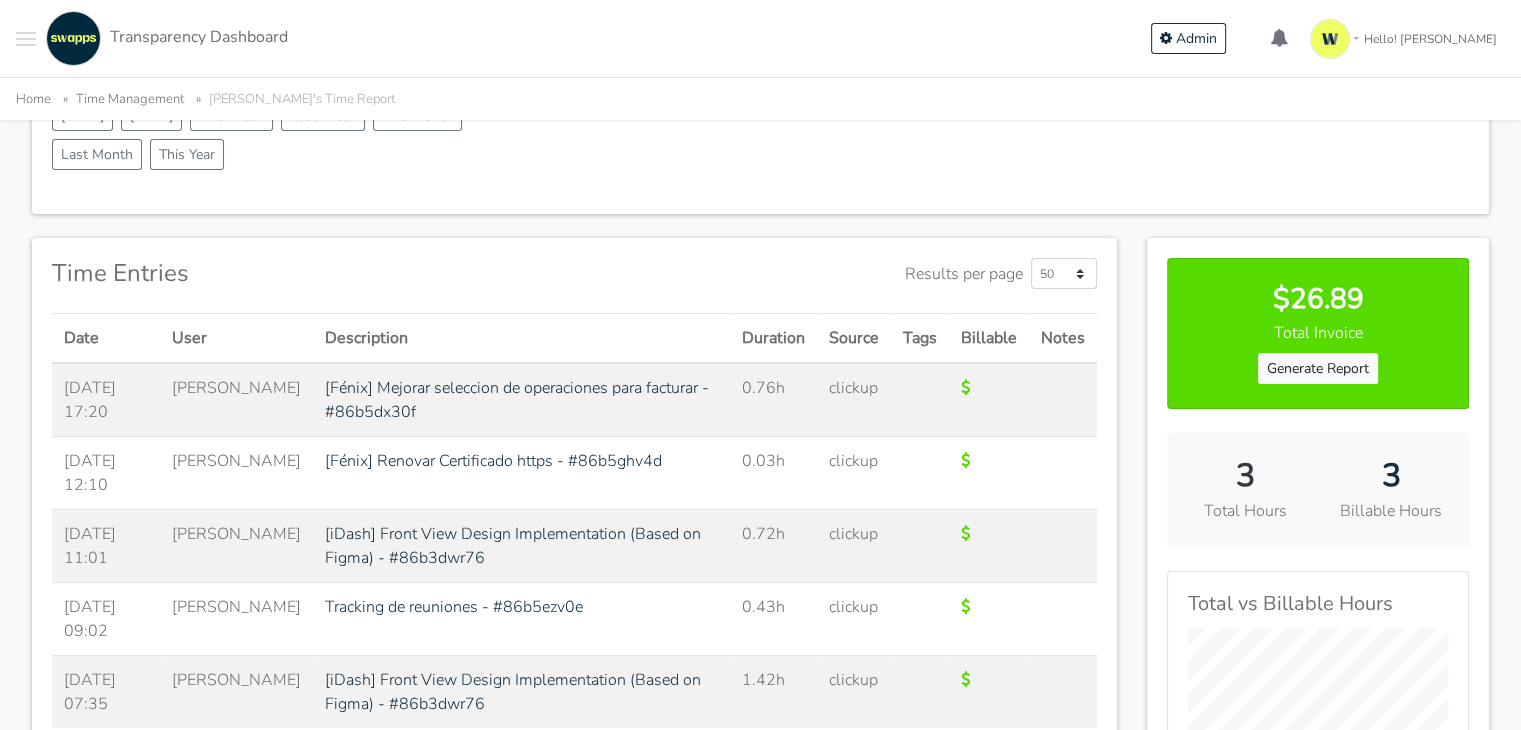 scroll, scrollTop: 100, scrollLeft: 0, axis: vertical 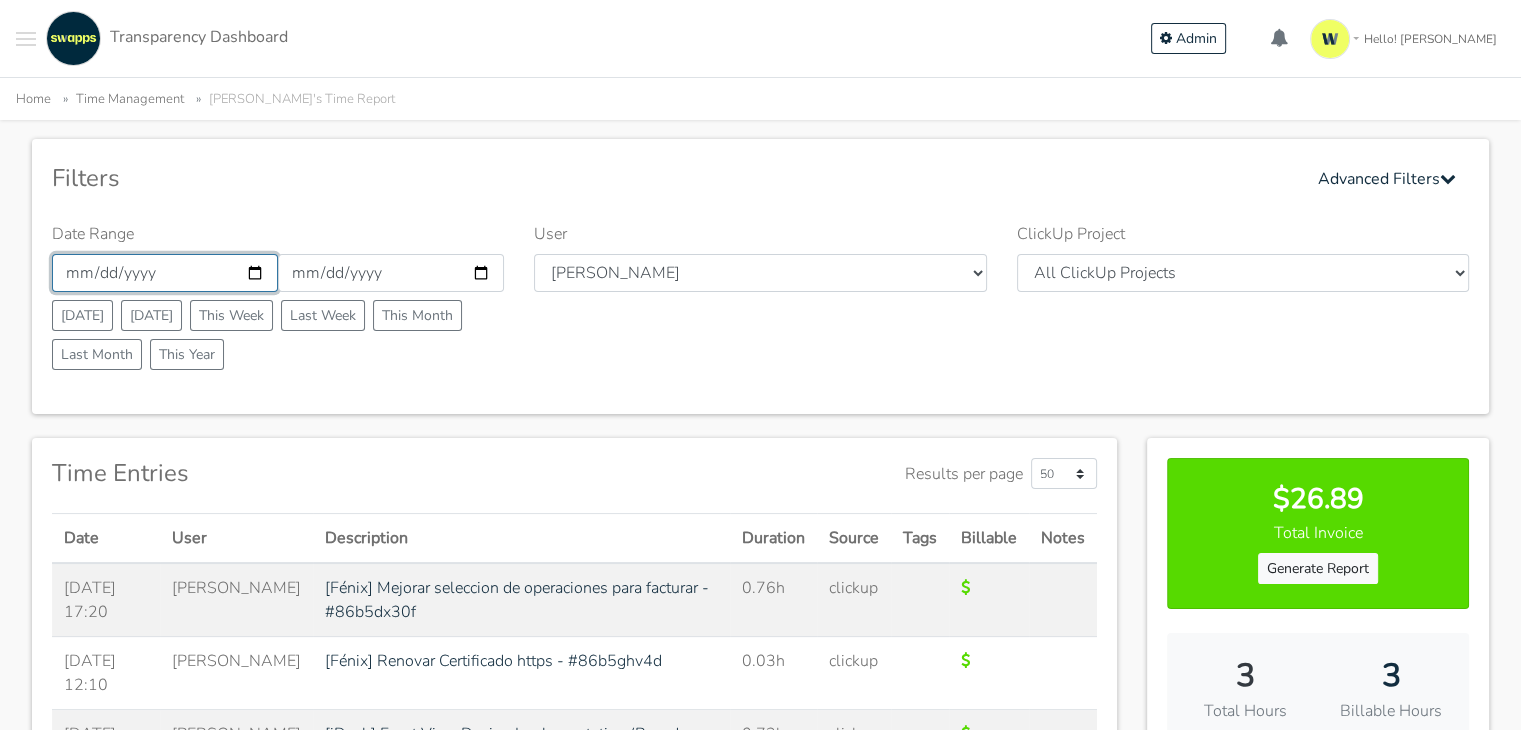 click on "2025-06-27" at bounding box center [165, 273] 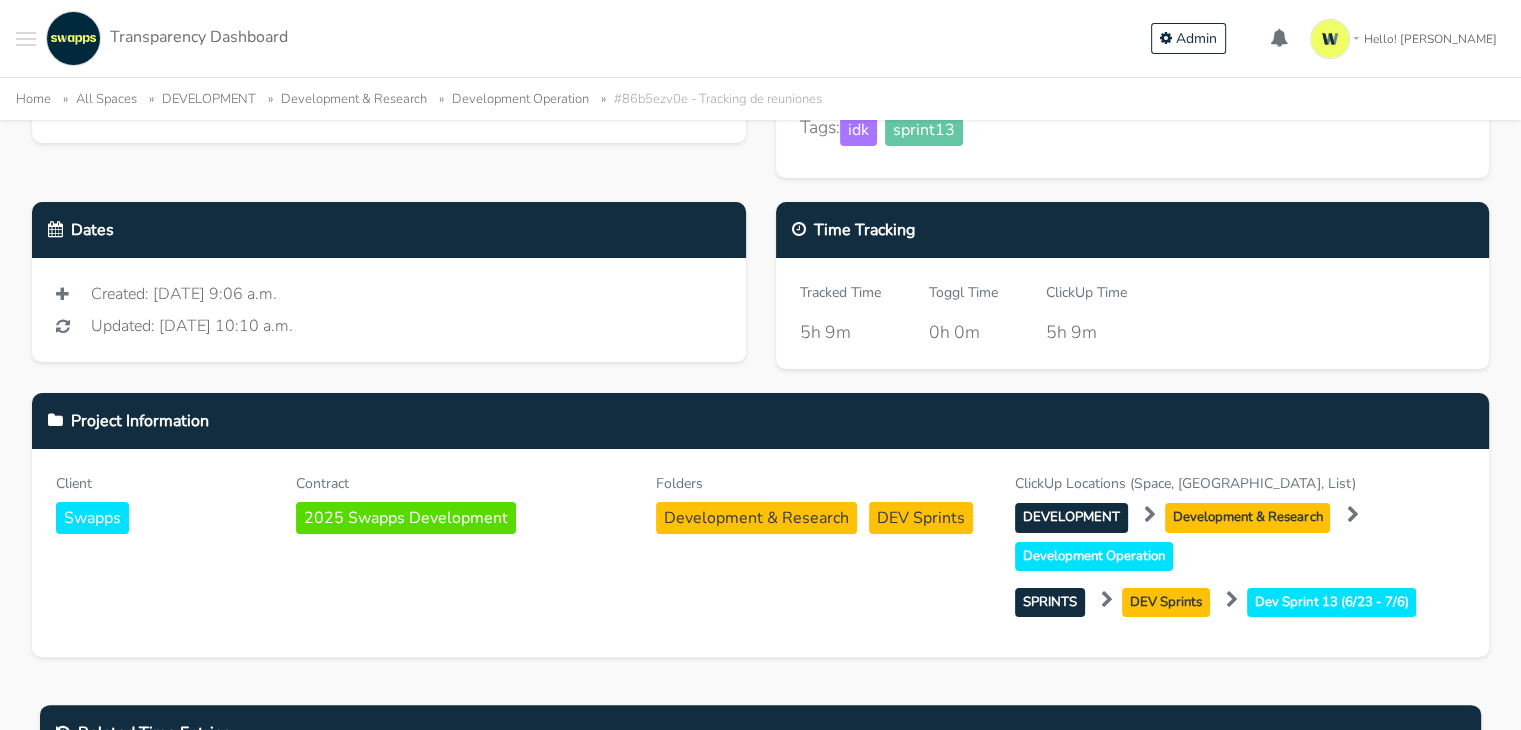 scroll, scrollTop: 0, scrollLeft: 0, axis: both 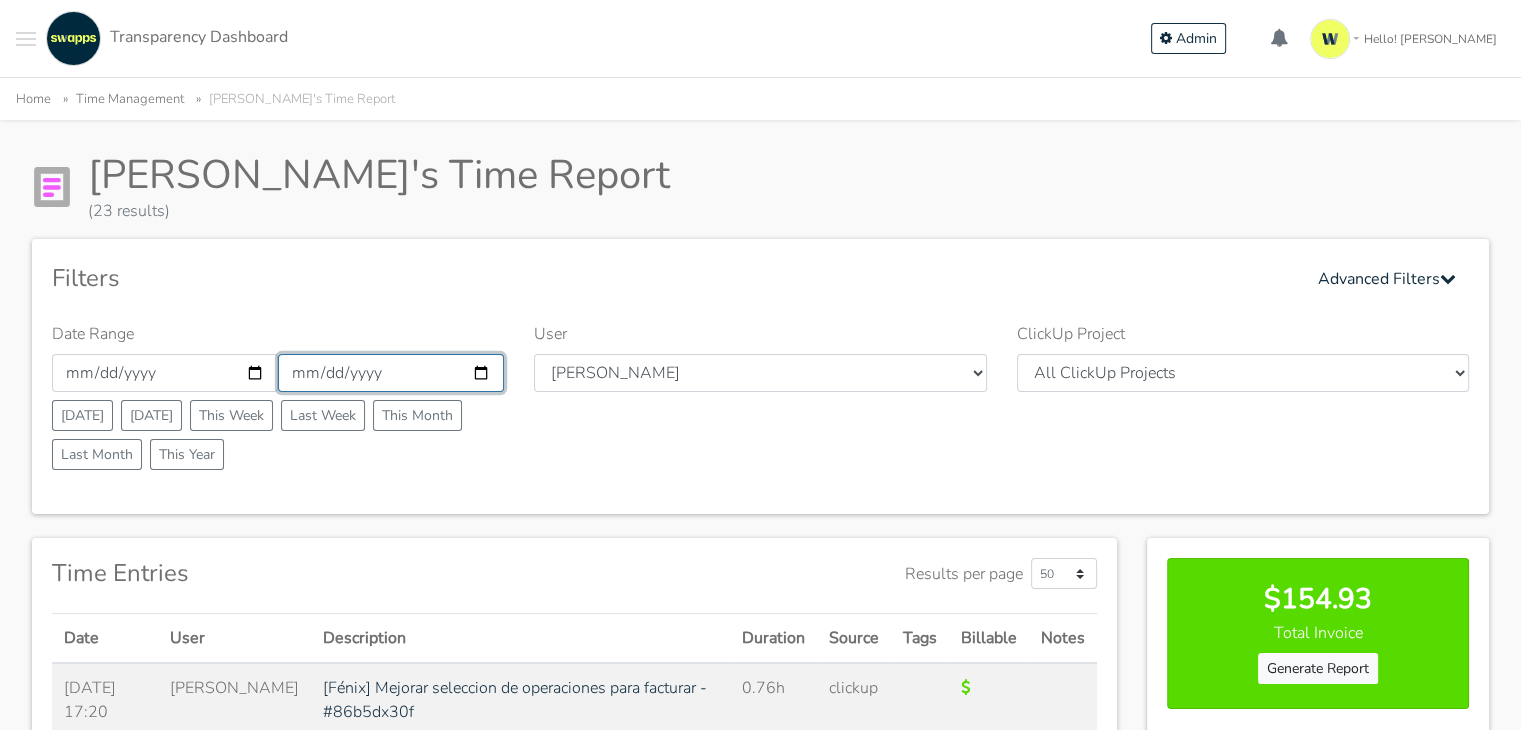 click on "2025-06-27" at bounding box center (391, 373) 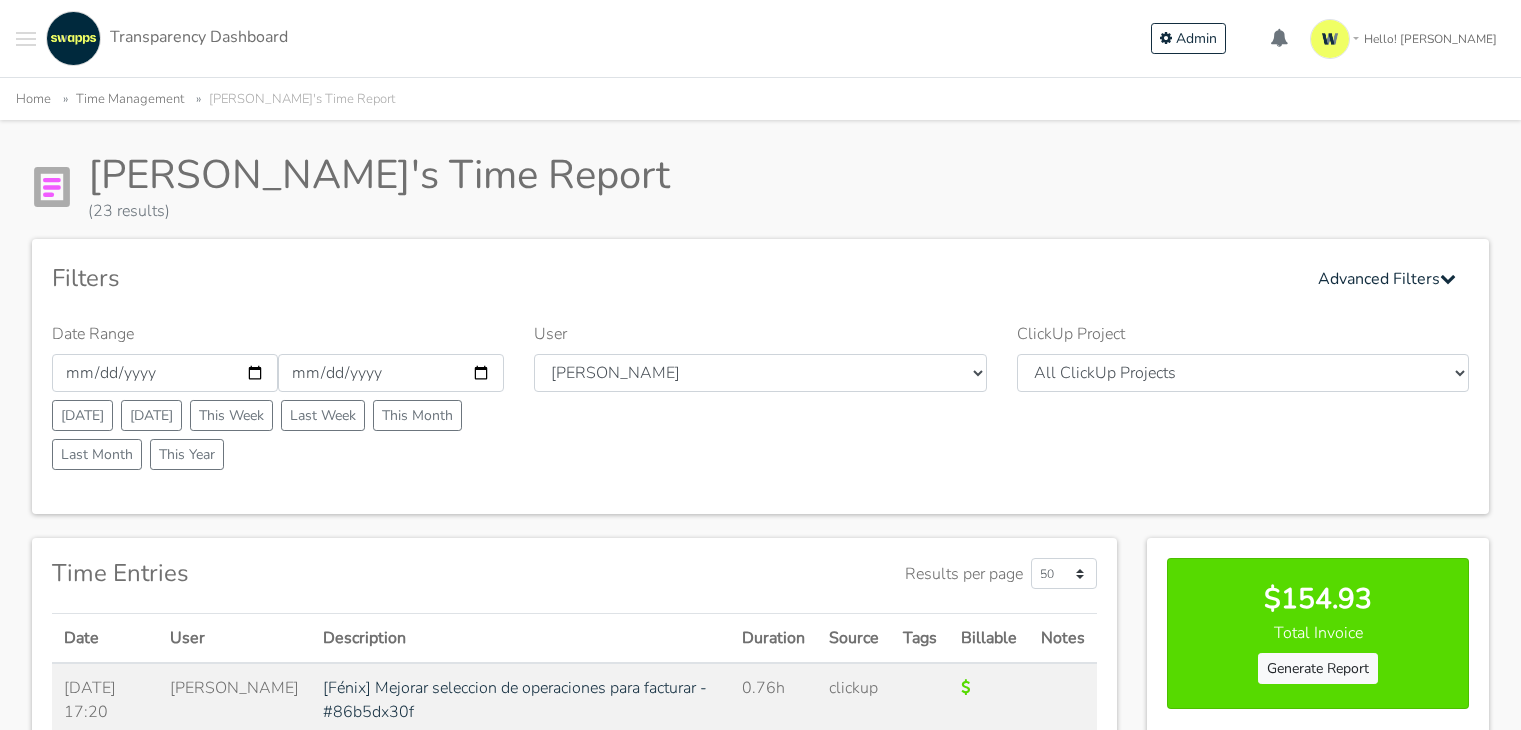 scroll, scrollTop: 0, scrollLeft: 0, axis: both 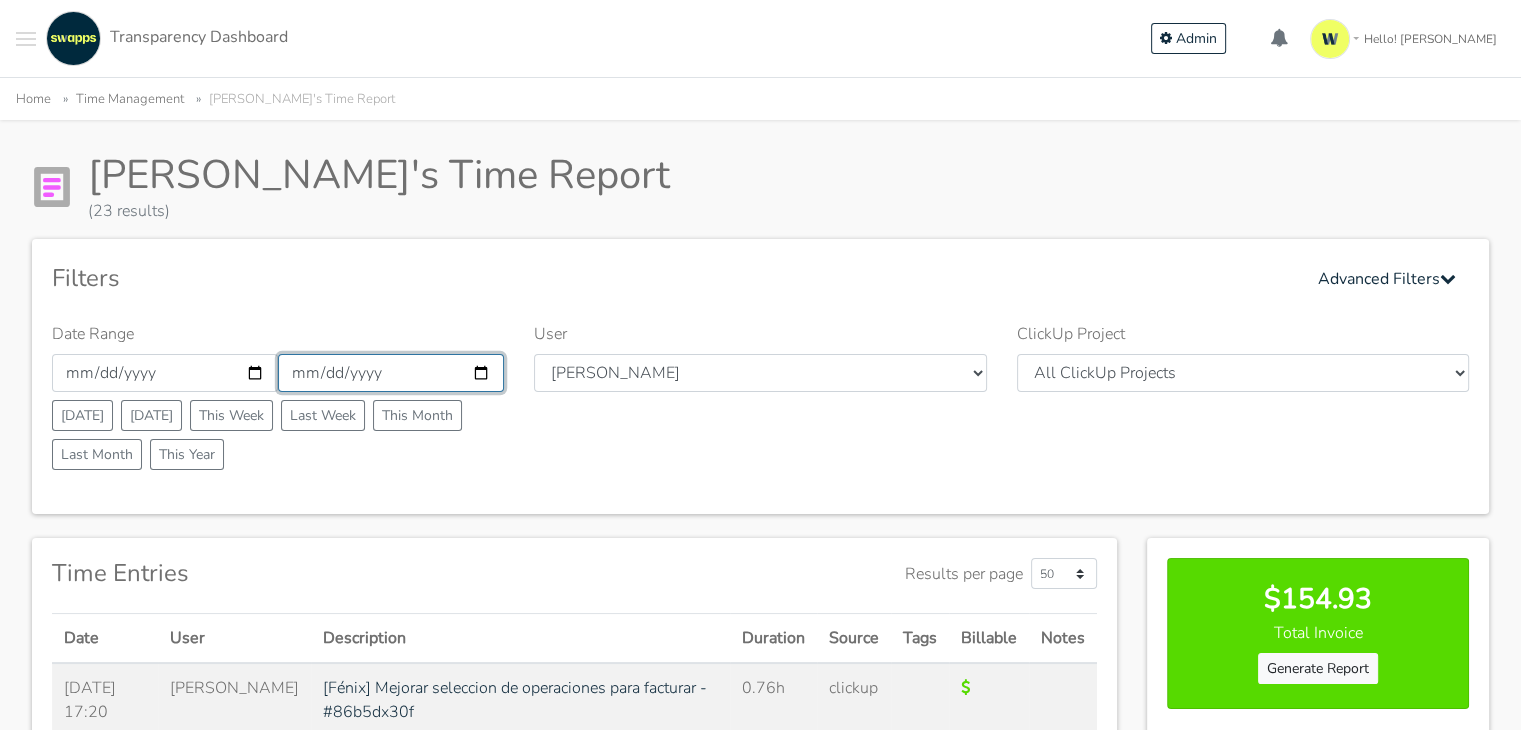 click on "2025-06-29" at bounding box center (391, 373) 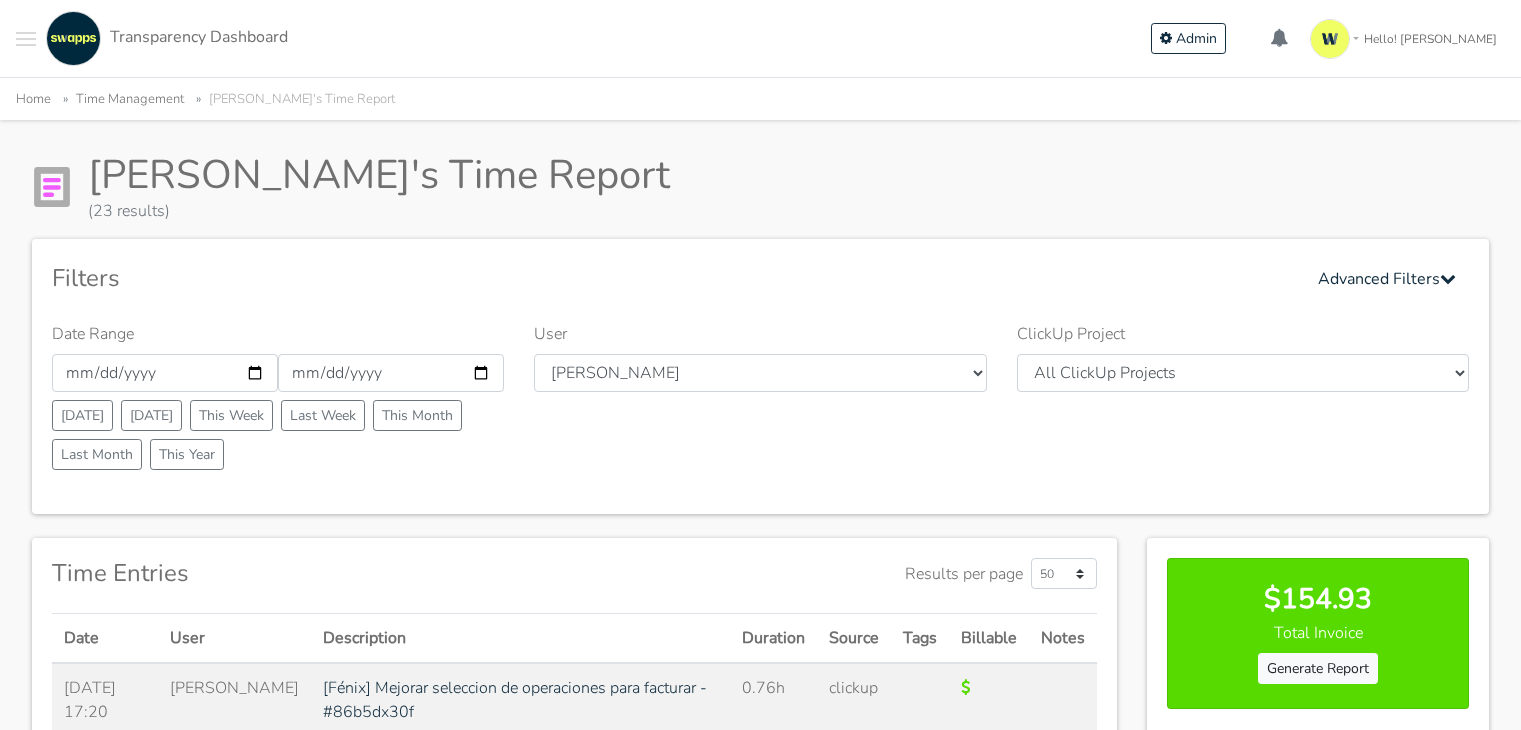 scroll, scrollTop: 0, scrollLeft: 0, axis: both 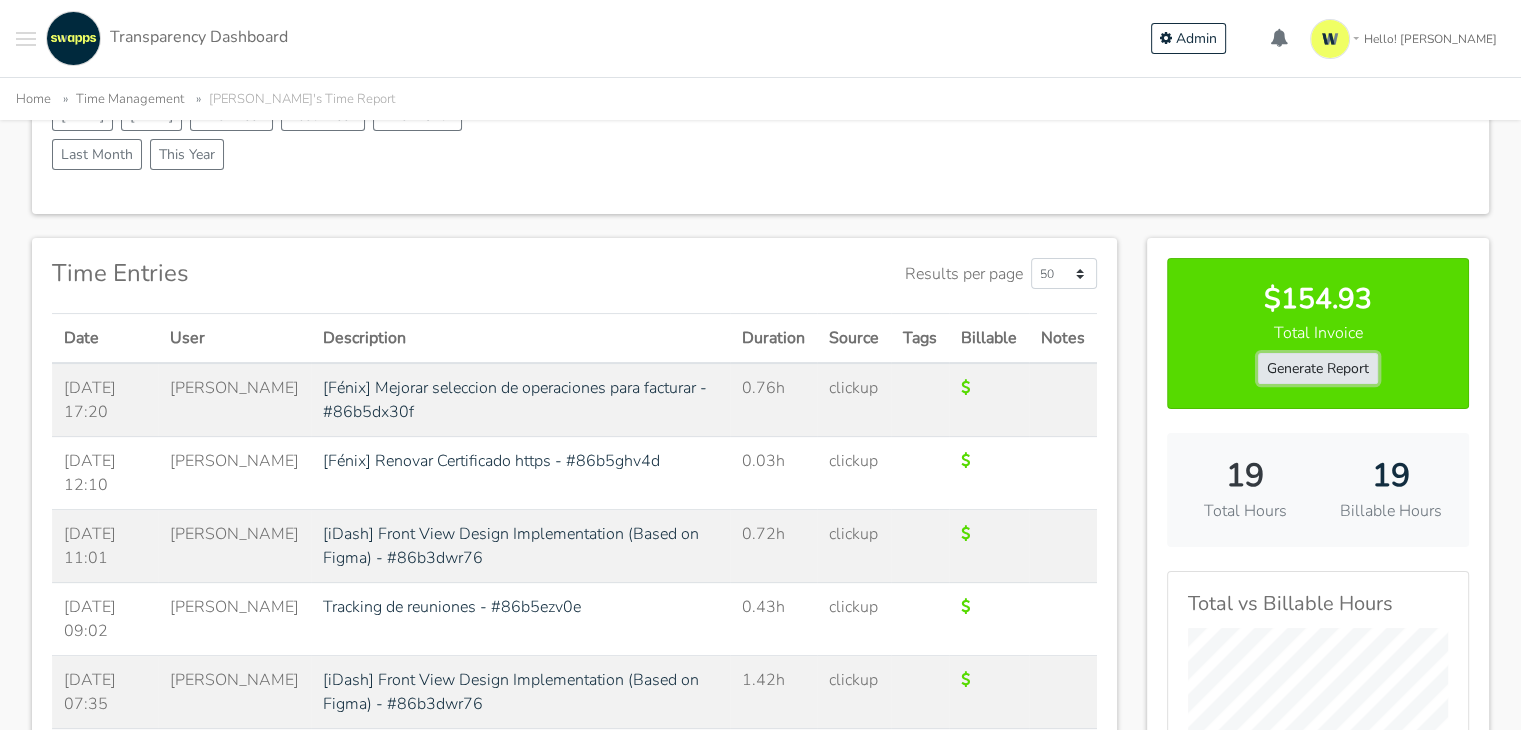 click on "Generate Report" at bounding box center [1318, 368] 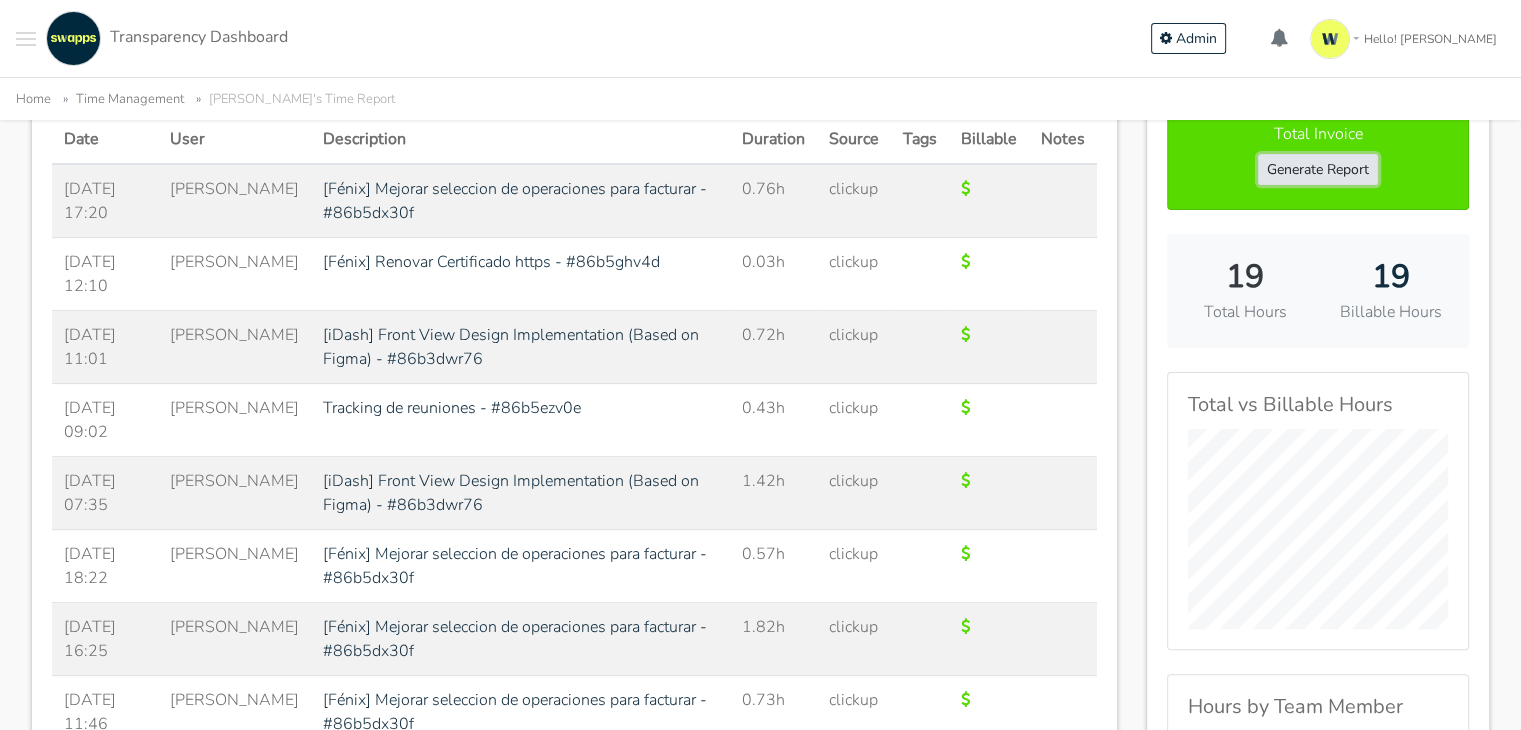 scroll, scrollTop: 500, scrollLeft: 0, axis: vertical 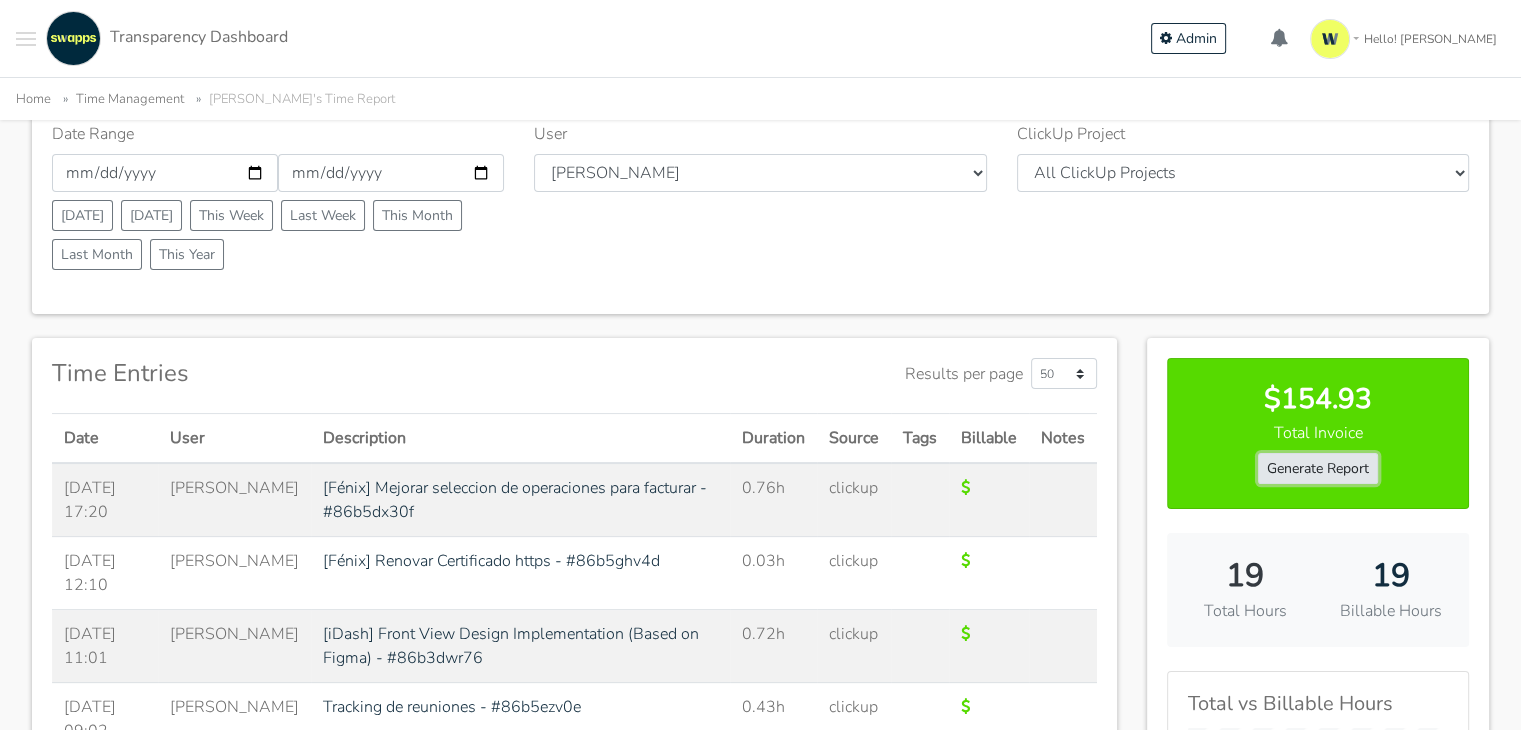 click on "Generate Report" at bounding box center [1318, 468] 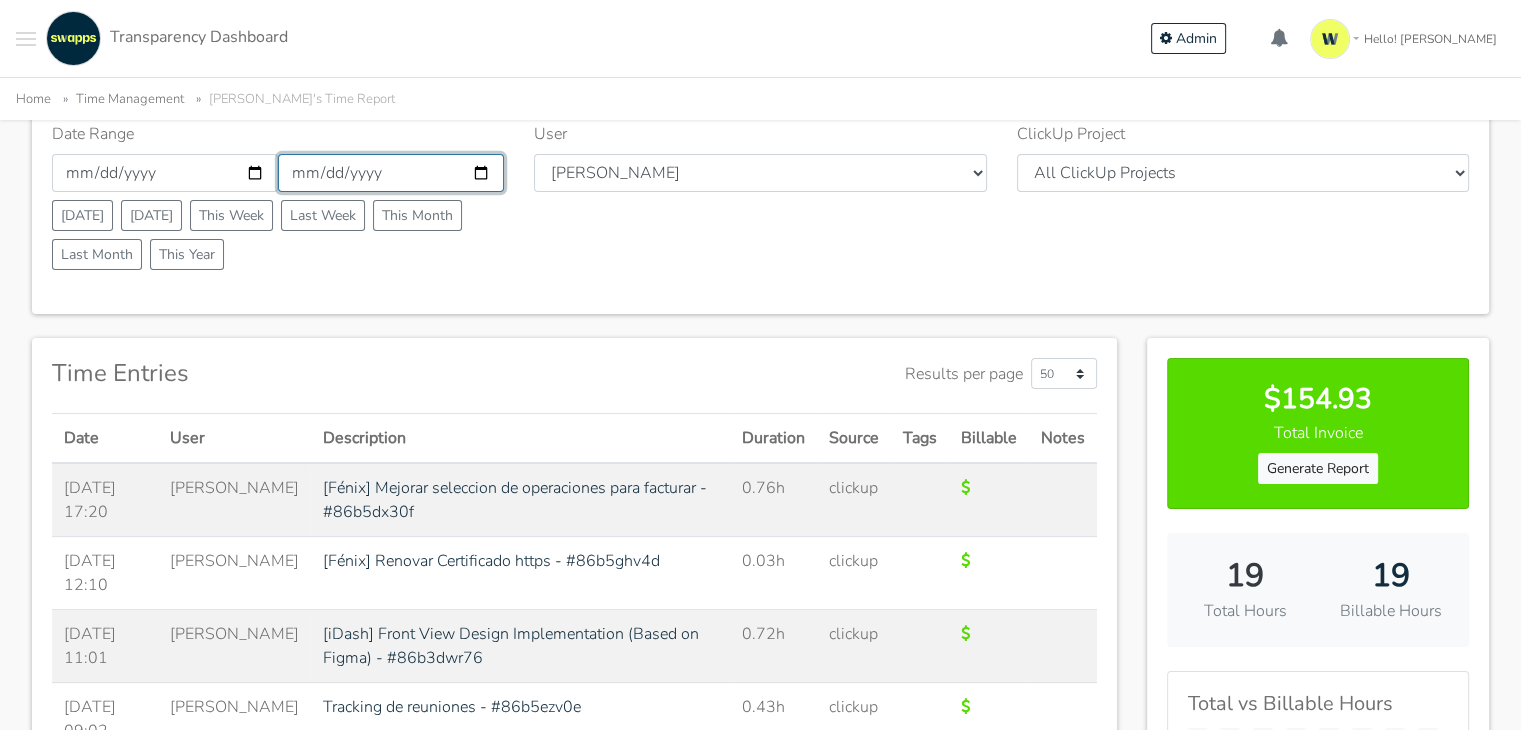 click on "2025-06-28" at bounding box center (391, 173) 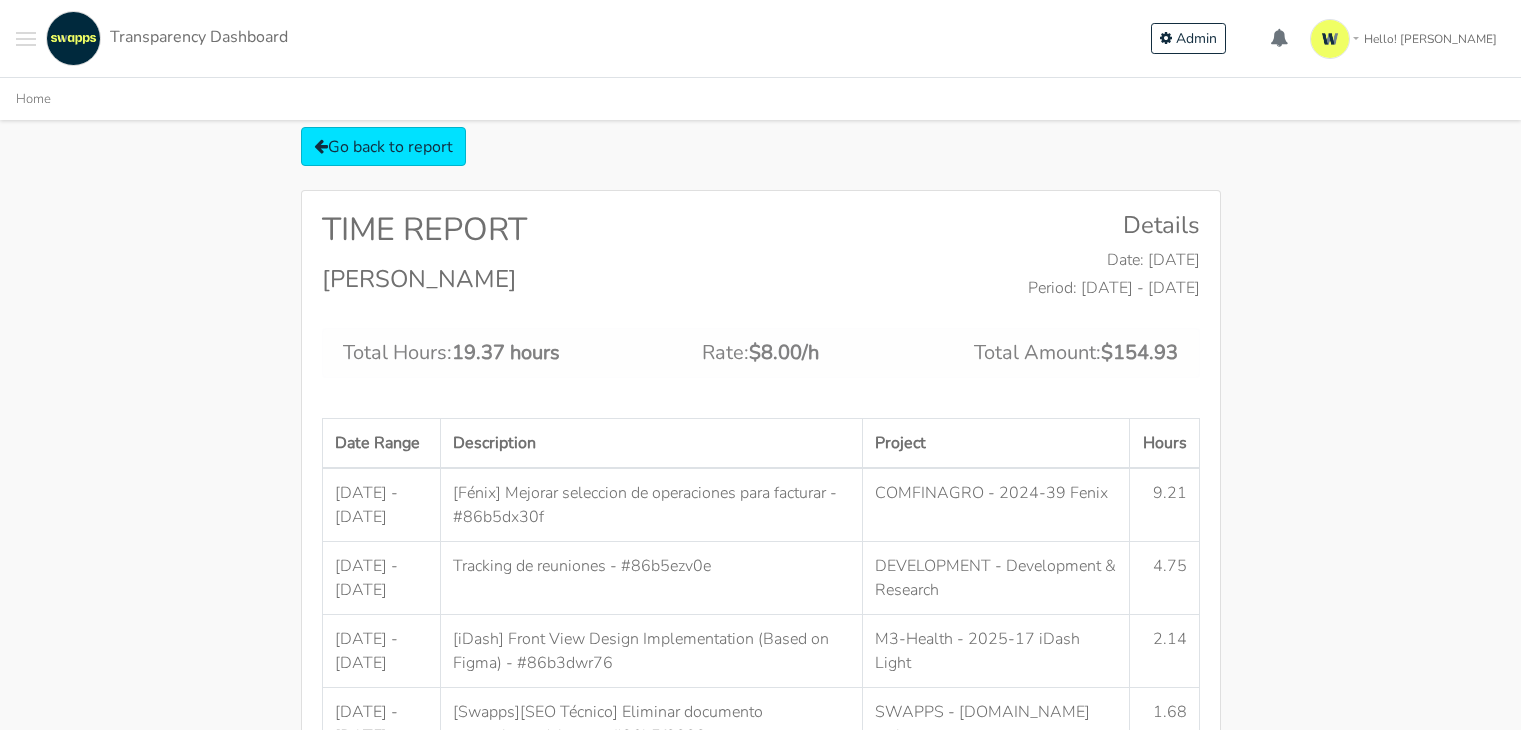 scroll, scrollTop: 0, scrollLeft: 0, axis: both 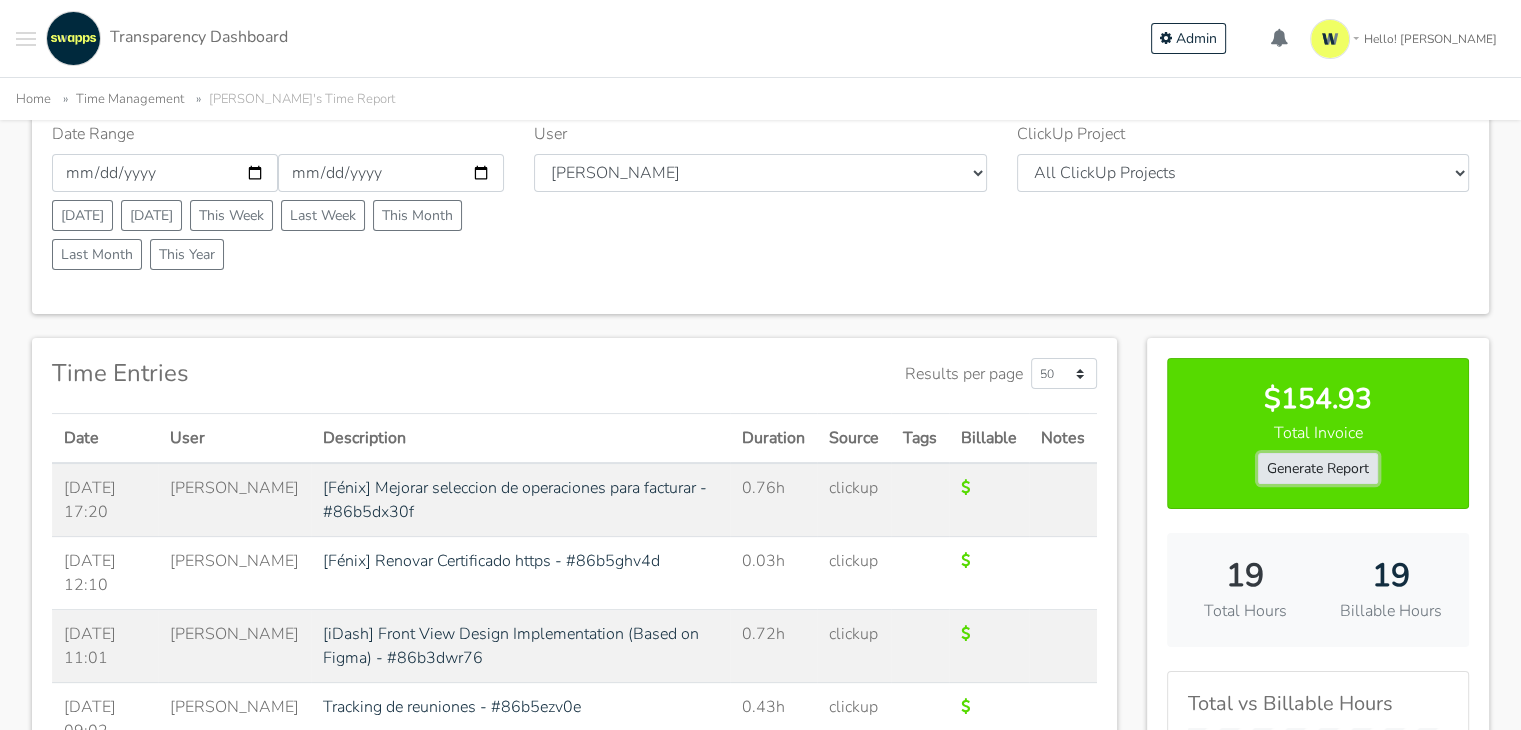 click on "Generate Report" at bounding box center [1318, 468] 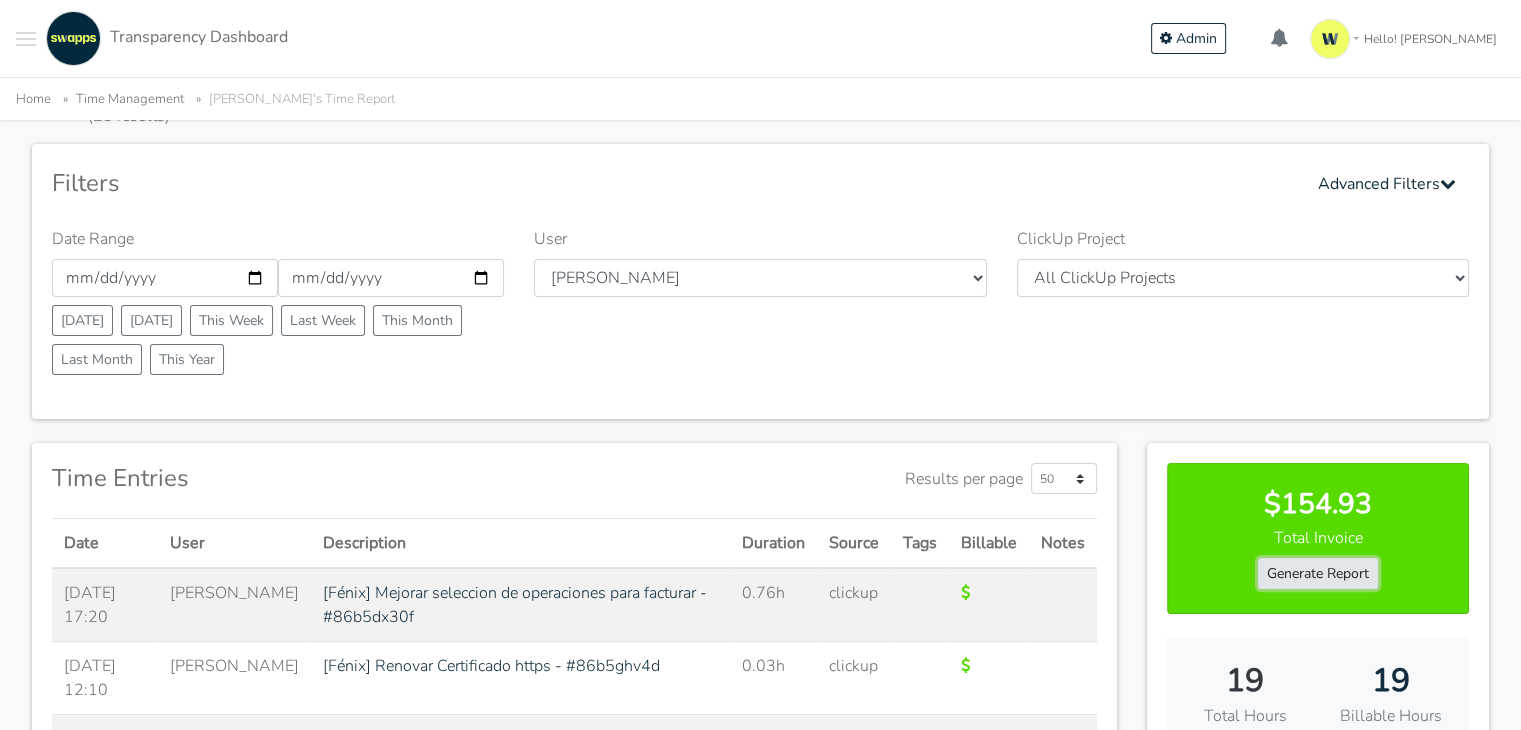 scroll, scrollTop: 0, scrollLeft: 0, axis: both 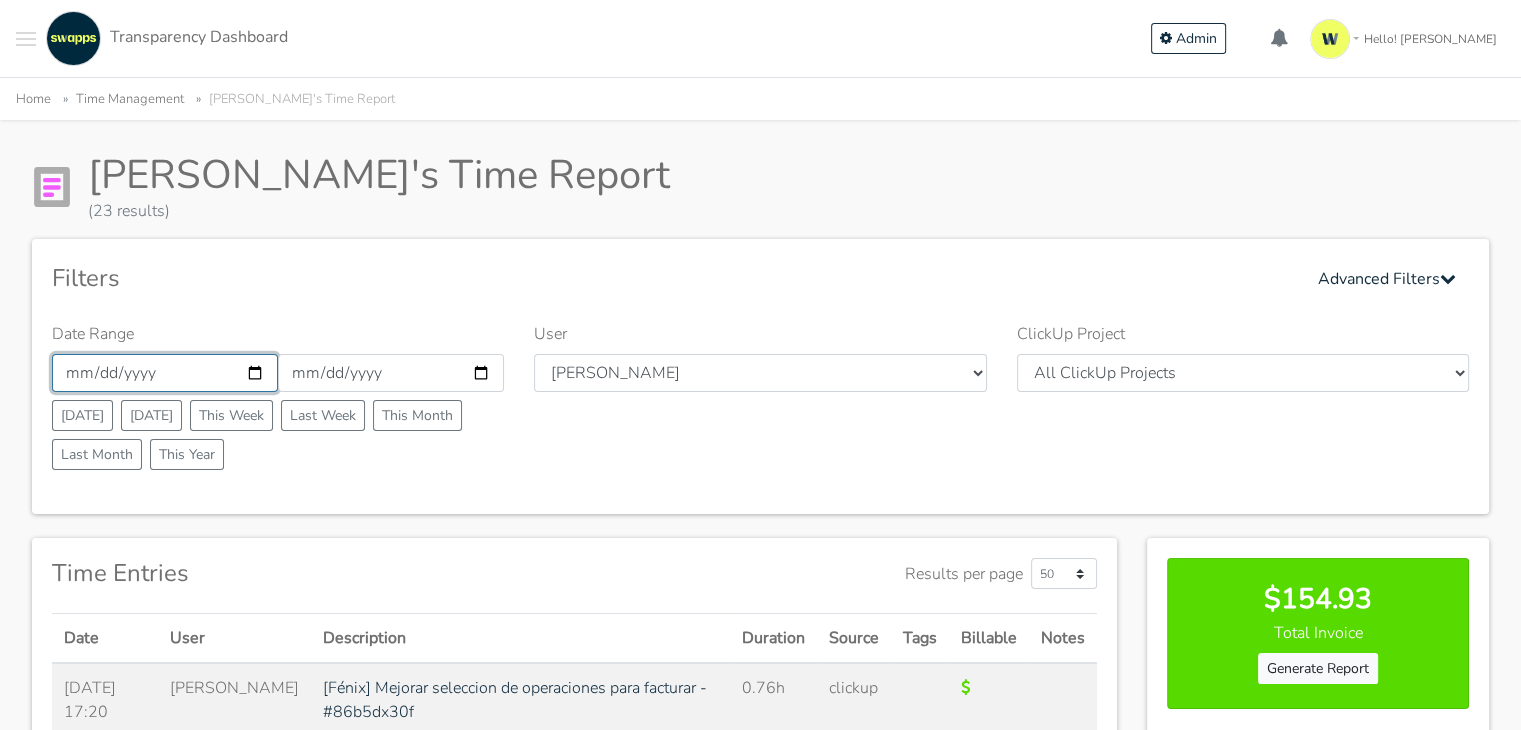 click on "2025-06-23" at bounding box center (165, 373) 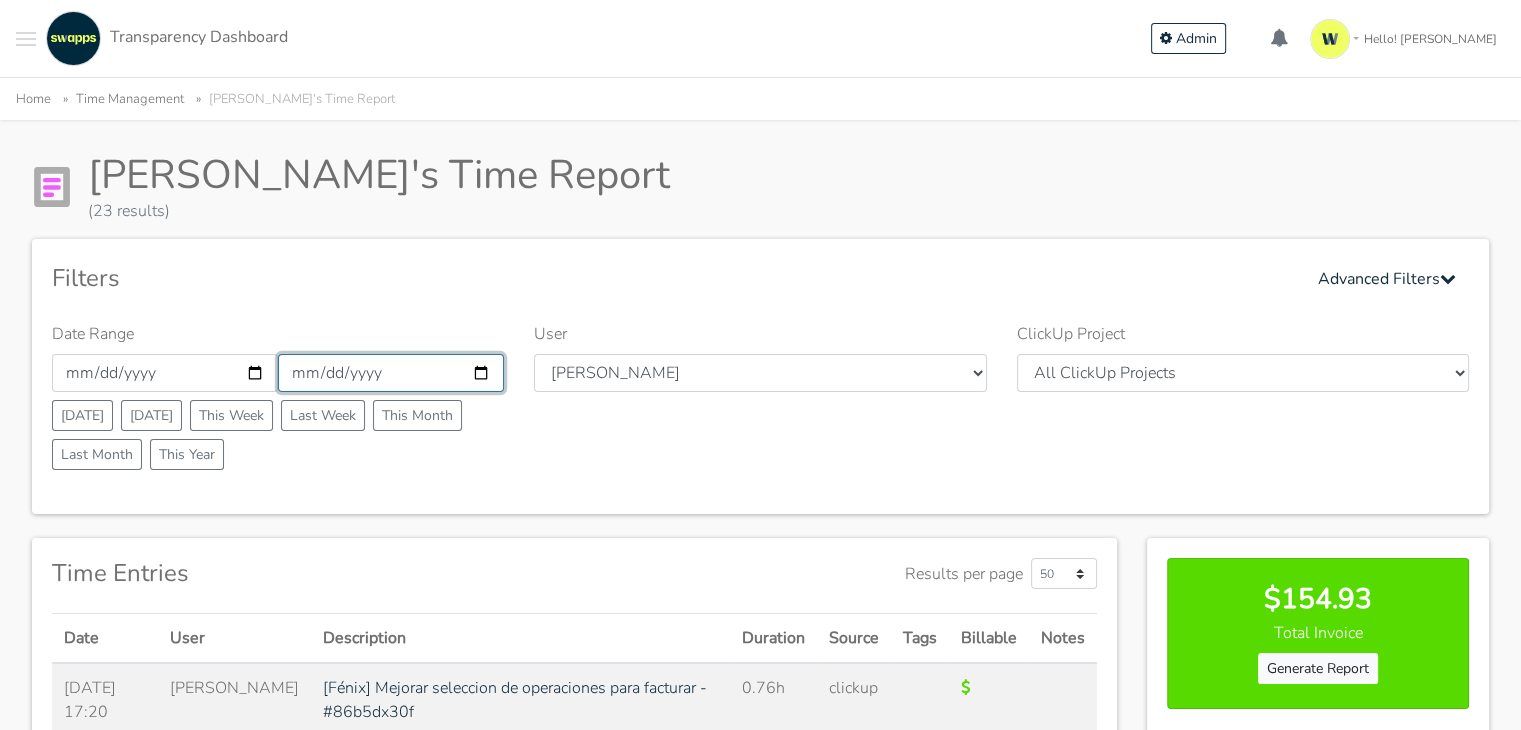 click on "2025-06-29" at bounding box center [391, 373] 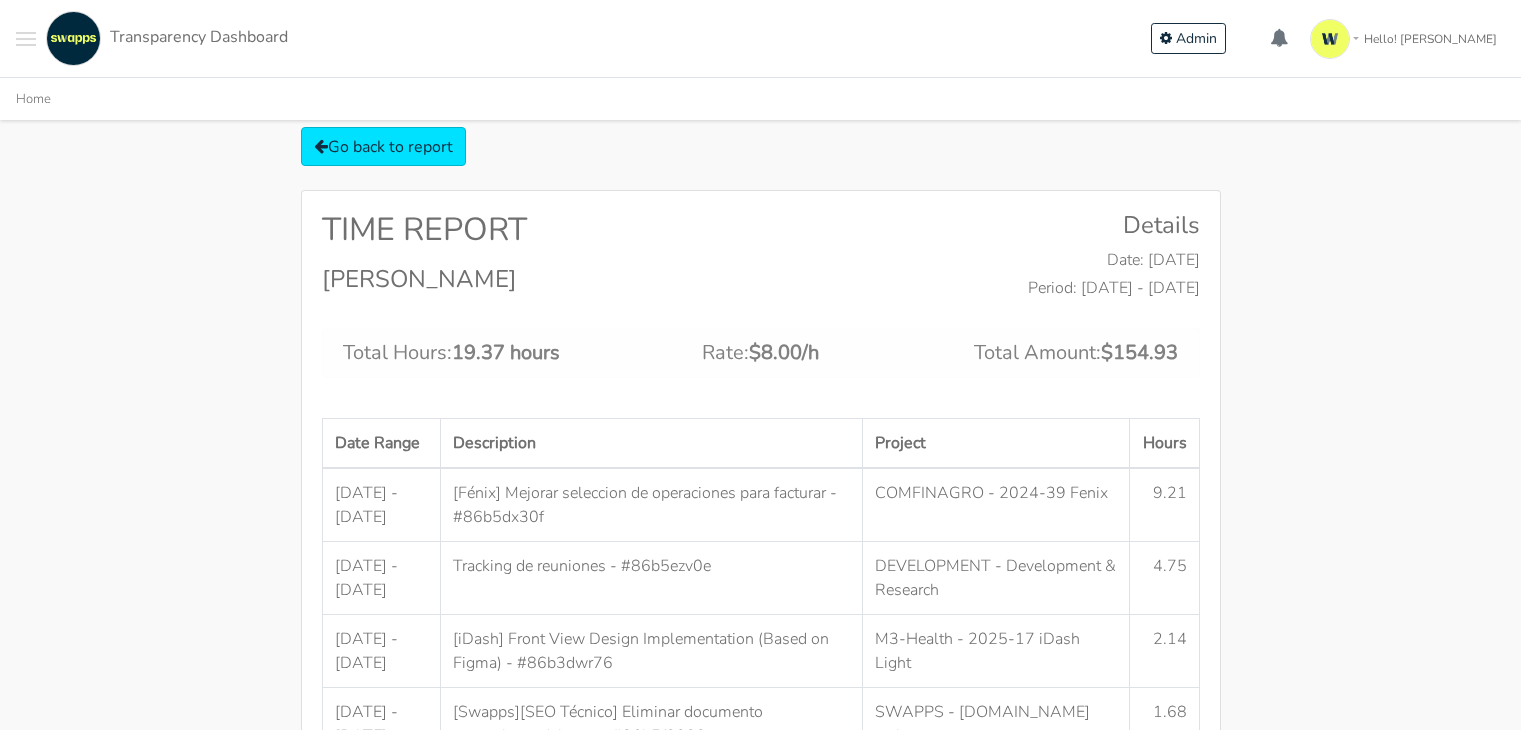 scroll, scrollTop: 0, scrollLeft: 0, axis: both 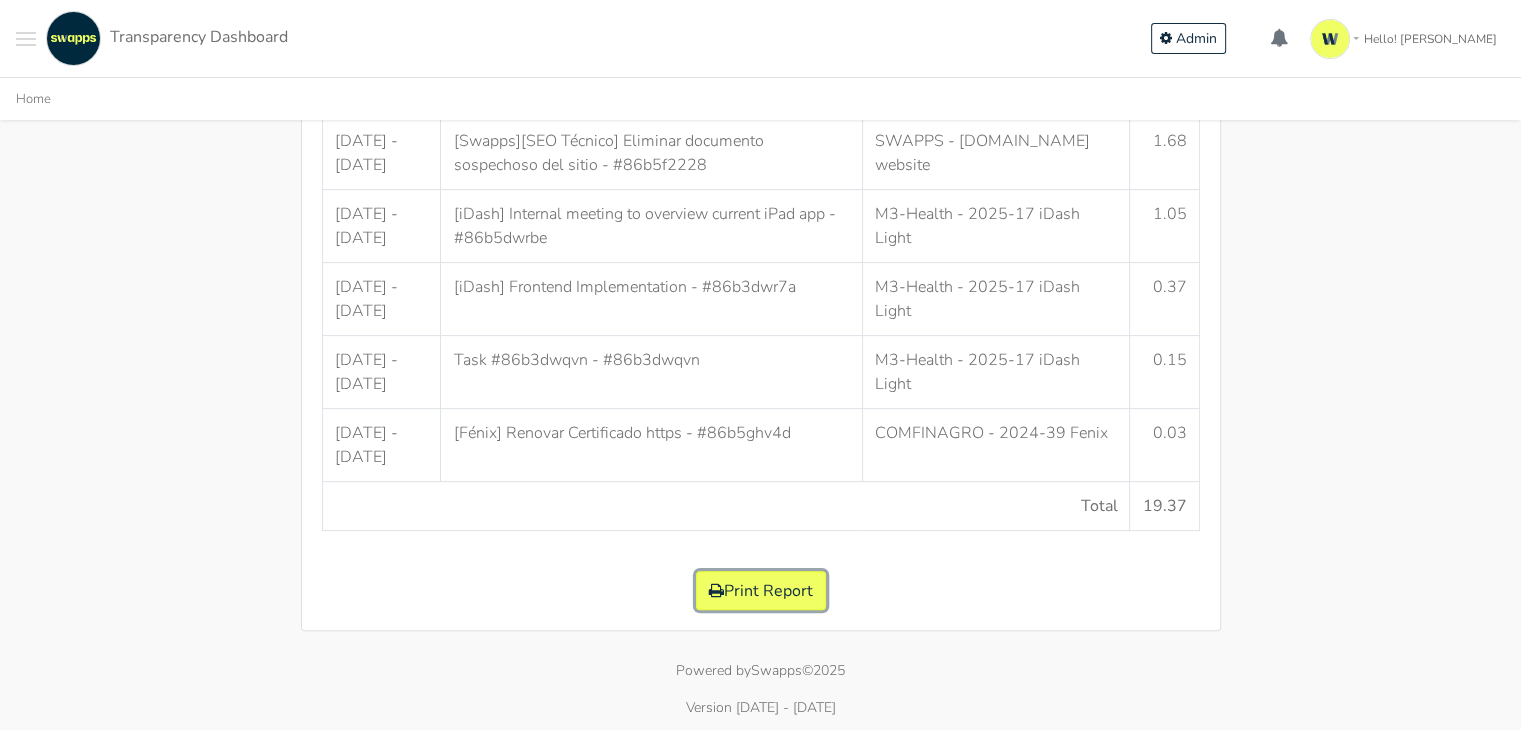 drag, startPoint x: 747, startPoint y: 585, endPoint x: 582, endPoint y: 349, distance: 287.96005 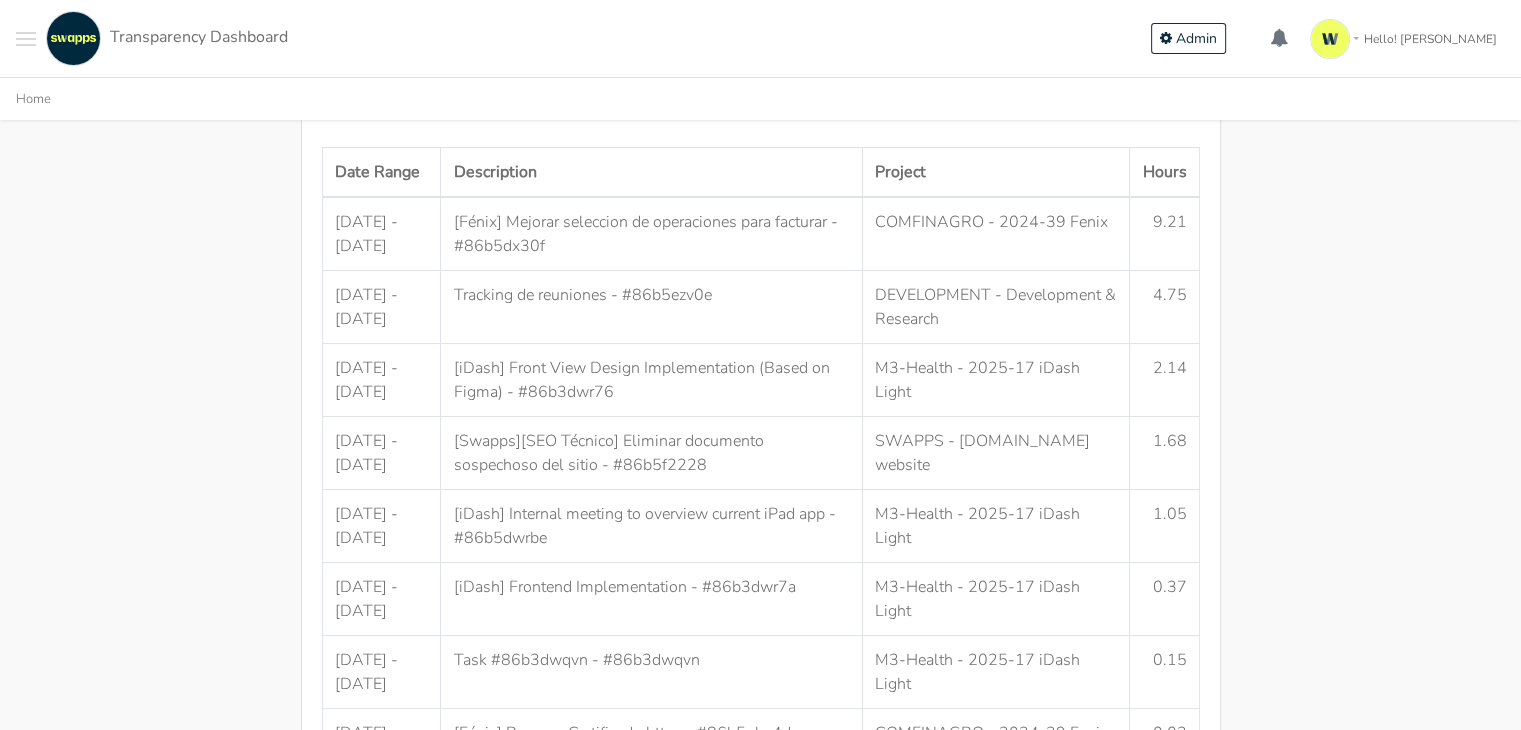 scroll, scrollTop: 0, scrollLeft: 0, axis: both 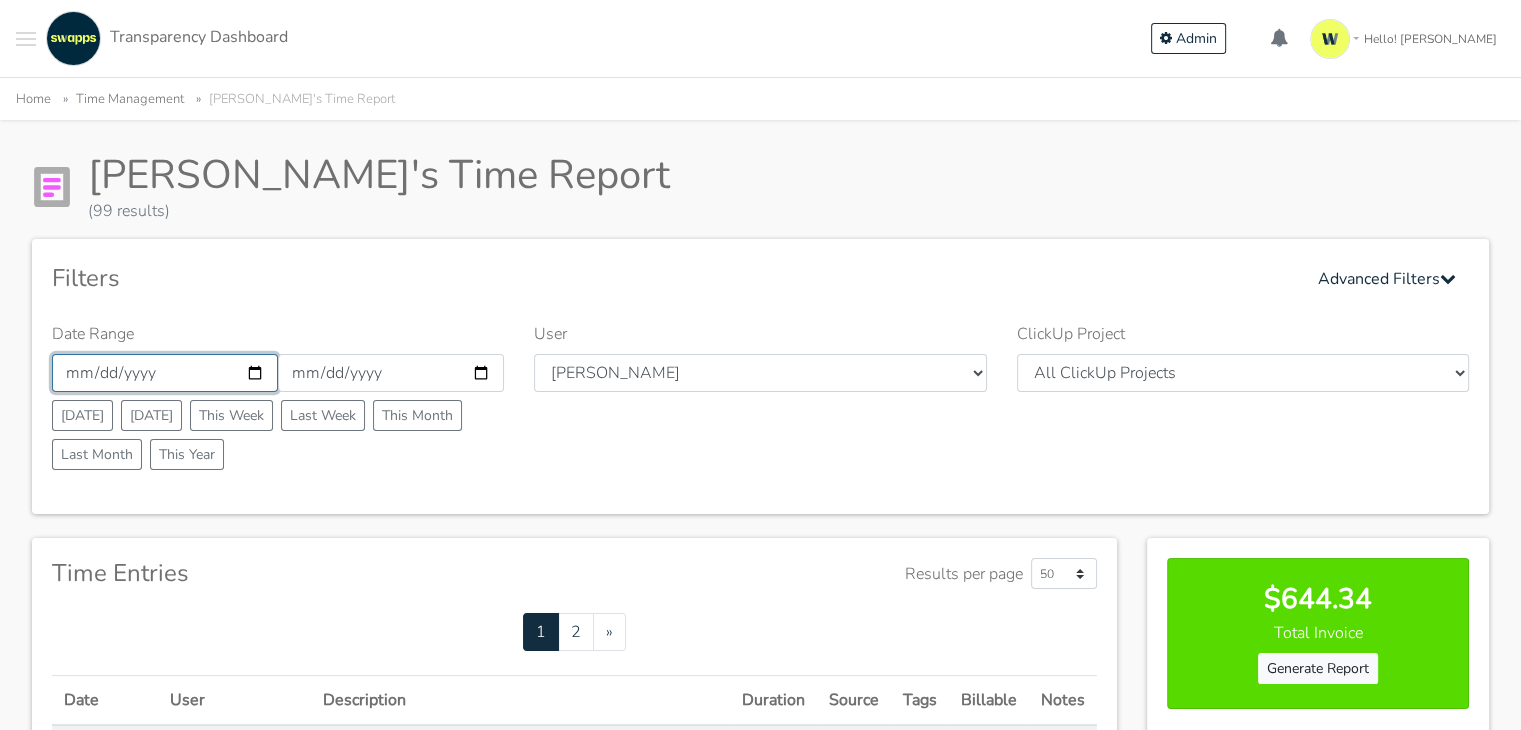 click on "2025-06-02" at bounding box center (165, 373) 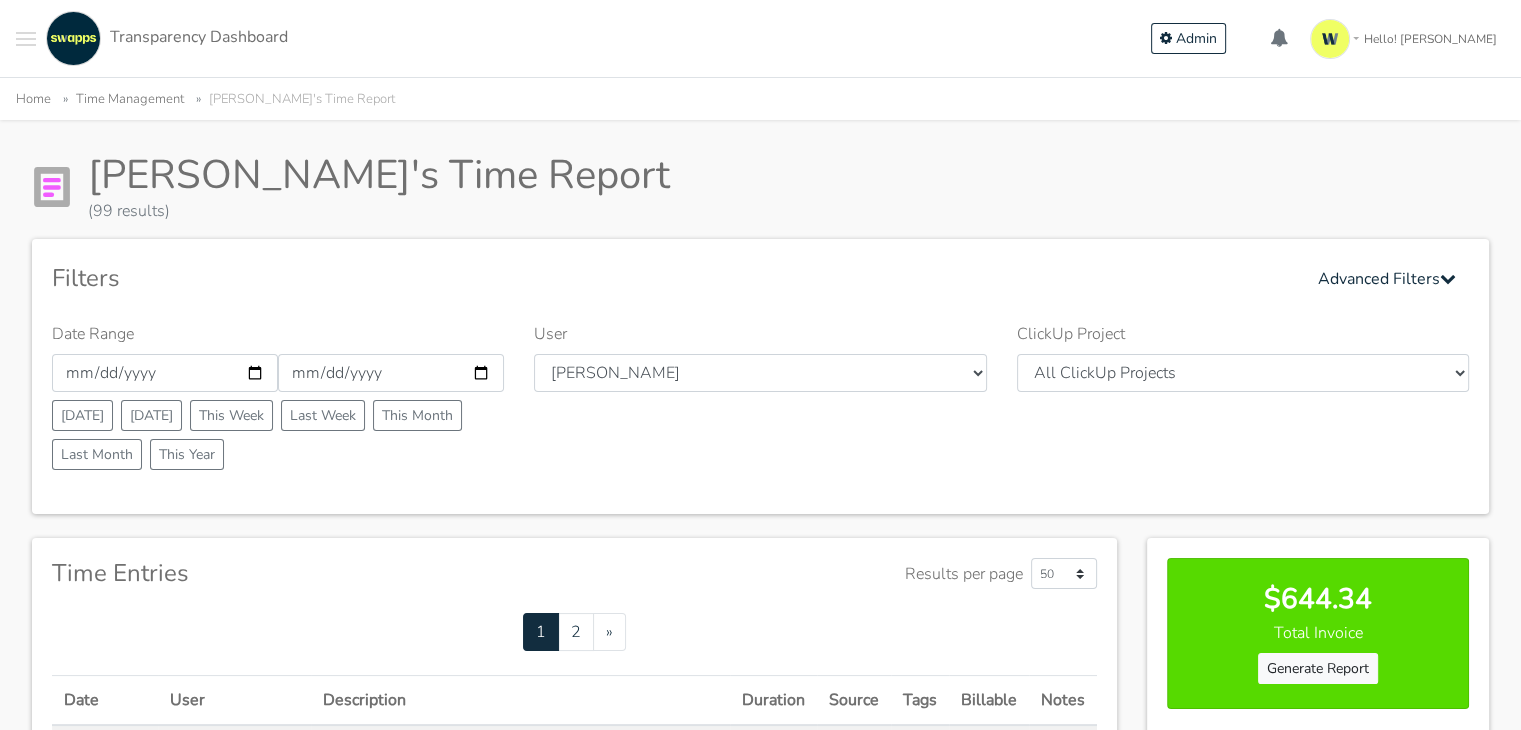 click on "Filters
Advanced Filters
Date Range
2025-06-02
2025-06-29
Today
Yesterday
This Week
Last Week
This Month
Last Month
This Year
User
All Users
Carlos
Andres
Cristian
Mateo" at bounding box center (760, 376) 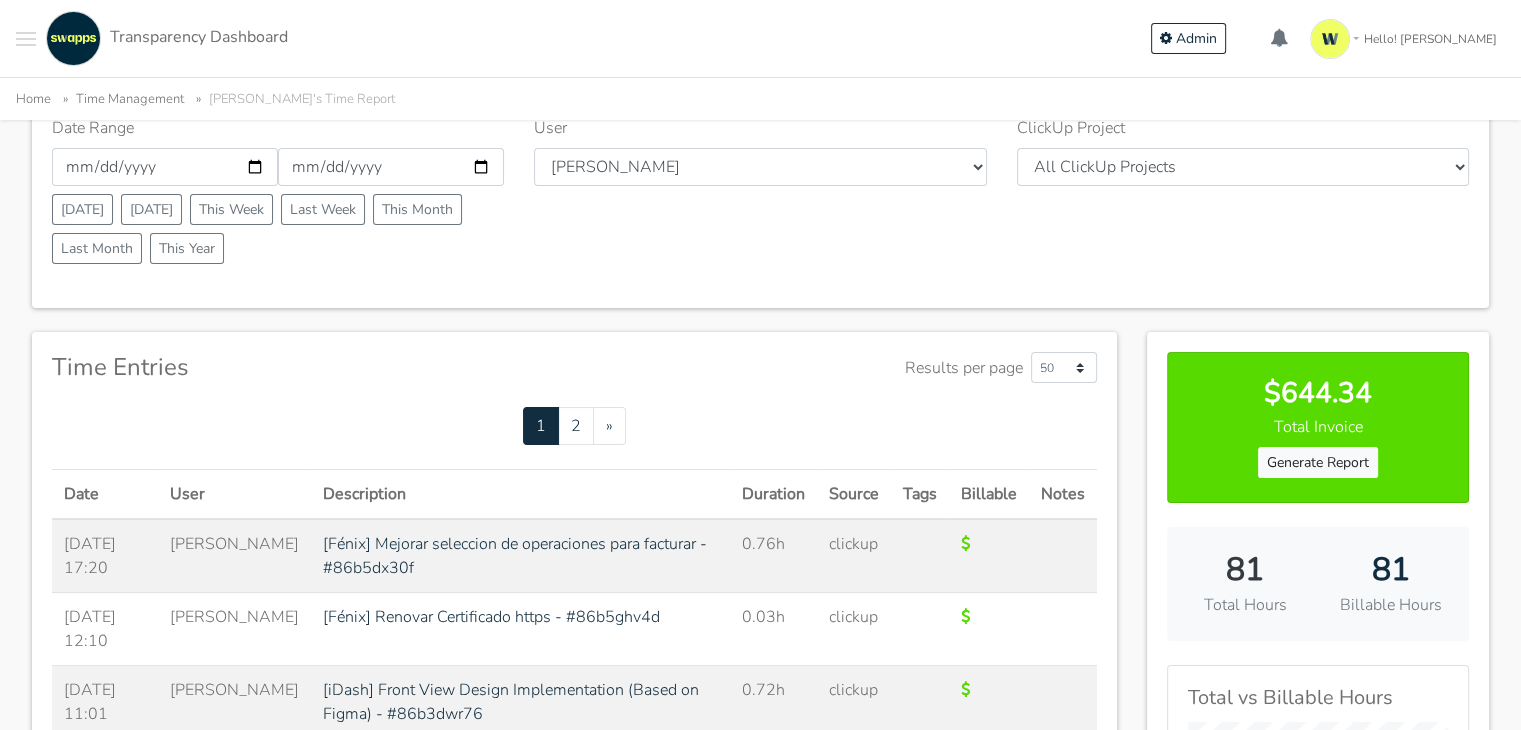 scroll, scrollTop: 200, scrollLeft: 0, axis: vertical 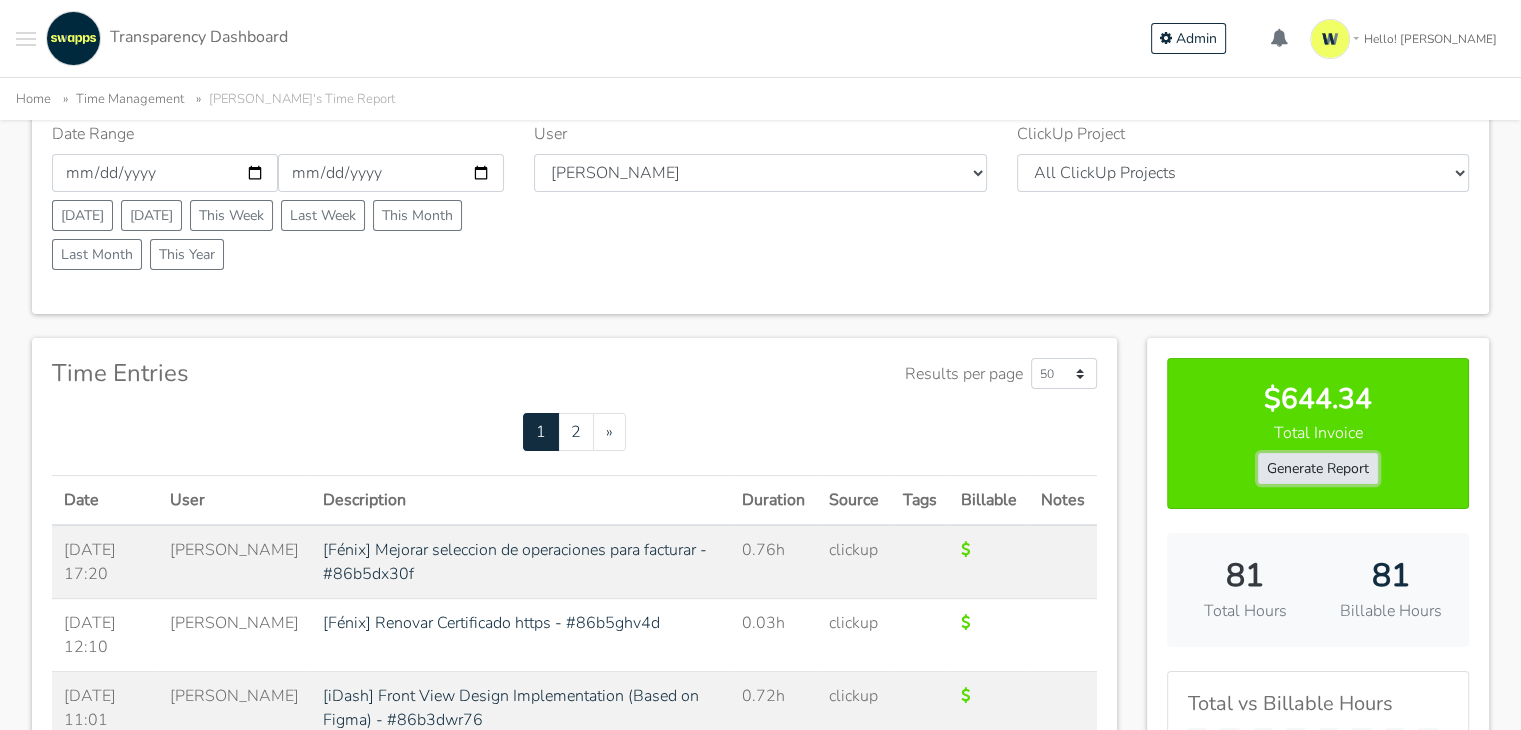 click on "Generate Report" at bounding box center [1318, 468] 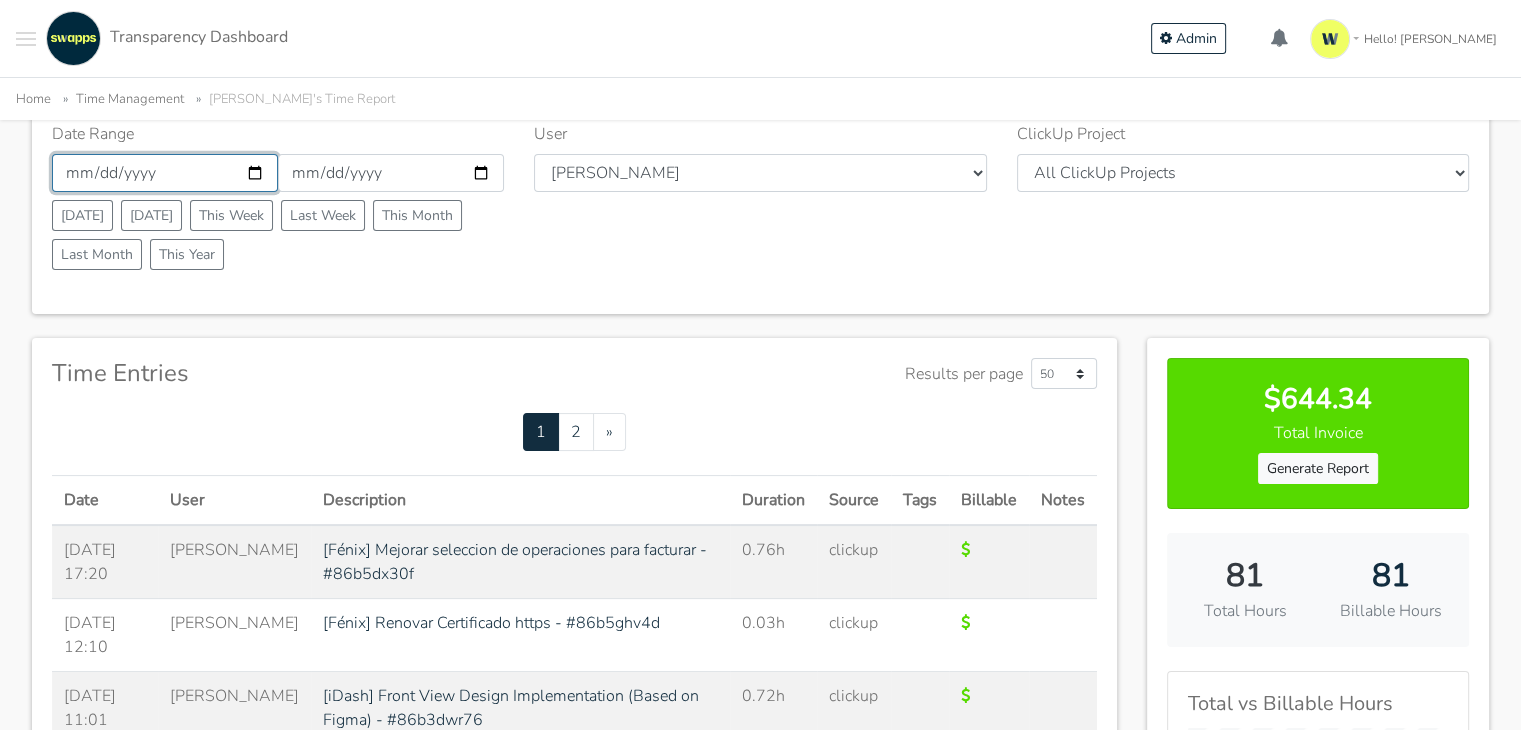 click on "2025-06-02" at bounding box center [165, 173] 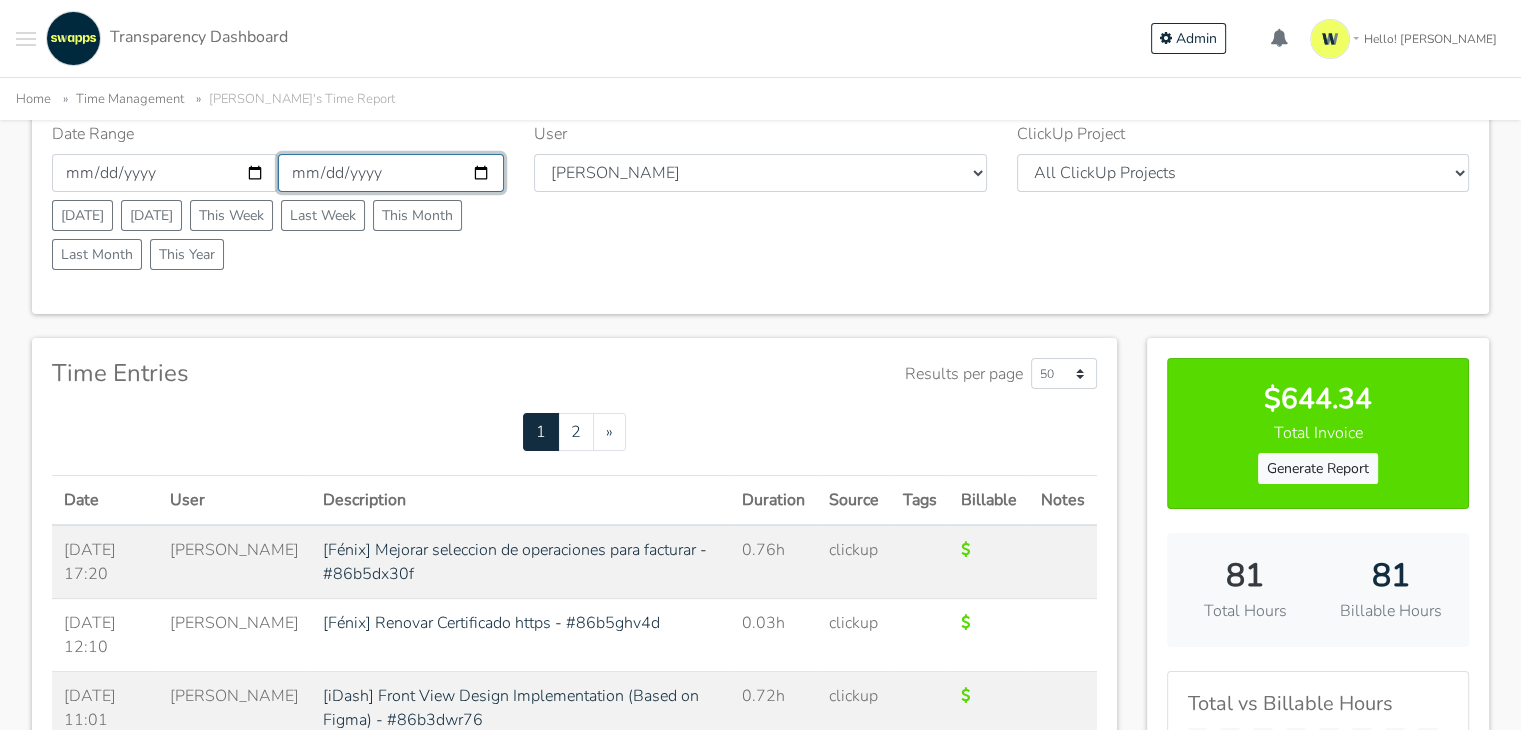 click on "2025-06-29" at bounding box center [391, 173] 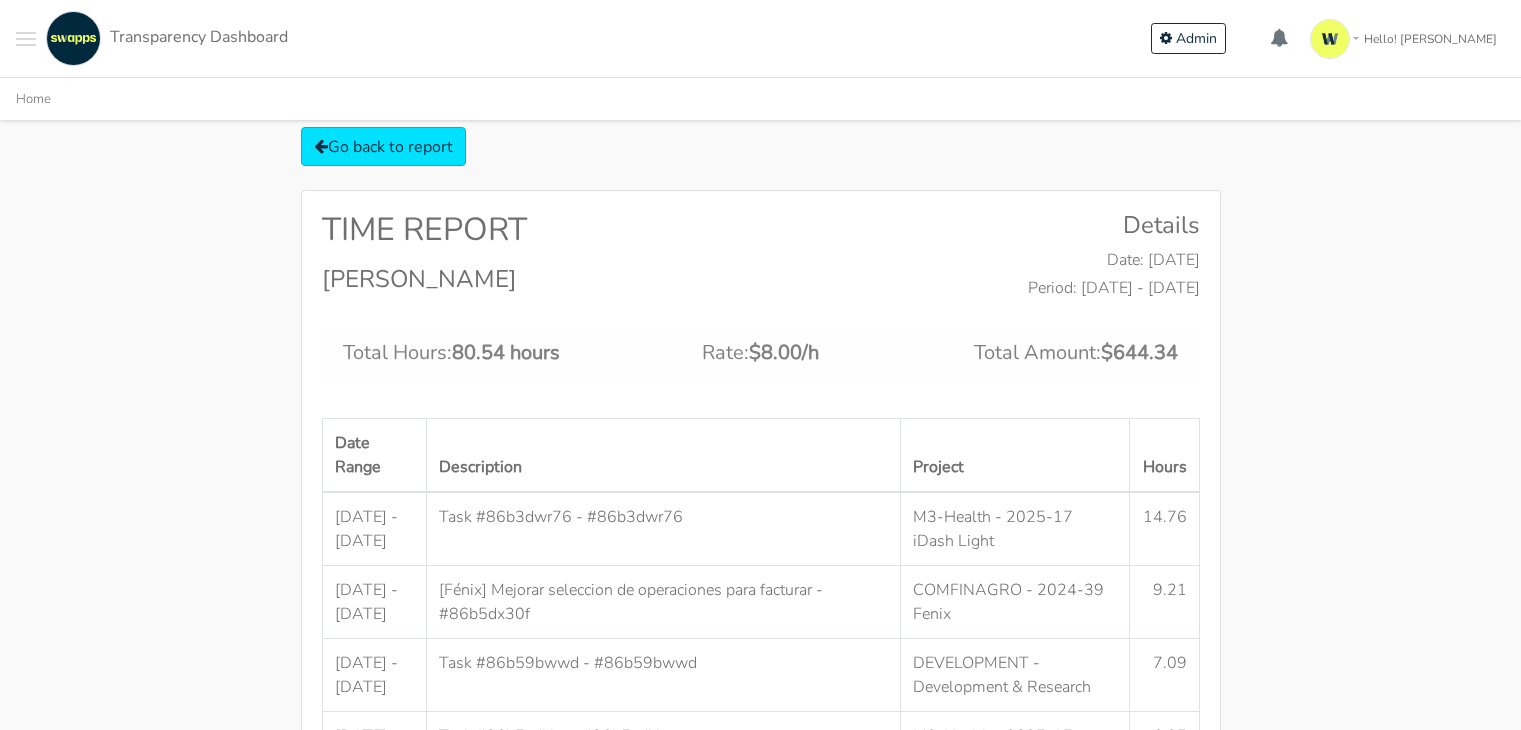 scroll, scrollTop: 0, scrollLeft: 0, axis: both 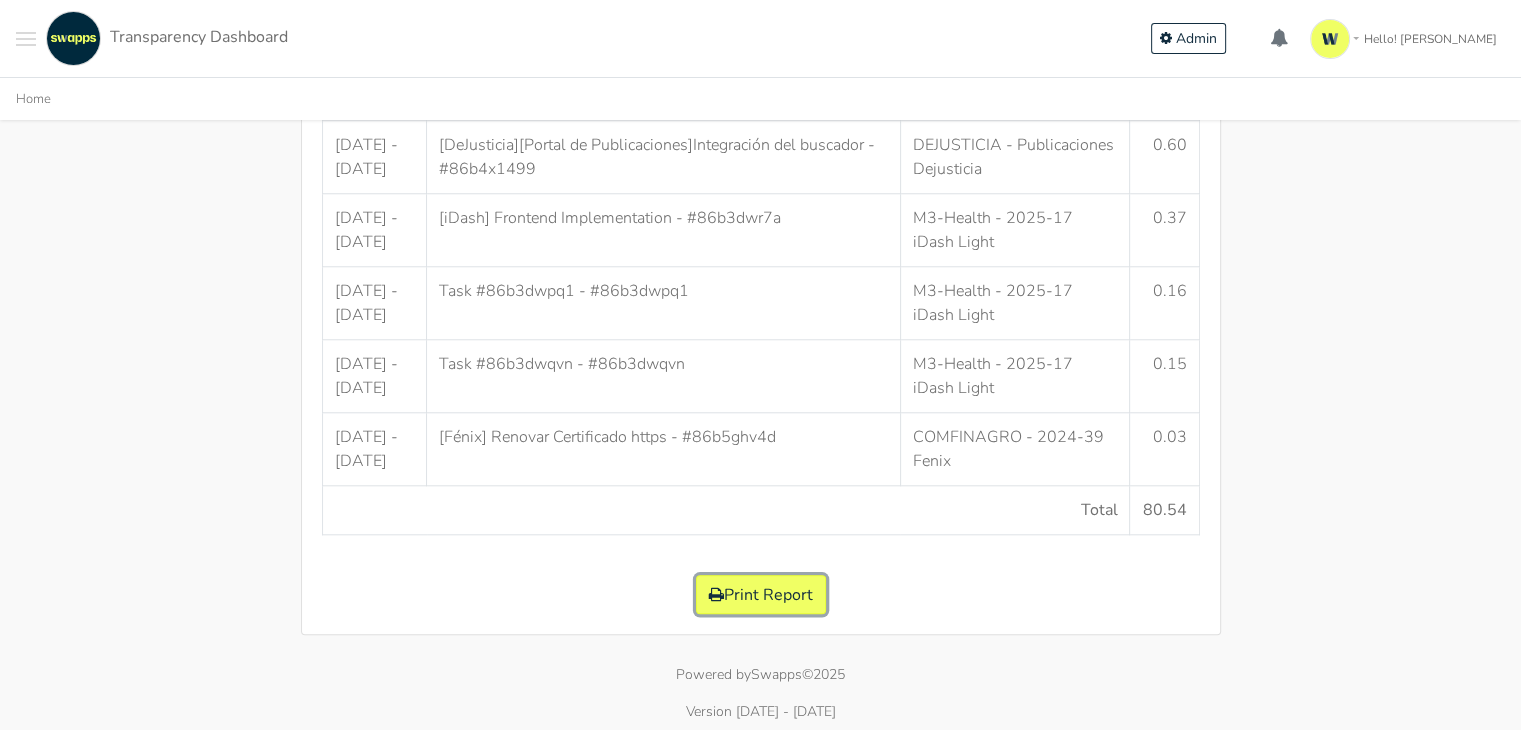 click on "Print Report" at bounding box center (761, 594) 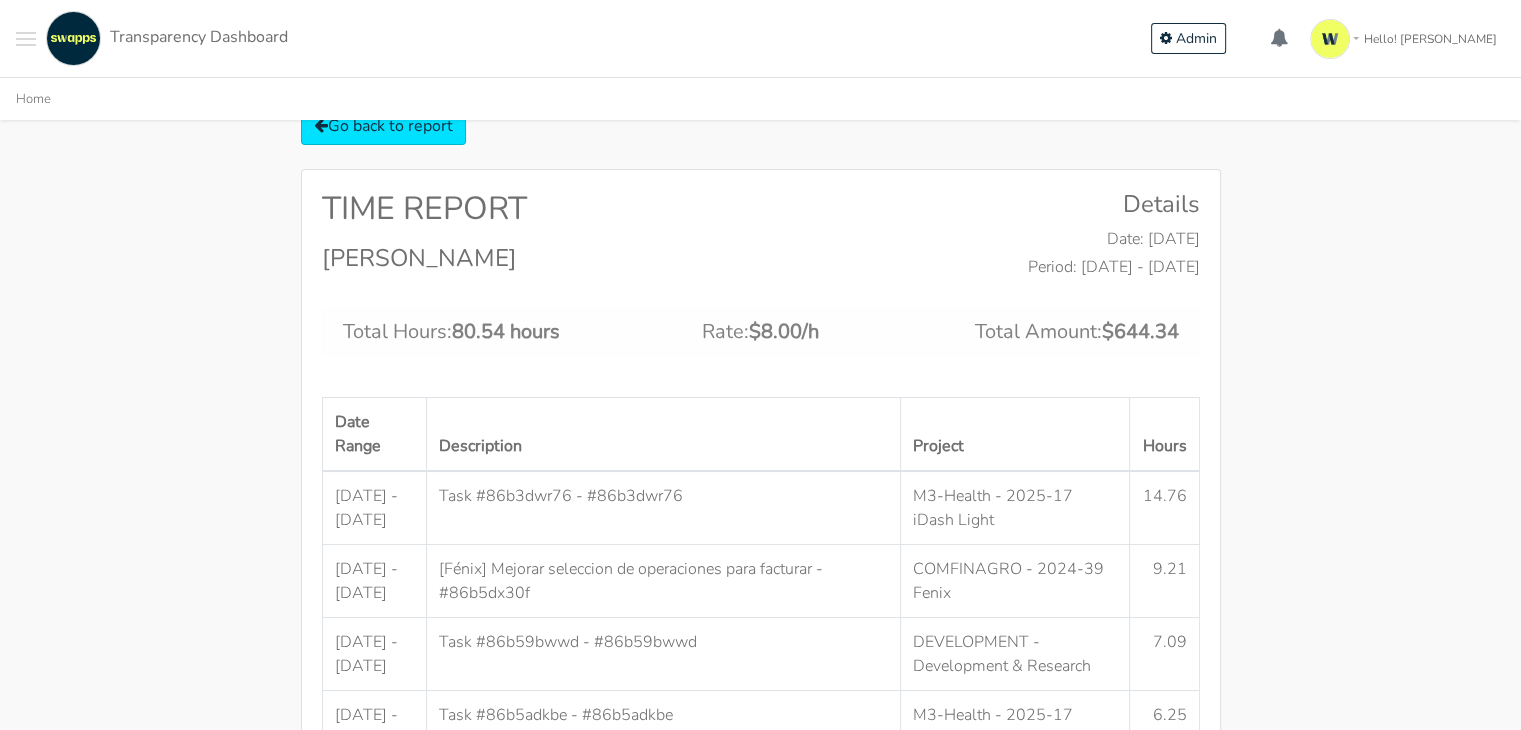 scroll, scrollTop: 0, scrollLeft: 0, axis: both 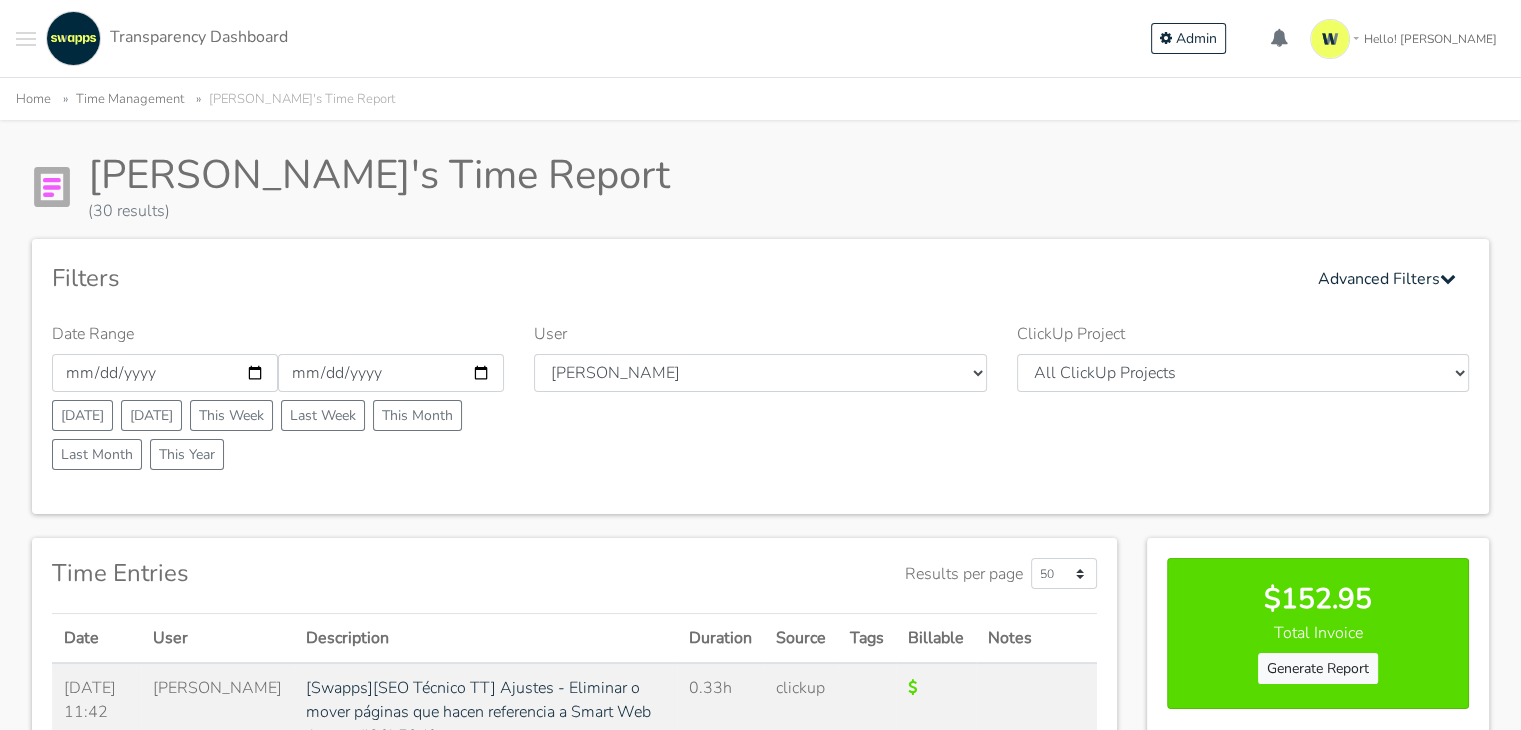 click at bounding box center (26, 39) 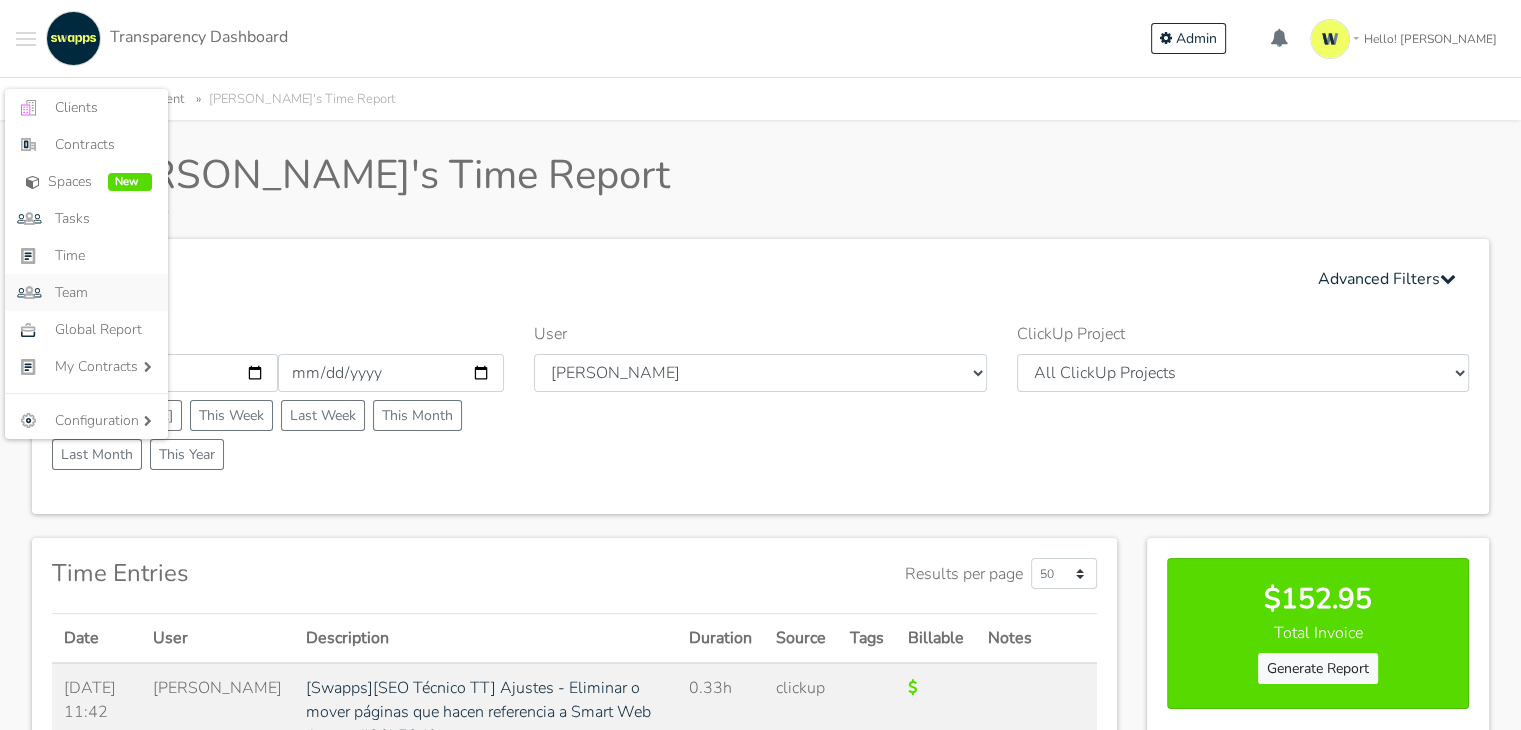 click on "Team" at bounding box center [103, 292] 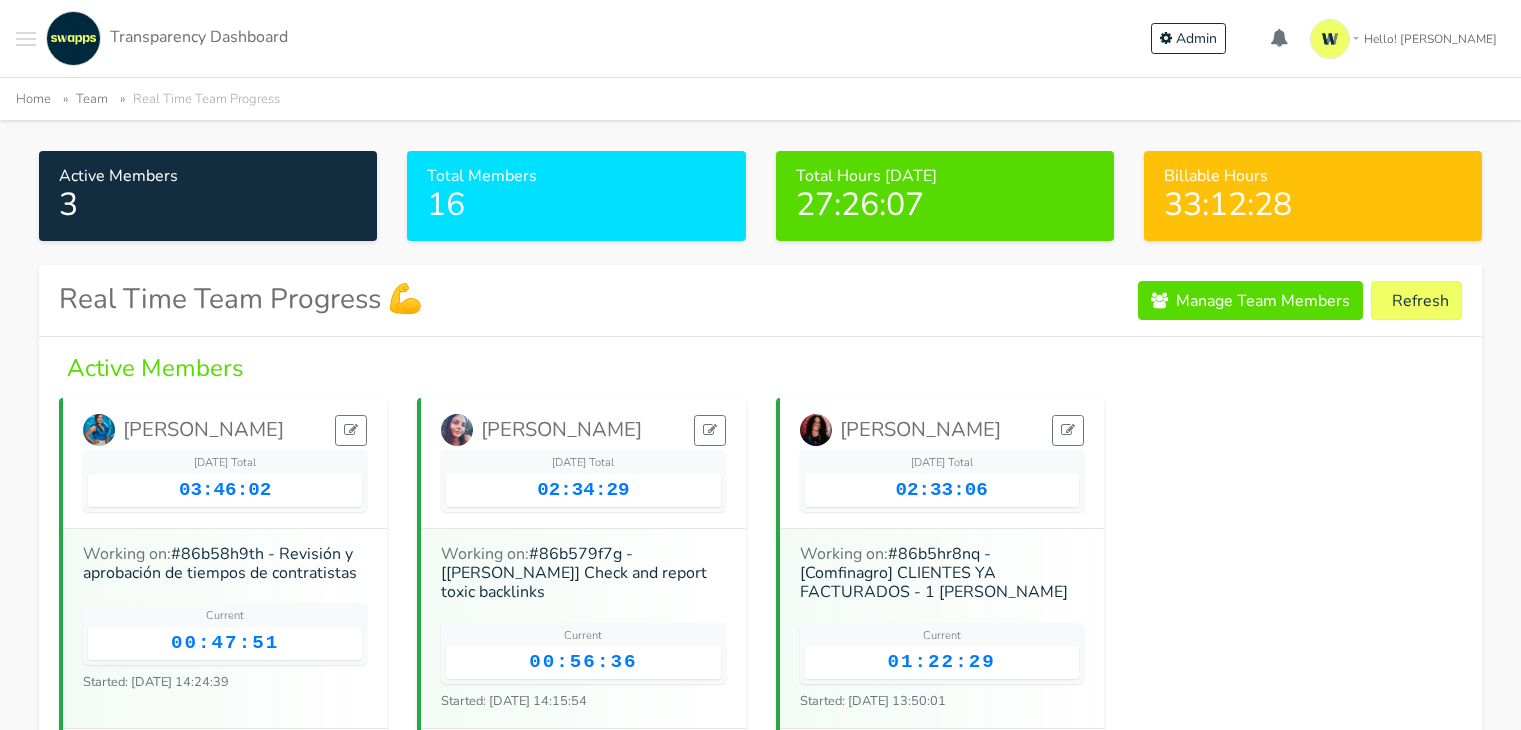 scroll, scrollTop: 0, scrollLeft: 0, axis: both 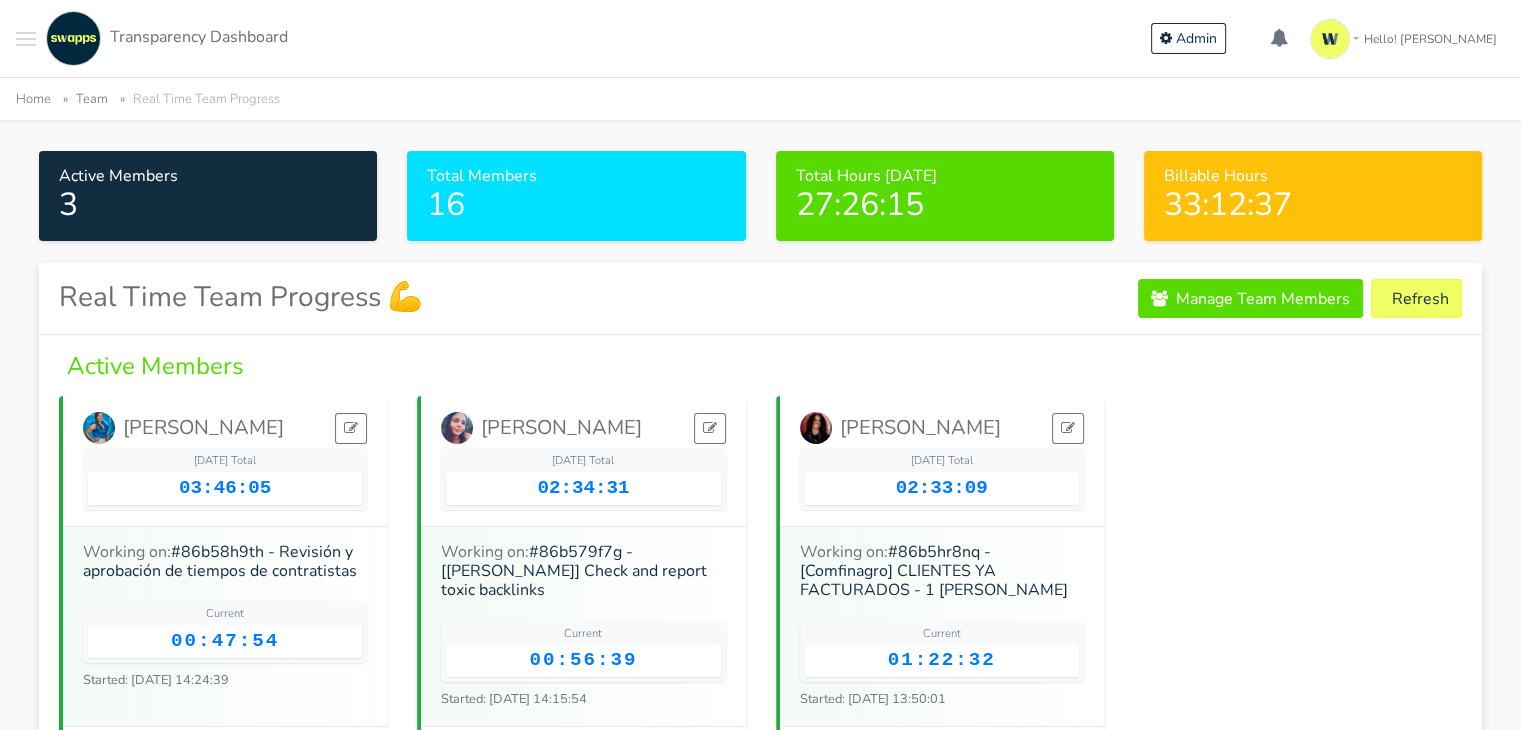 click on "Real Time Team Progress 💪
Manage Team Members
Refresh" at bounding box center [760, 299] 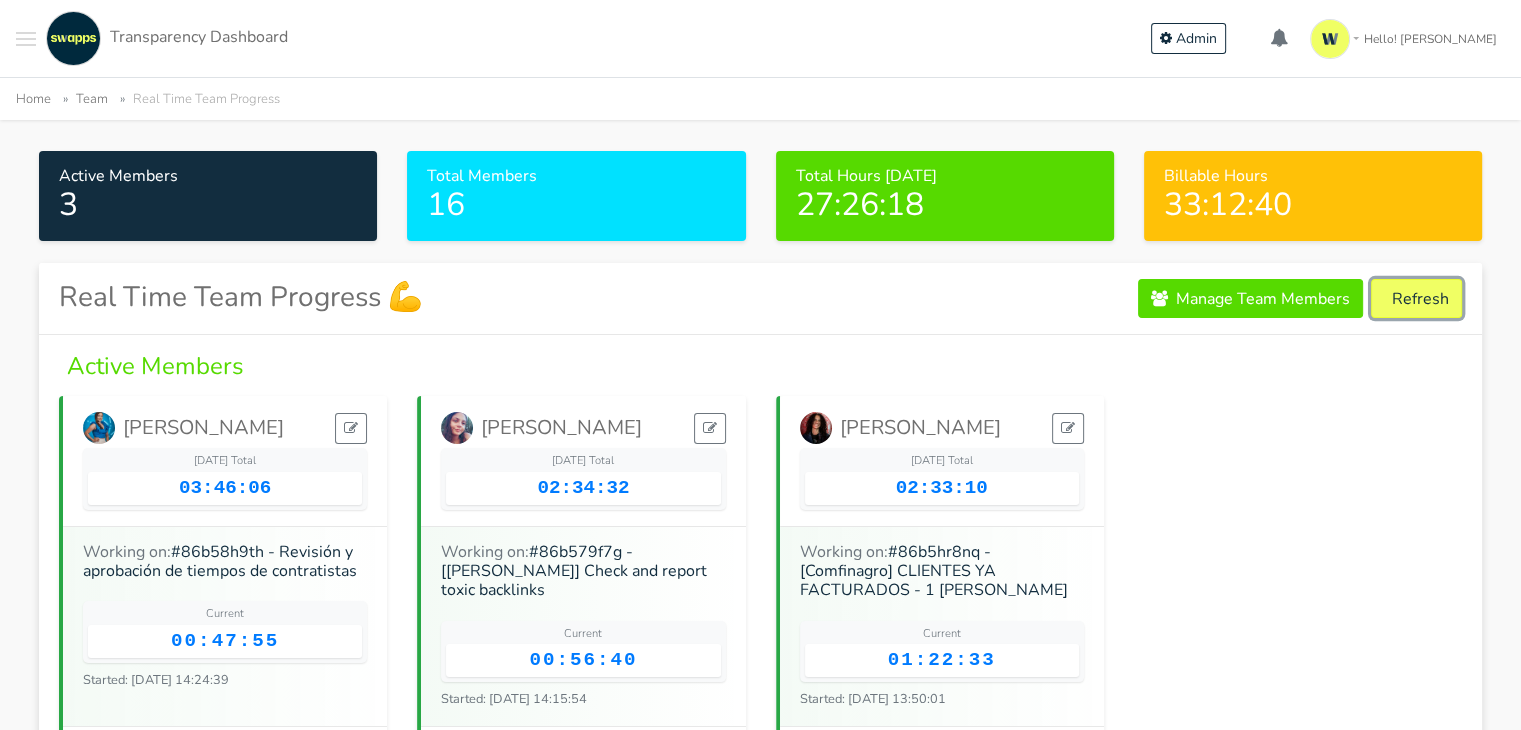 click on "Refresh" at bounding box center (1416, 298) 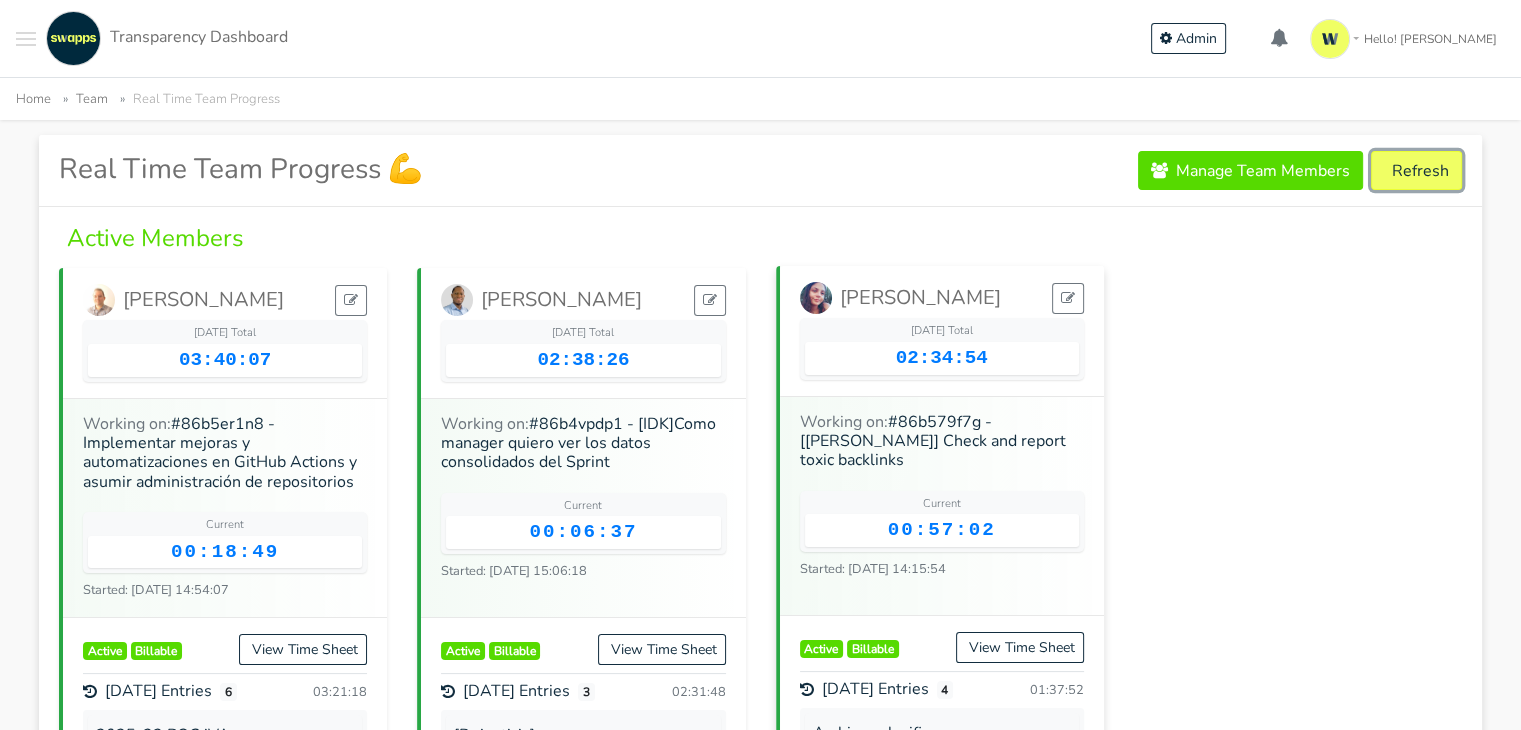 scroll, scrollTop: 100, scrollLeft: 0, axis: vertical 